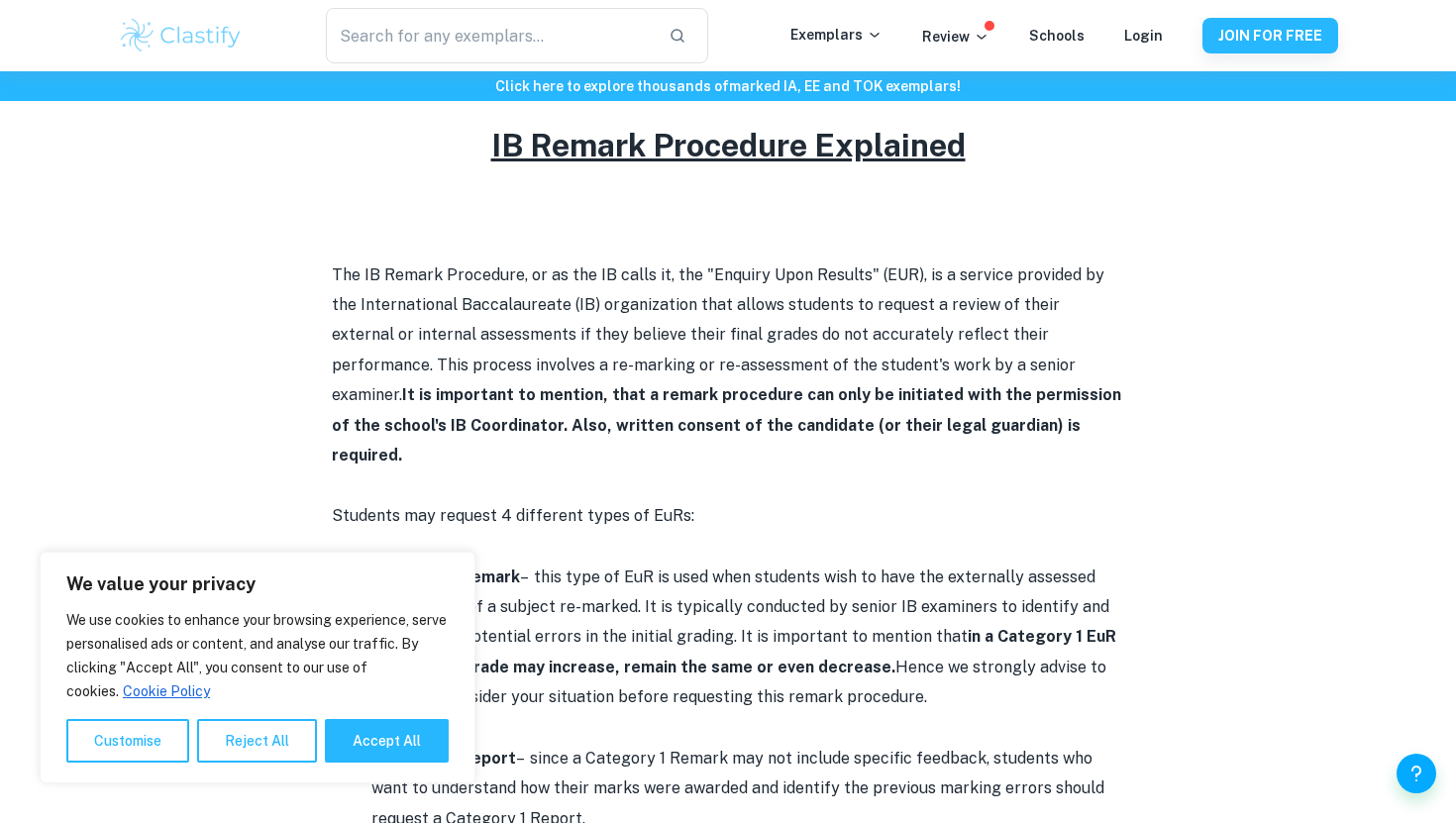 scroll, scrollTop: 854, scrollLeft: 0, axis: vertical 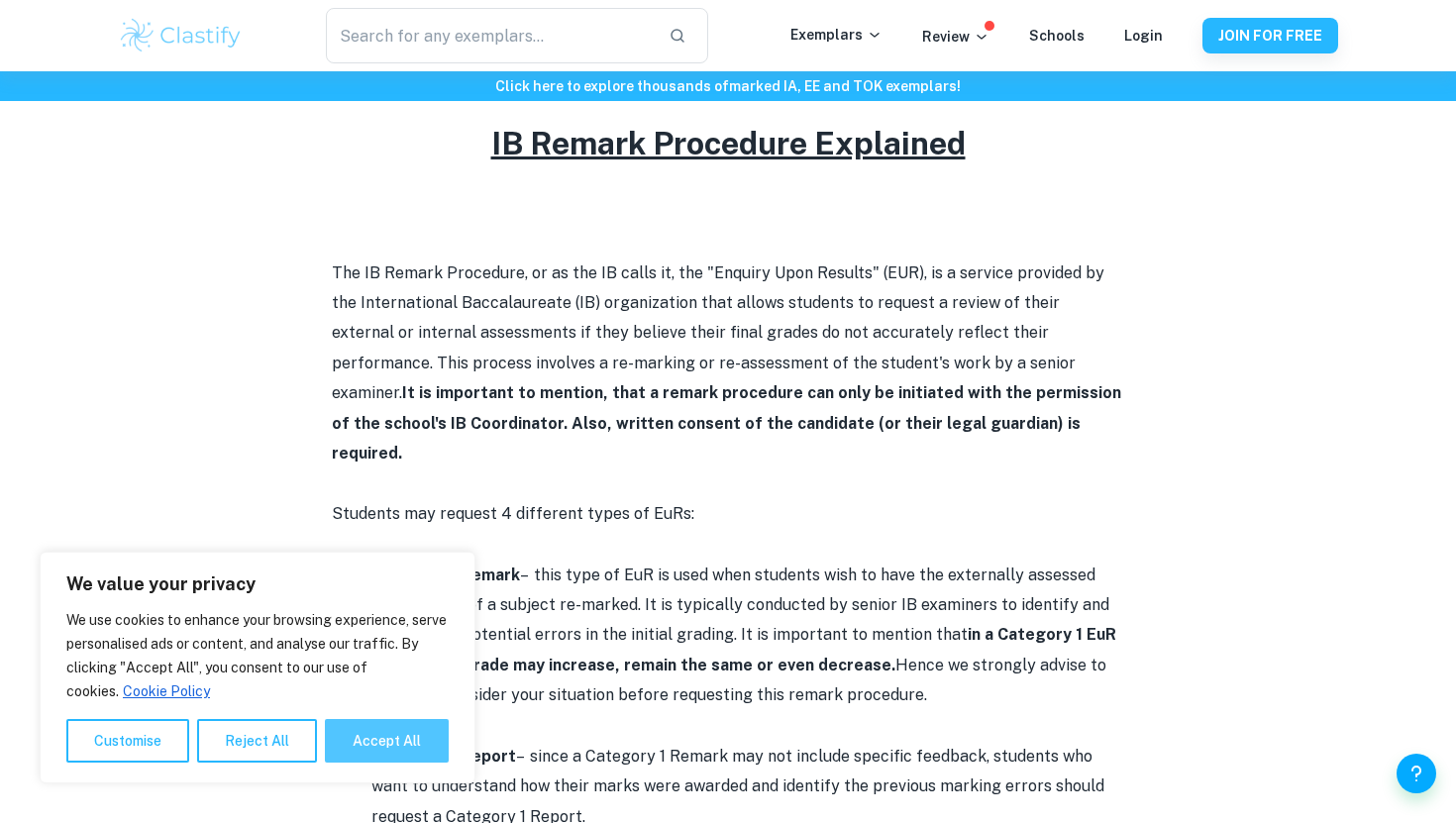 click on "Accept All" at bounding box center (386, 741) 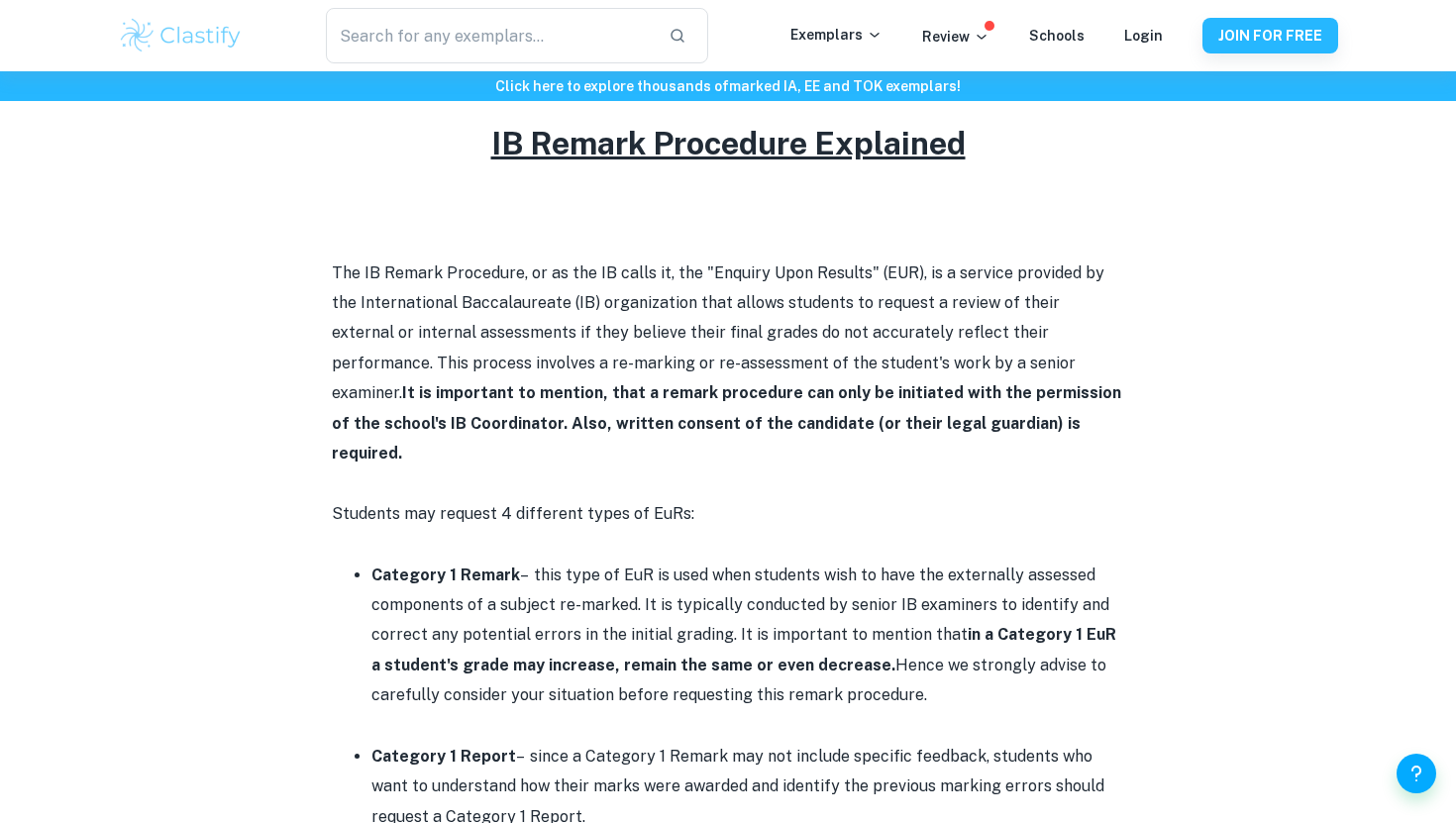 click on "Category 1 Remark   –  this type of EuR is used when students wish to have the externally assessed components of a subject re-marked. It is typically conducted by senior IB examiners to identify and correct any potential errors in the initial grading. It is important to mention that  in a Category 1 EuR a student's grade may increase, remain the same or even decrease.  Hence we strongly advise to carefully consider your situation before requesting this remark procedure." at bounding box center [748, 636] 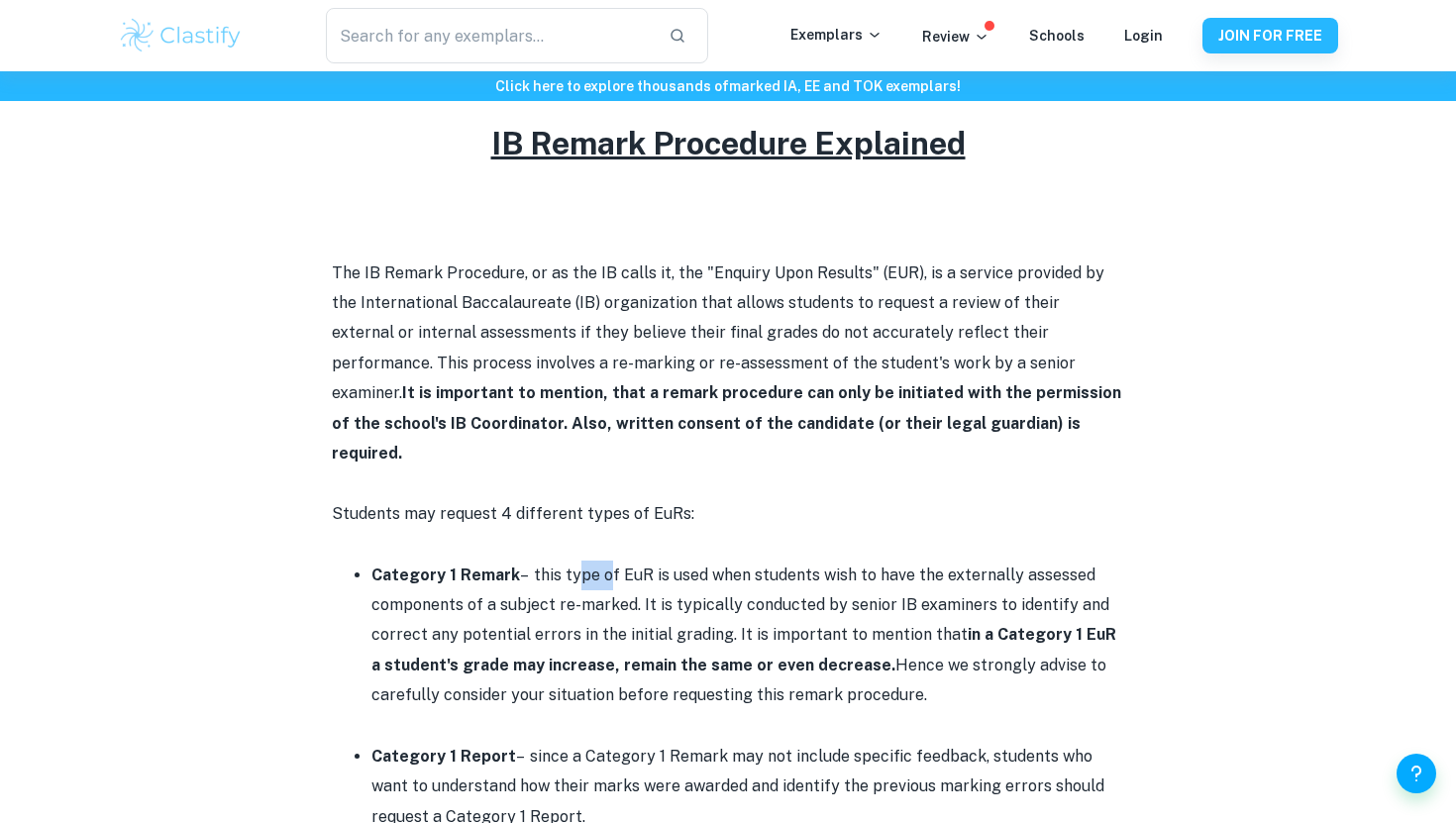 click on "Category 1 Remark   –  this type of EuR is used when students wish to have the externally assessed components of a subject re-marked. It is typically conducted by senior IB examiners to identify and correct any potential errors in the initial grading. It is important to mention that  in a Category 1 EuR a student's grade may increase, remain the same or even decrease.  Hence we strongly advise to carefully consider your situation before requesting this remark procedure." at bounding box center (748, 636) 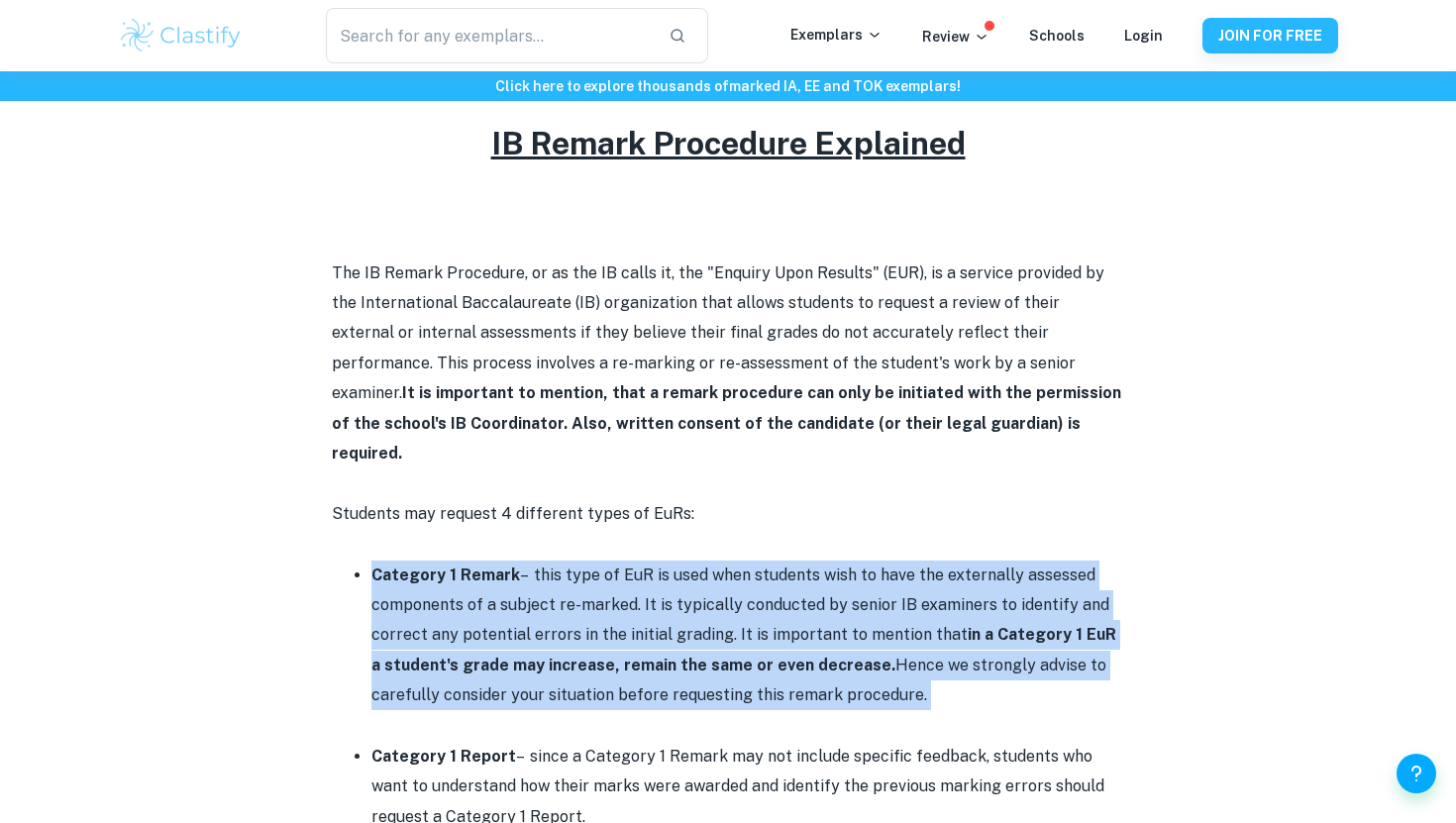 click on "Category 1 Remark   –  this type of EuR is used when students wish to have the externally assessed components of a subject re-marked. It is typically conducted by senior IB examiners to identify and correct any potential errors in the initial grading. It is important to mention that  in a Category 1 EuR a student's grade may increase, remain the same or even decrease.  Hence we strongly advise to carefully consider your situation before requesting this remark procedure." at bounding box center (748, 636) 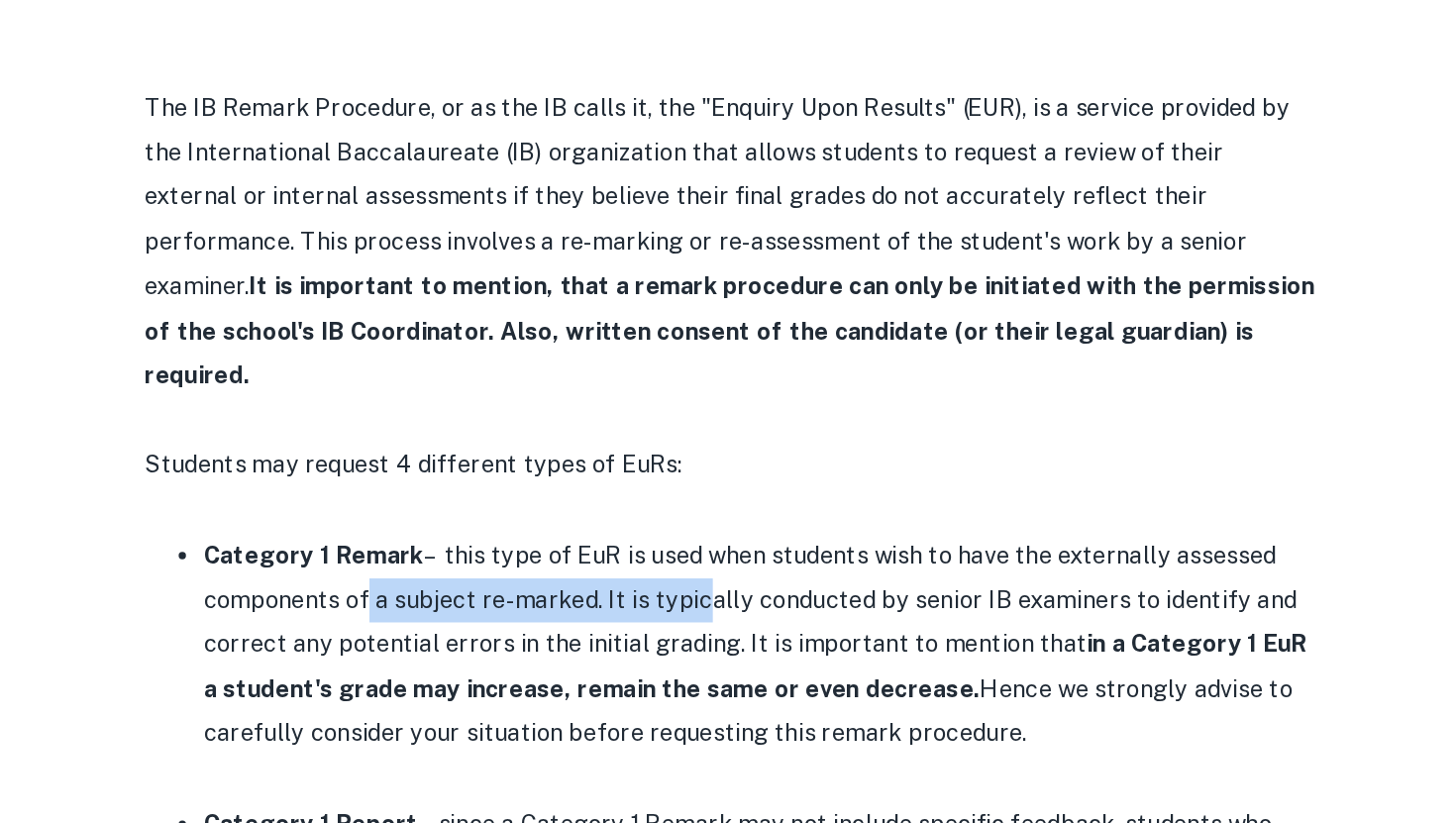 drag, startPoint x: 468, startPoint y: 582, endPoint x: 689, endPoint y: 589, distance: 221.11083 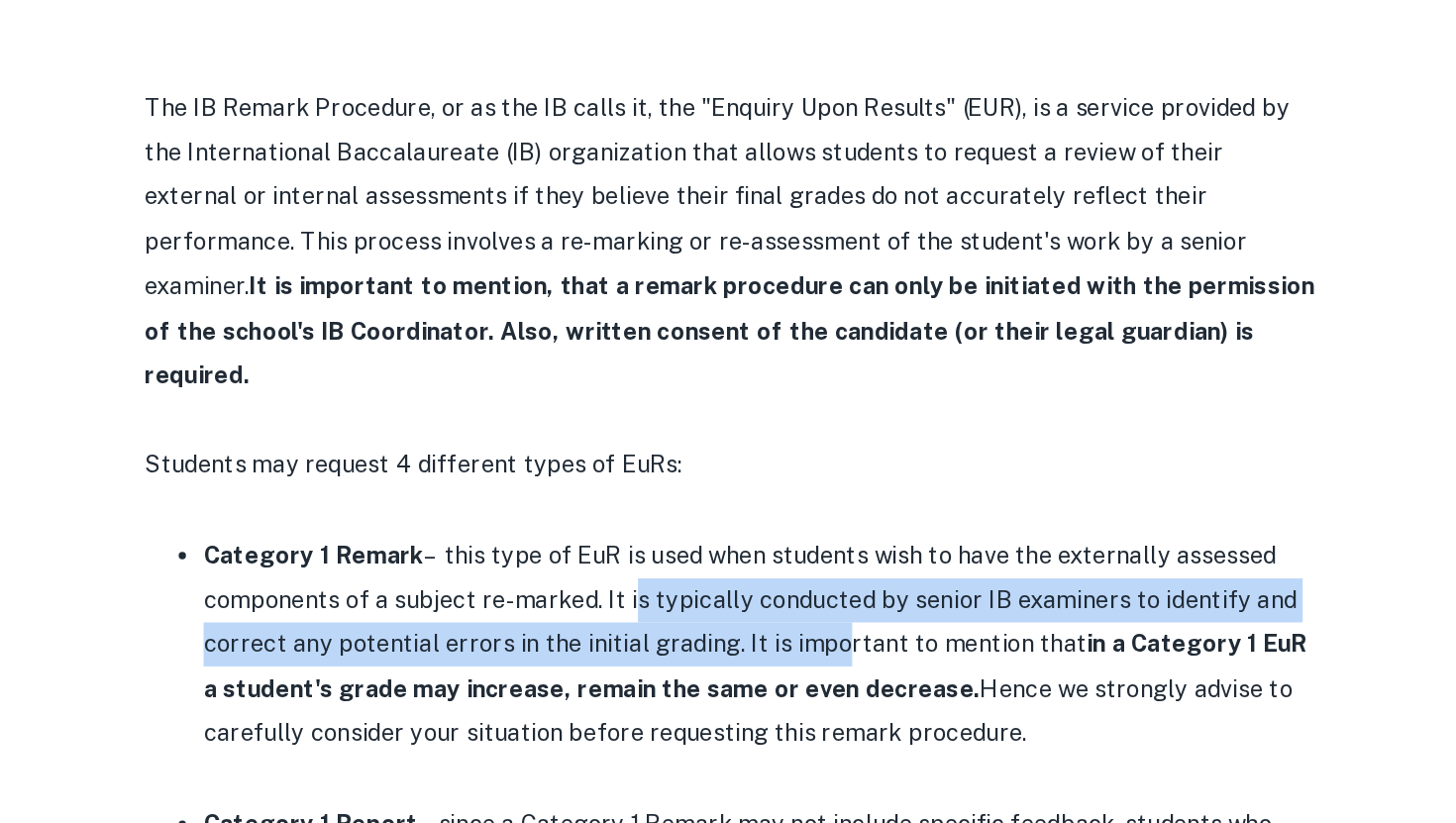 drag, startPoint x: 648, startPoint y: 572, endPoint x: 774, endPoint y: 605, distance: 130.24976 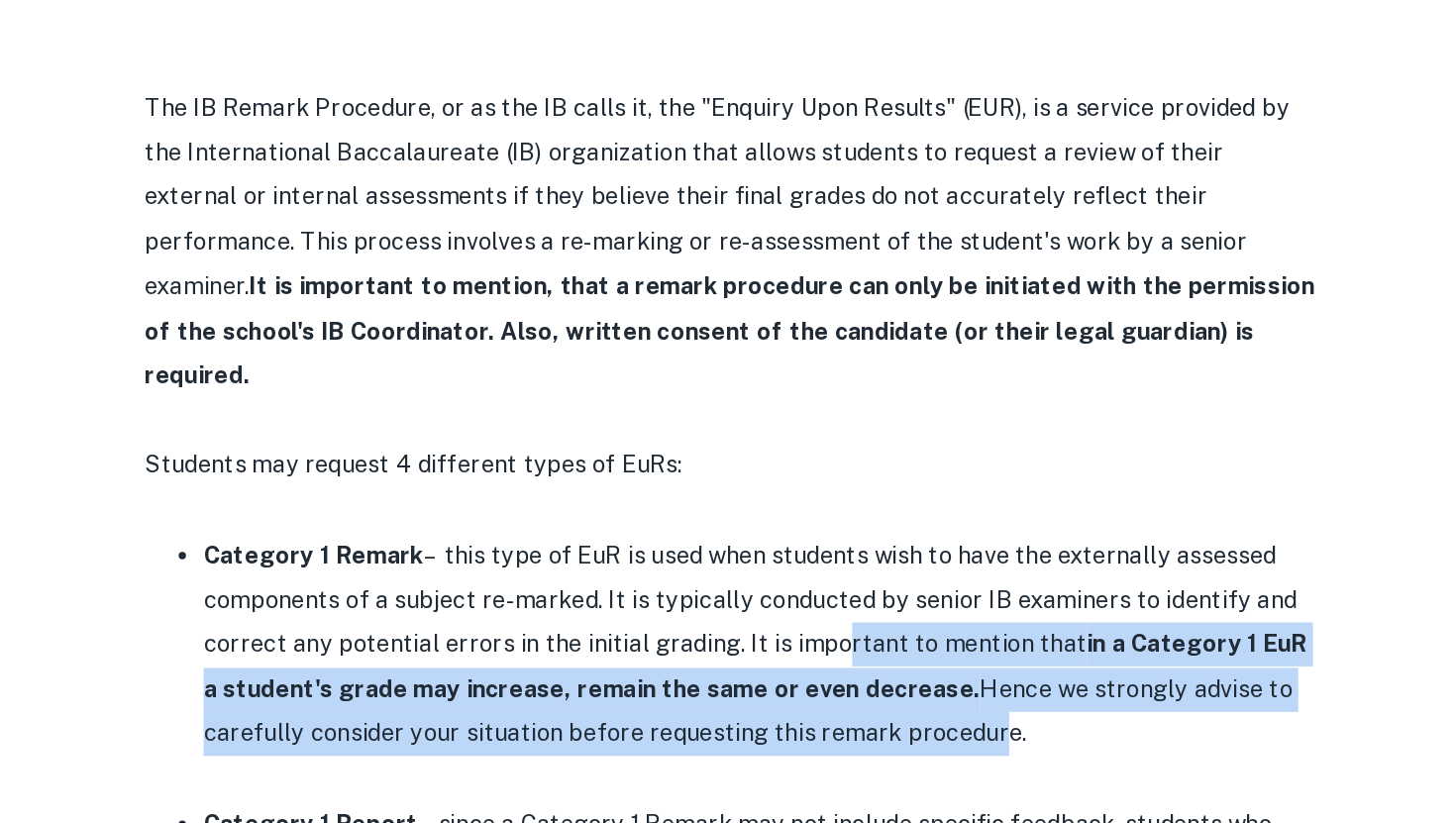 drag, startPoint x: 774, startPoint y: 605, endPoint x: 900, endPoint y: 659, distance: 137.08392 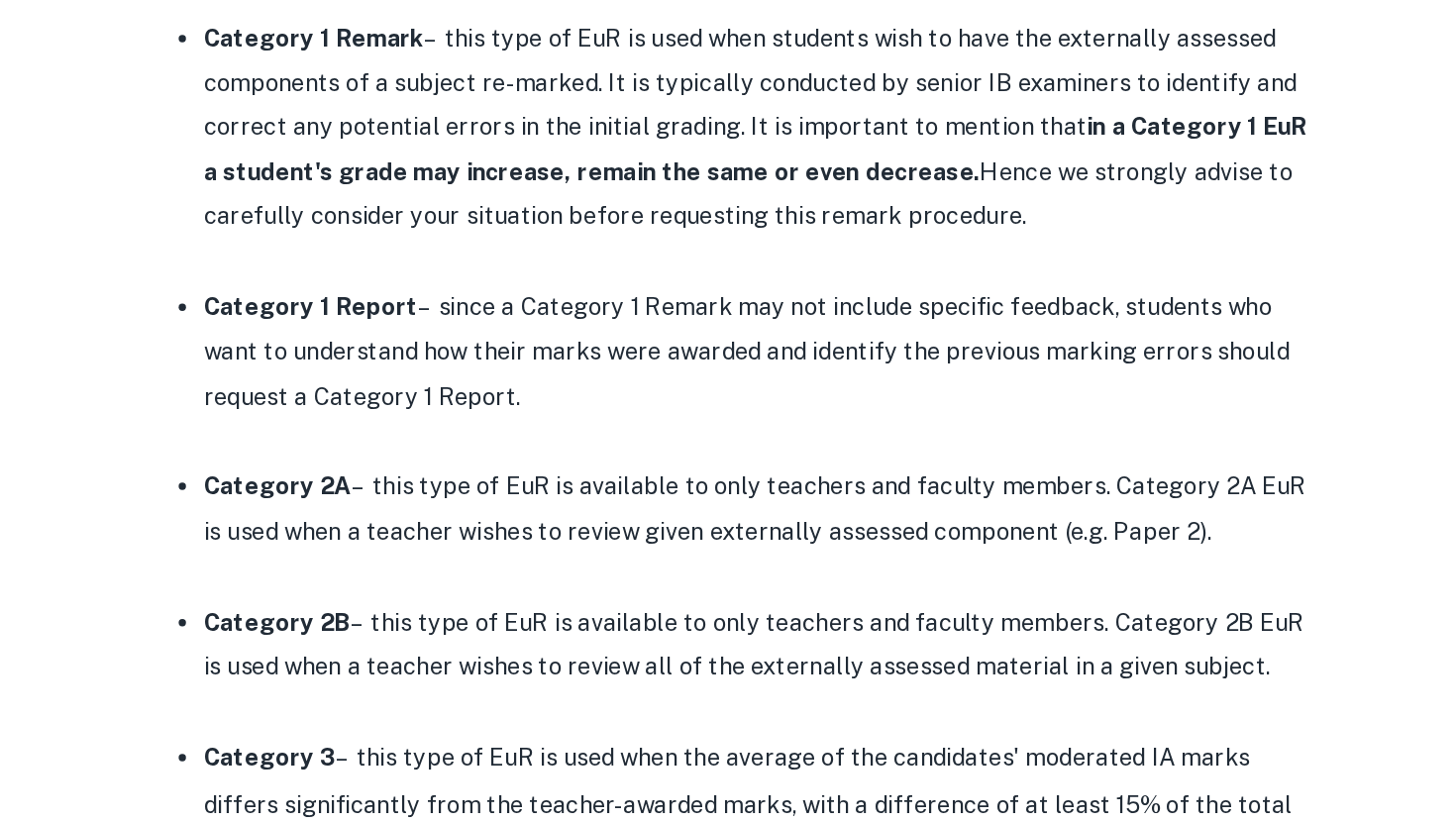 scroll, scrollTop: 1136, scrollLeft: 0, axis: vertical 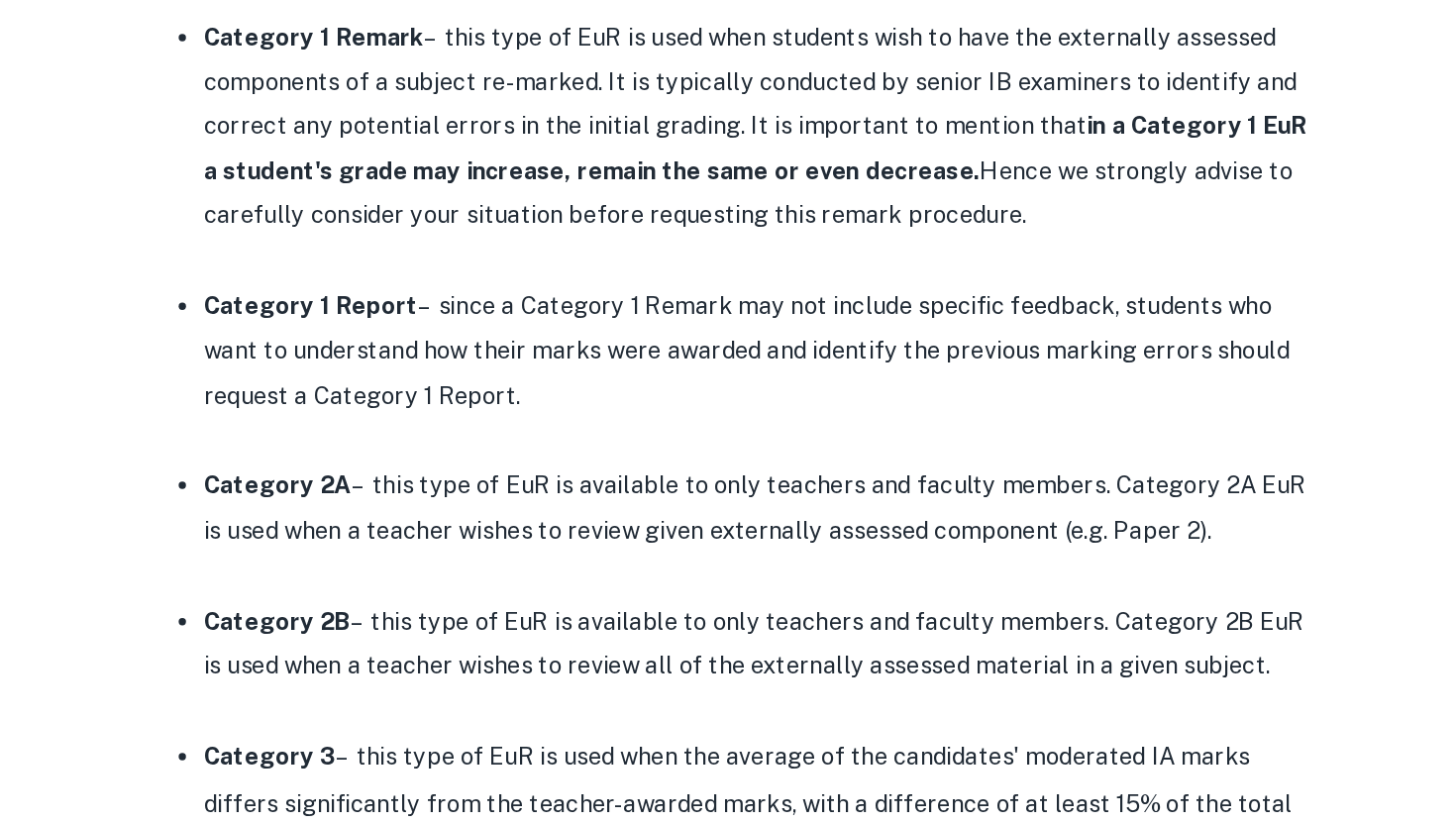 drag, startPoint x: 588, startPoint y: 448, endPoint x: 592, endPoint y: 492, distance: 44.18144 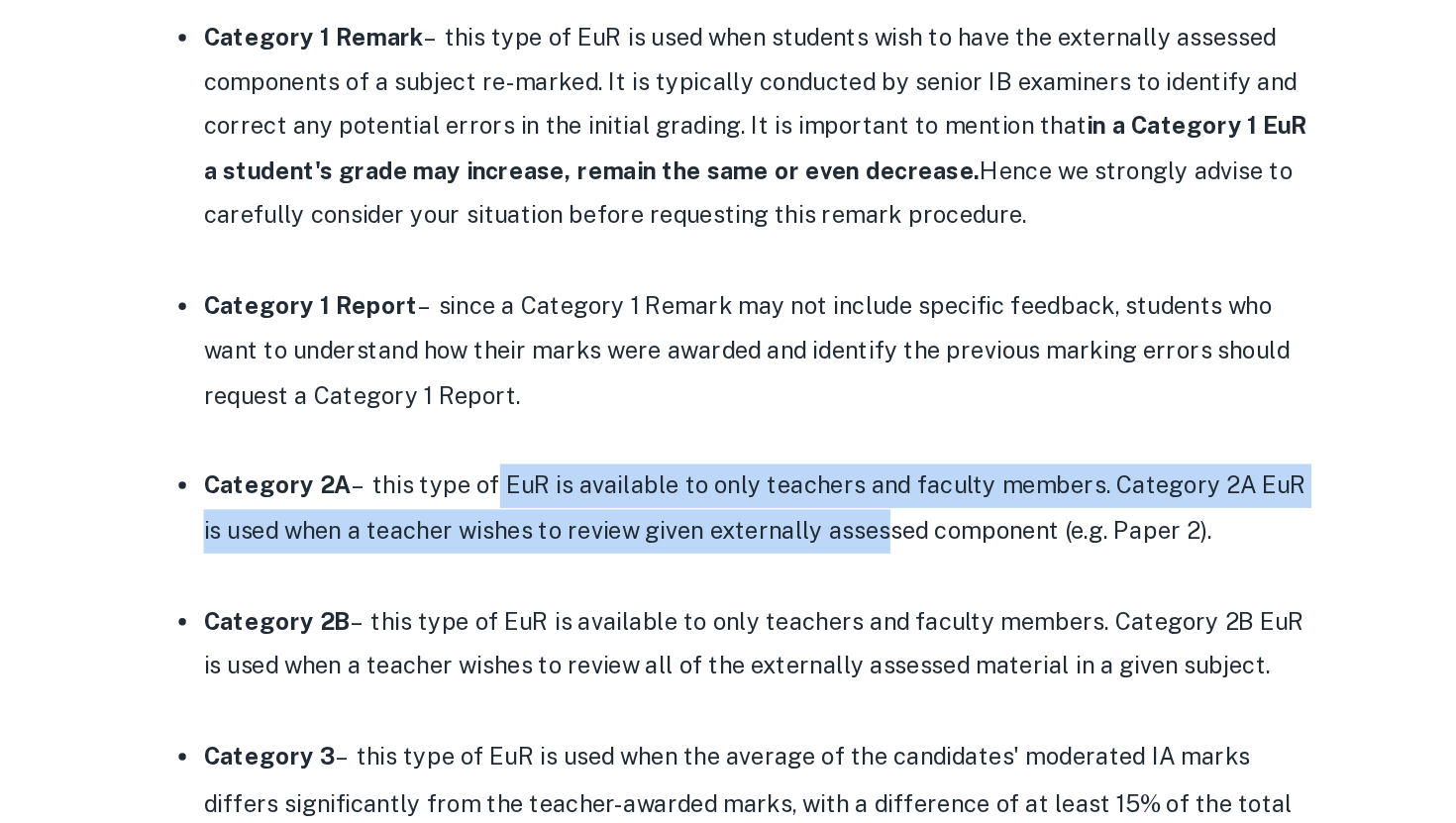 drag, startPoint x: 559, startPoint y: 572, endPoint x: 800, endPoint y: 590, distance: 241.67126 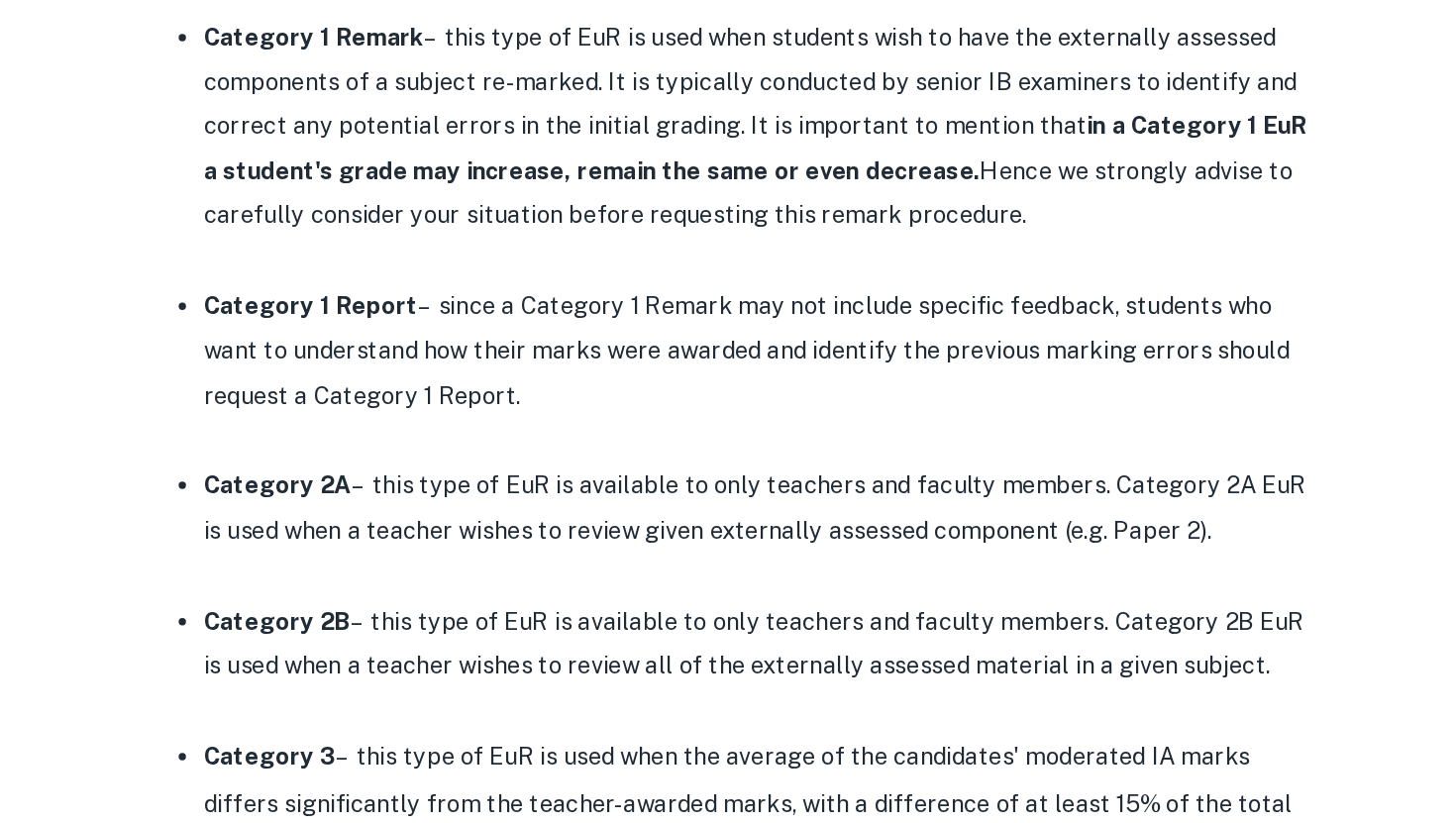 click on "Category 2A   –  this type of EuR is available to only teachers and faculty members. Category 2A EuR is used when a teacher wishes to review given externally assessed component (e.g. Paper 2)." at bounding box center [748, 610] 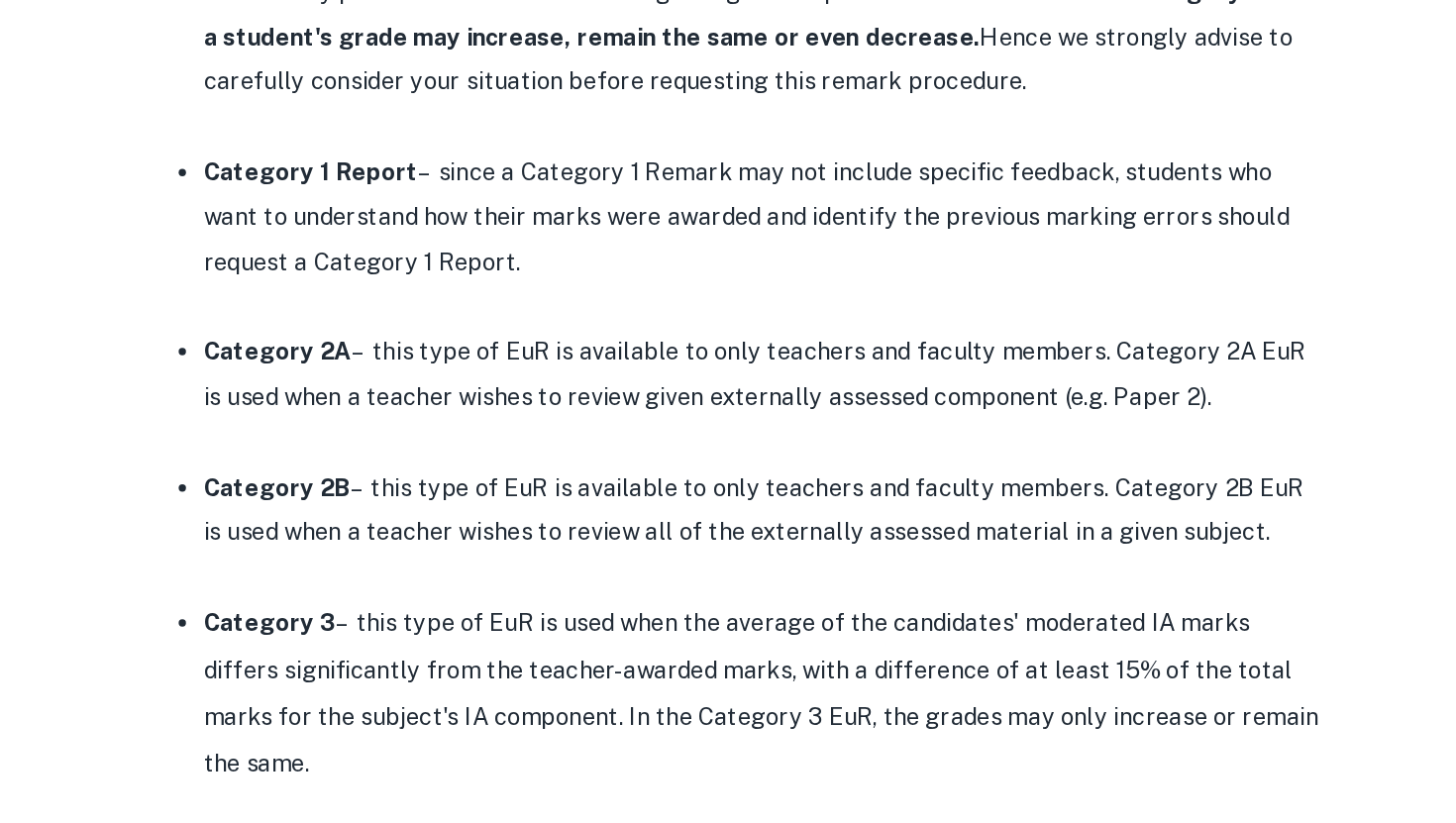 scroll, scrollTop: 1228, scrollLeft: 0, axis: vertical 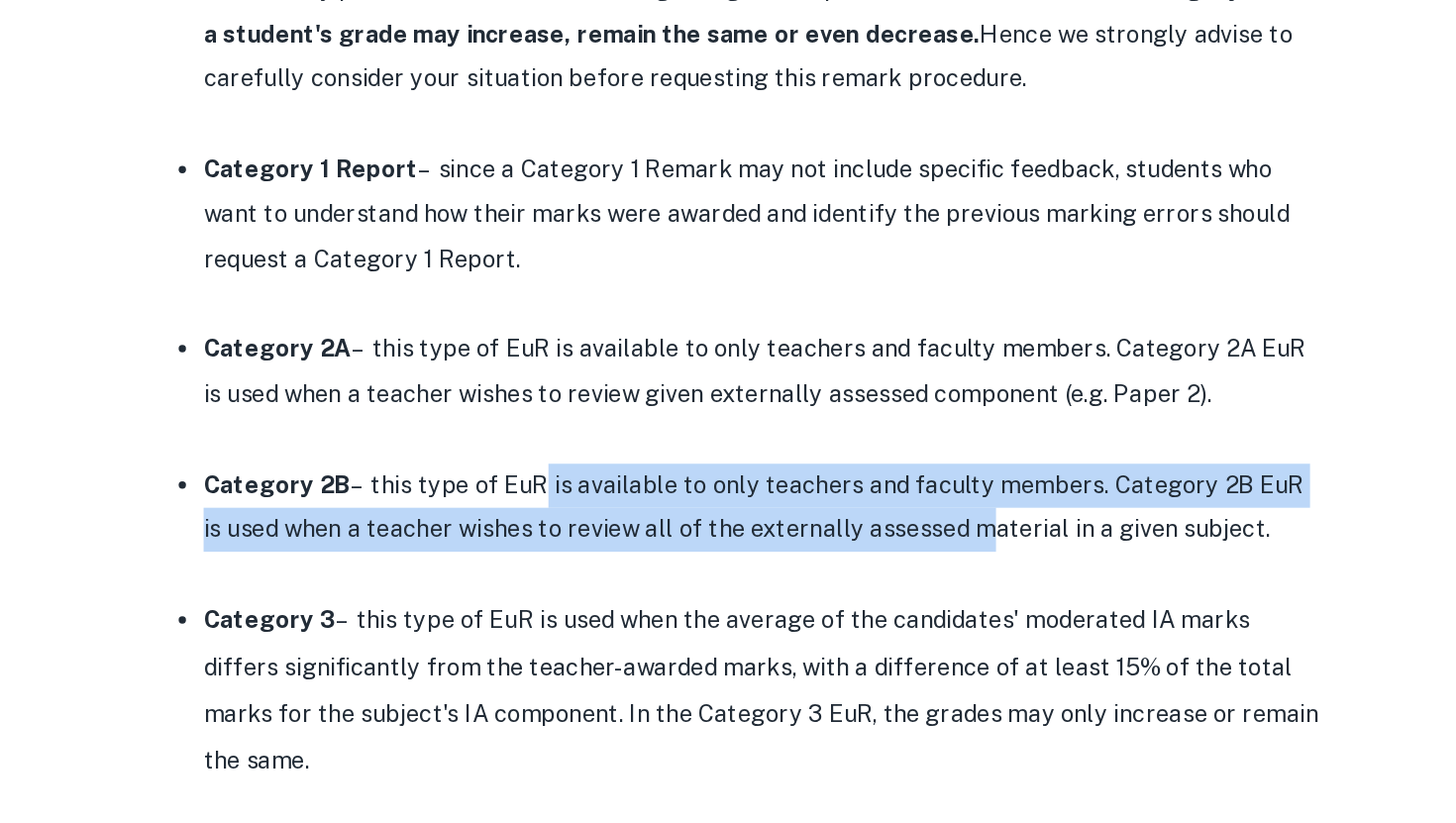 drag, startPoint x: 581, startPoint y: 552, endPoint x: 862, endPoint y: 598, distance: 284.74023 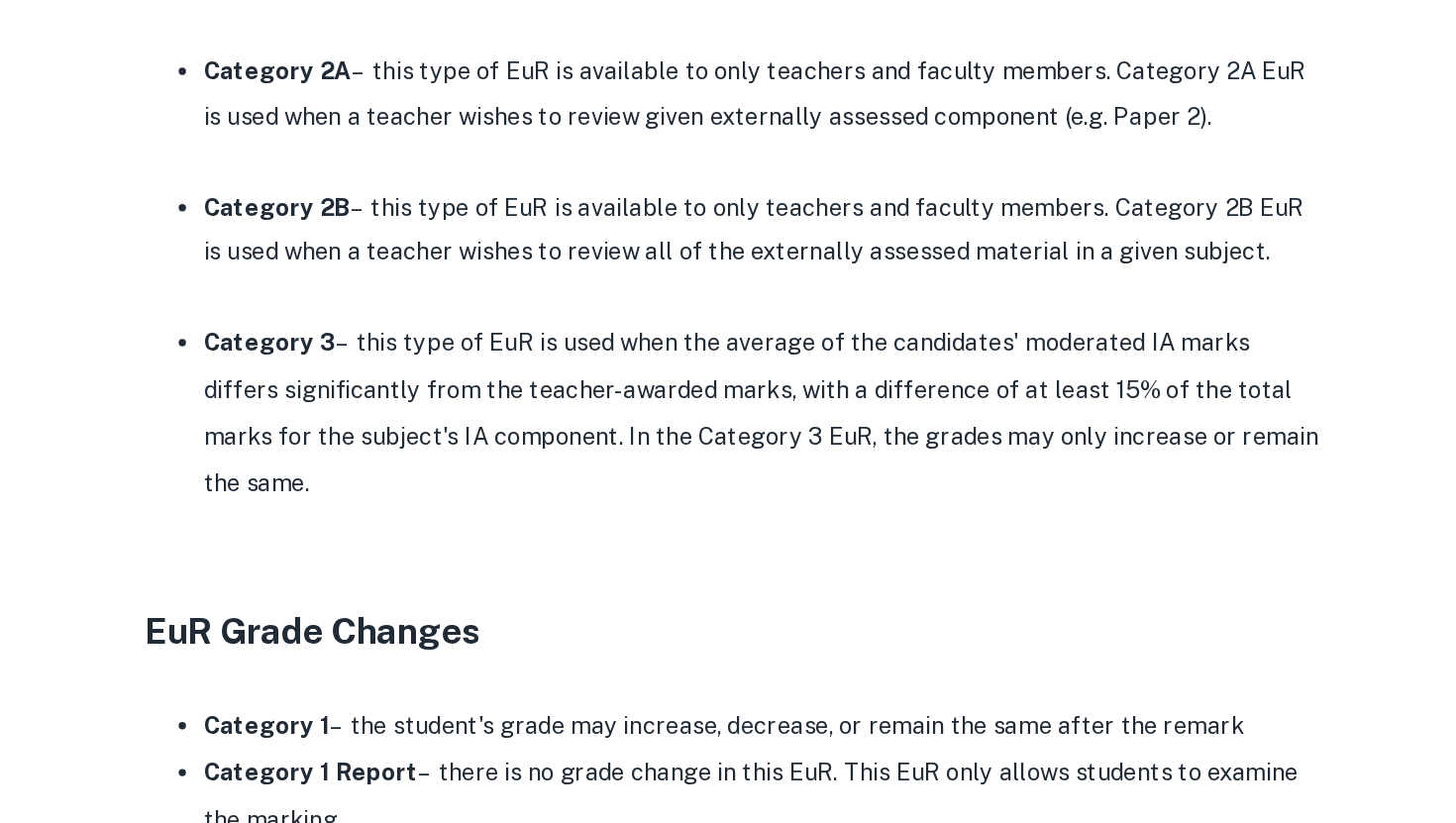 scroll, scrollTop: 1416, scrollLeft: 0, axis: vertical 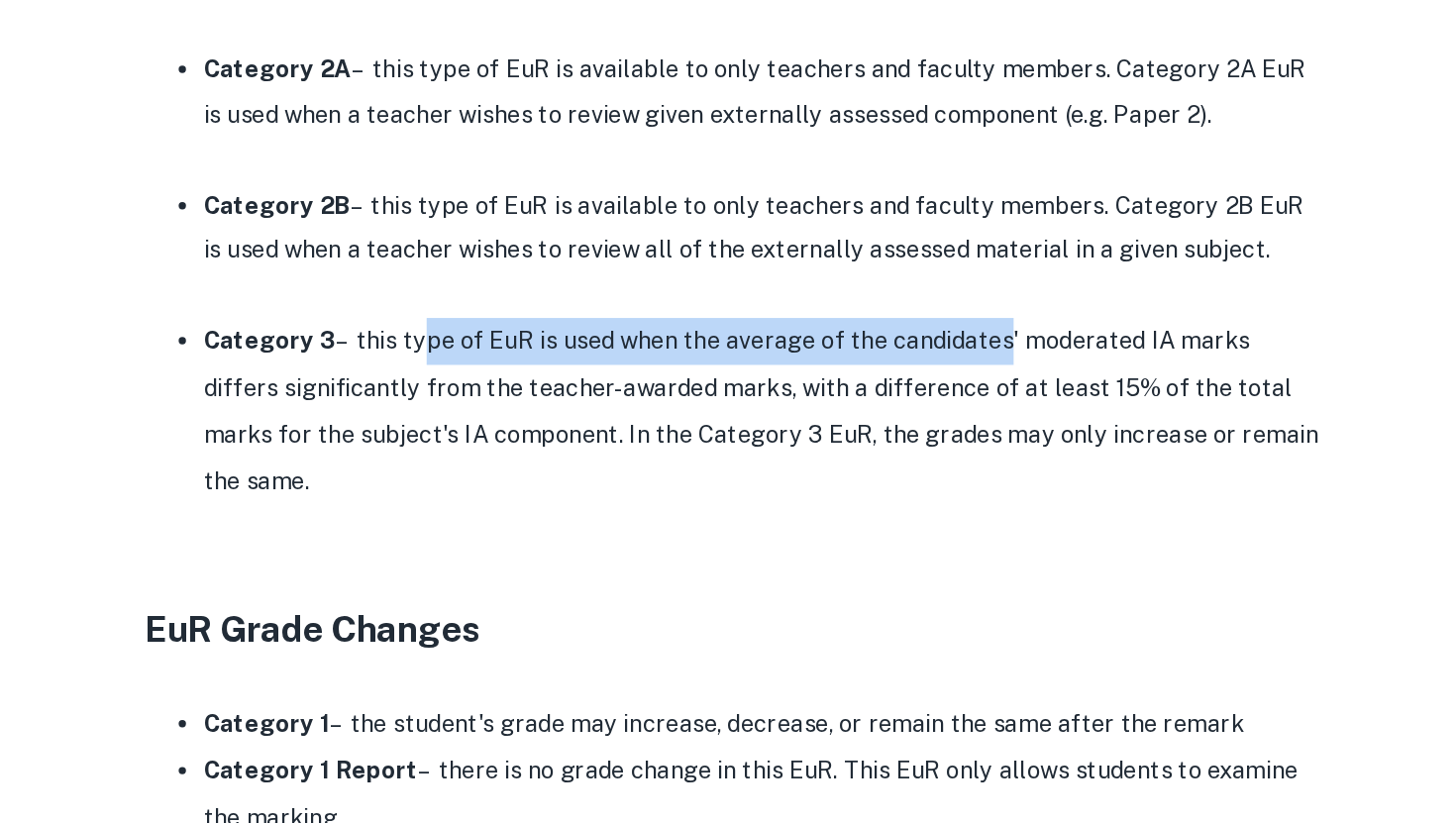 drag, startPoint x: 511, startPoint y: 462, endPoint x: 903, endPoint y: 474, distance: 392.18363 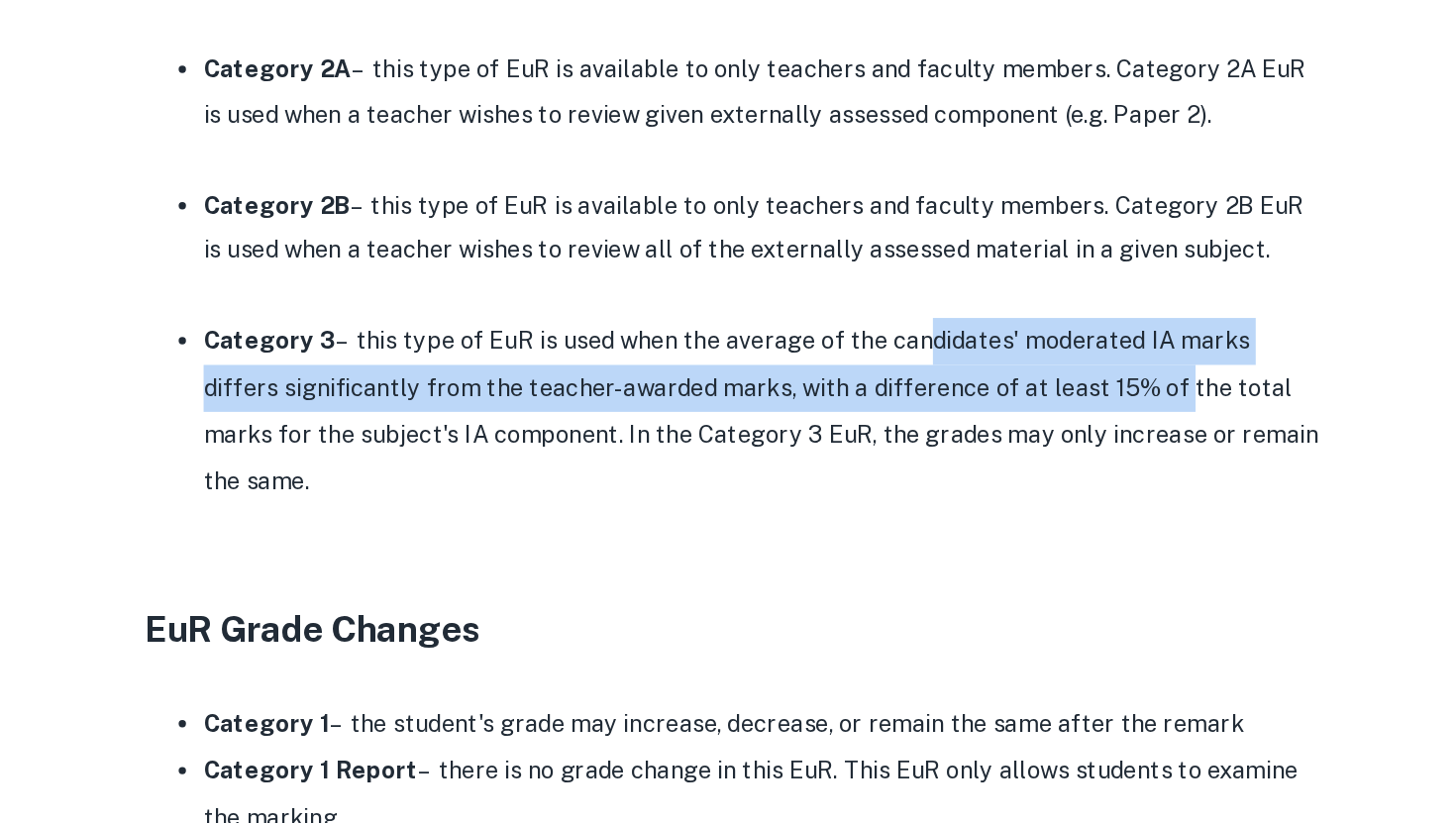 drag, startPoint x: 846, startPoint y: 475, endPoint x: 965, endPoint y: 490, distance: 119.94165 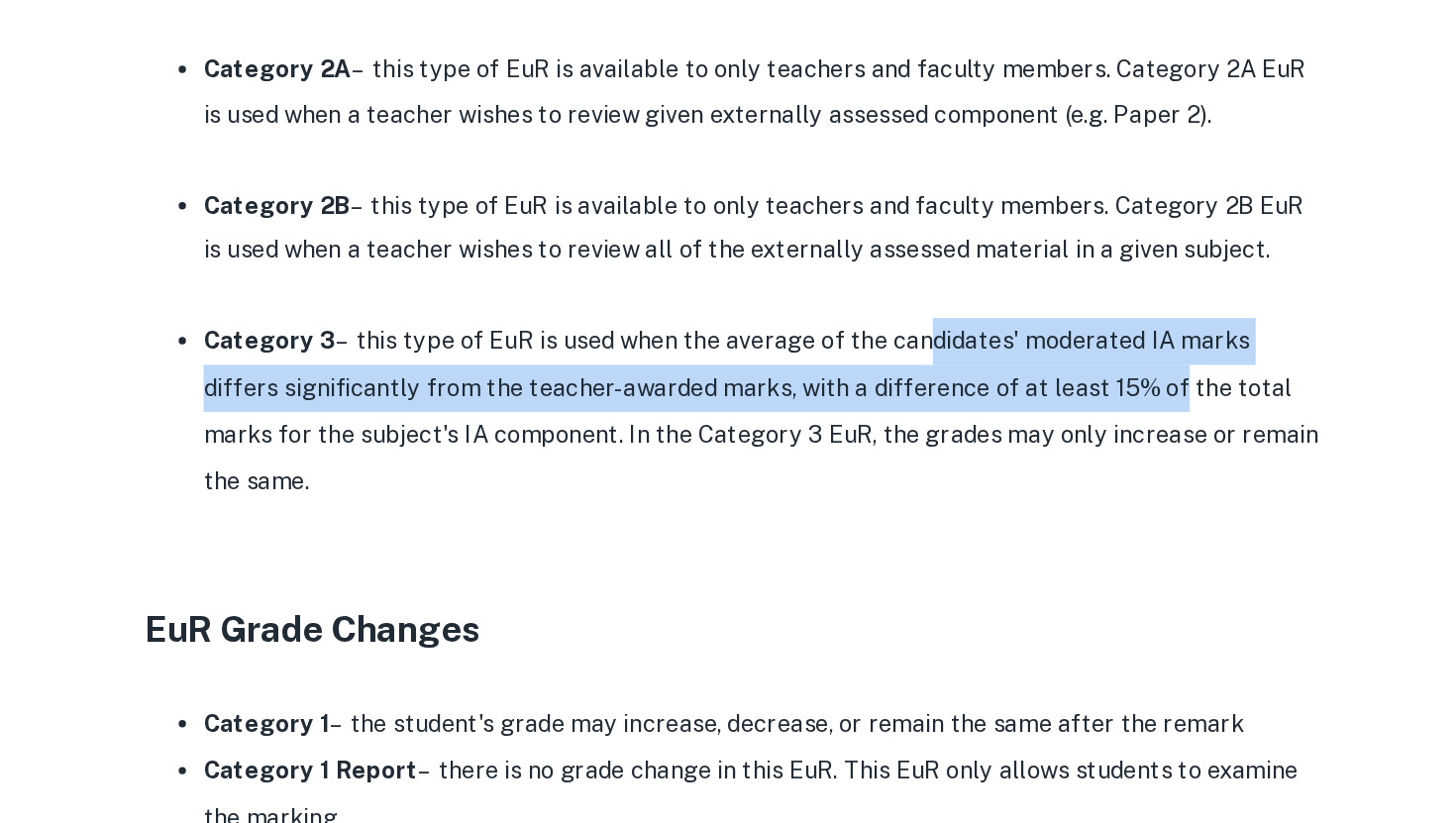 click on "Category 3   –  this type of EuR is used when the average of the candidates' moderated IA marks differs significantly from the teacher-awarded marks, with a difference of at least 15% of the total marks for the subject's IA component. In the Category 3 EuR, the grades may only increase or remain the same." at bounding box center (748, 546) 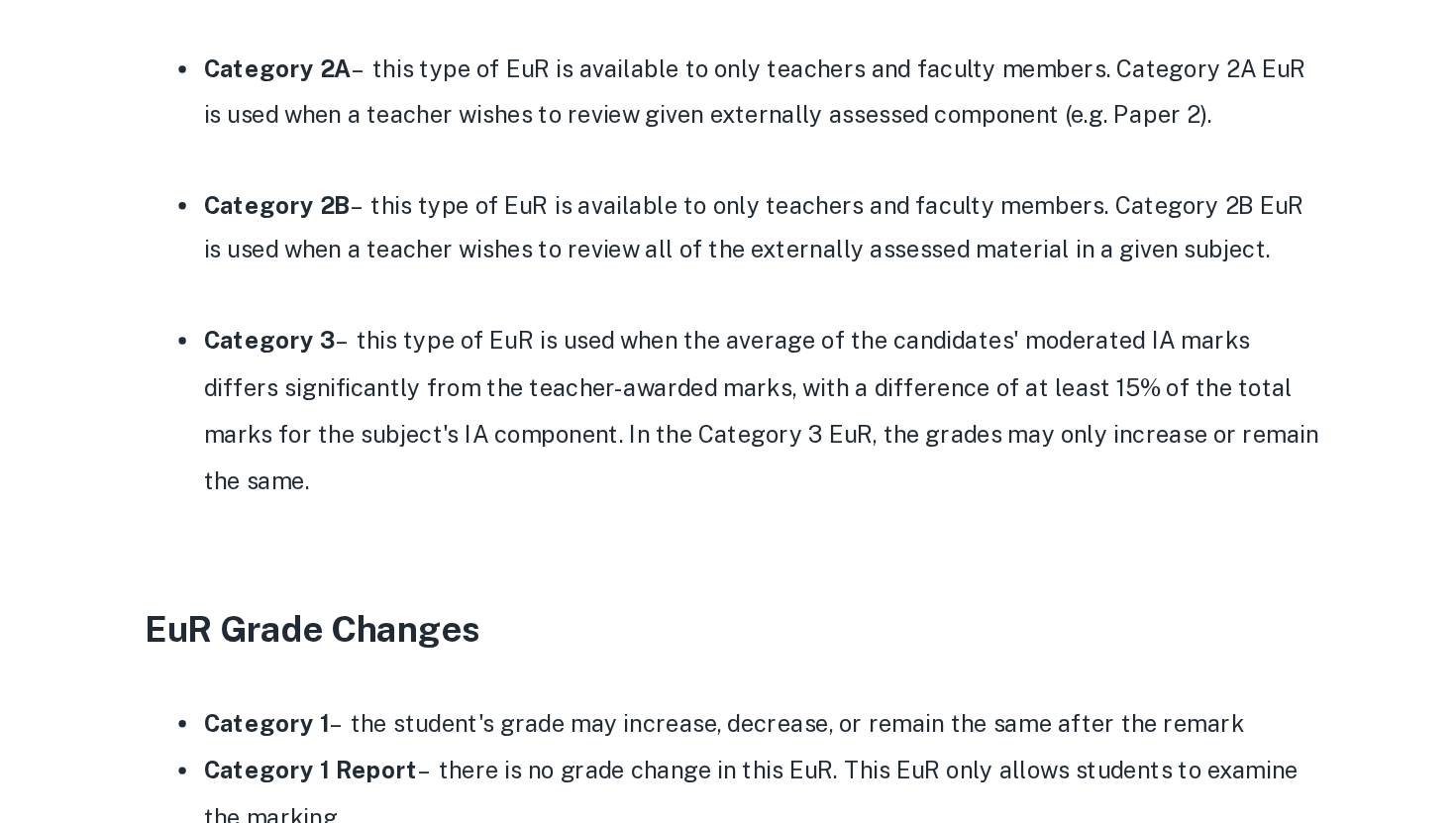 click on "Category 3   –  this type of EuR is used when the average of the candidates' moderated IA marks differs significantly from the teacher-awarded marks, with a difference of at least 15% of the total marks for the subject's IA component. In the Category 3 EuR, the grades may only increase or remain the same." at bounding box center [748, 546] 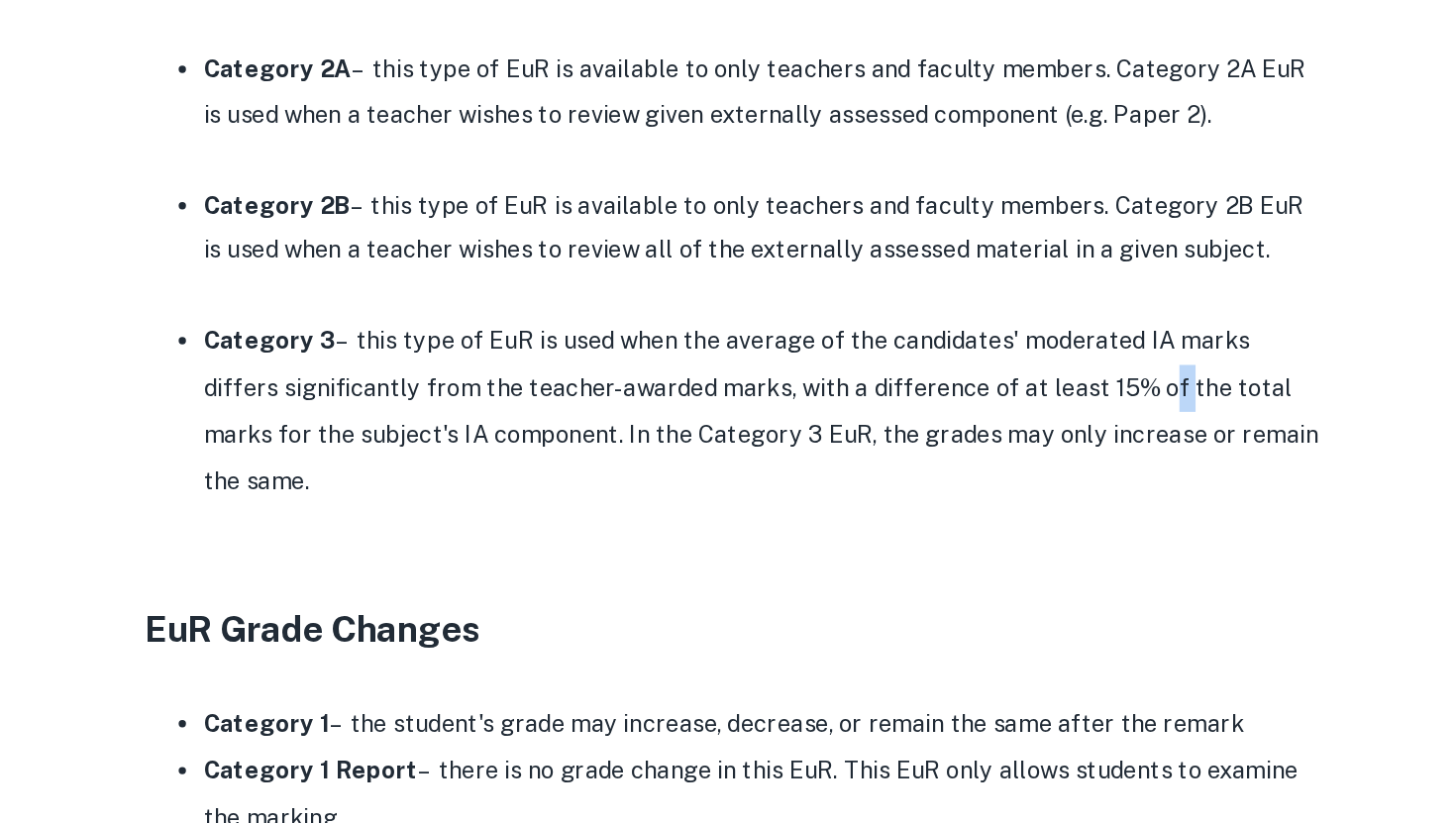 click on "Category 3   –  this type of EuR is used when the average of the candidates' moderated IA marks differs significantly from the teacher-awarded marks, with a difference of at least 15% of the total marks for the subject's IA component. In the Category 3 EuR, the grades may only increase or remain the same." at bounding box center [748, 546] 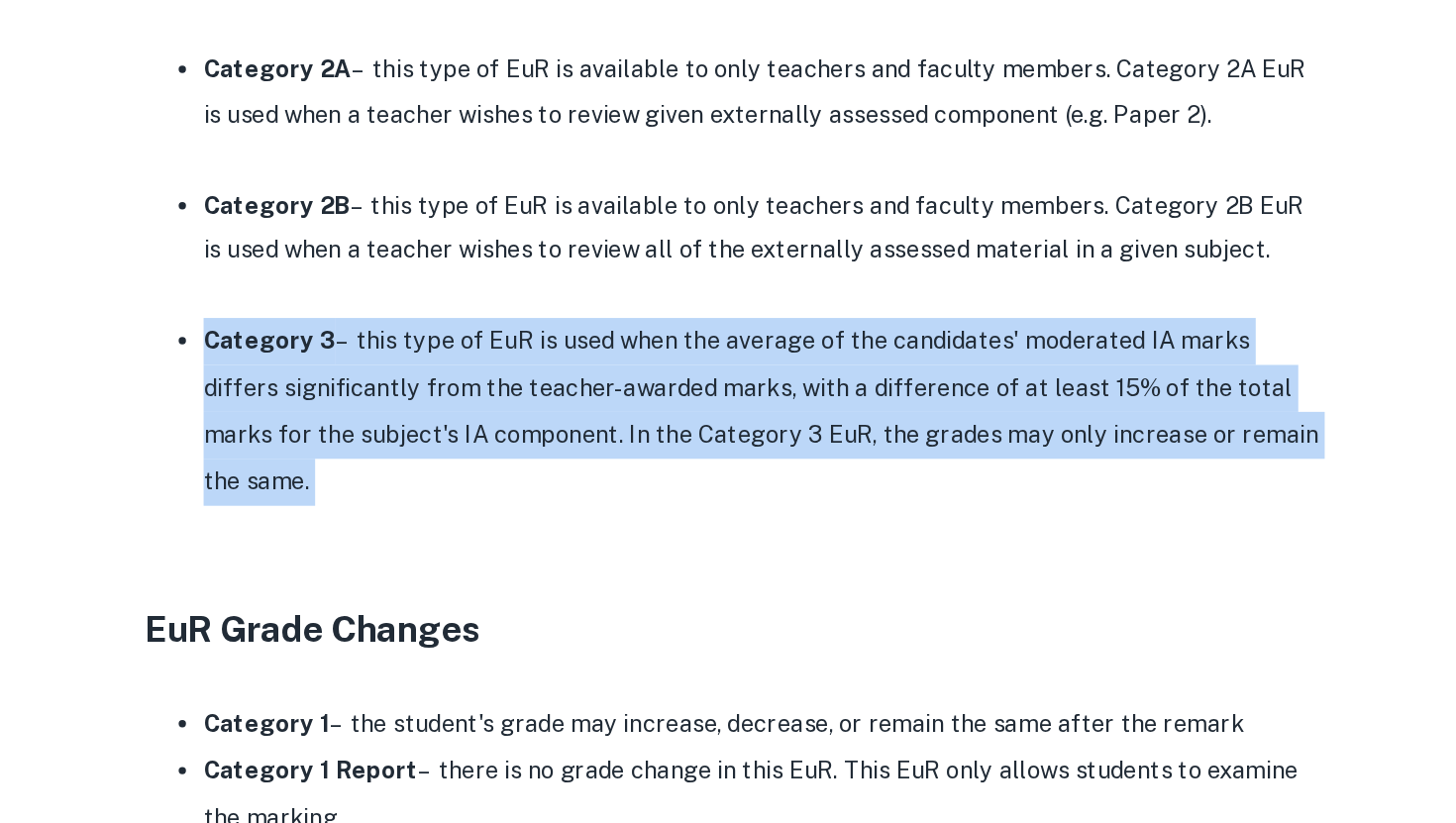 click on "Category 3   –  this type of EuR is used when the average of the candidates' moderated IA marks differs significantly from the teacher-awarded marks, with a difference of at least 15% of the total marks for the subject's IA component. In the Category 3 EuR, the grades may only increase or remain the same." at bounding box center [748, 546] 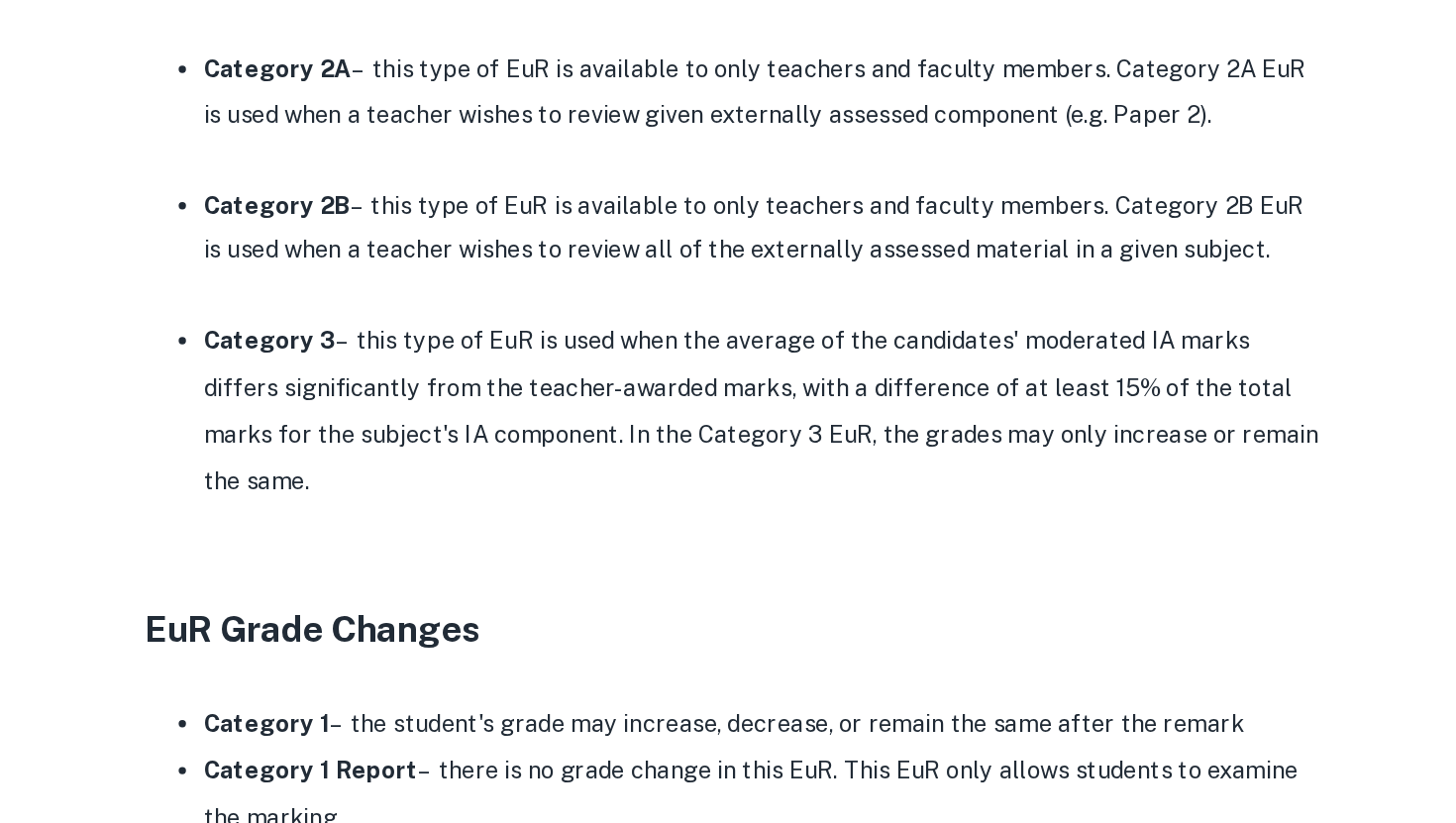 click on "Category 3   –  this type of EuR is used when the average of the candidates' moderated IA marks differs significantly from the teacher-awarded marks, with a difference of at least 15% of the total marks for the subject's IA component. In the Category 3 EuR, the grades may only increase or remain the same." at bounding box center [748, 546] 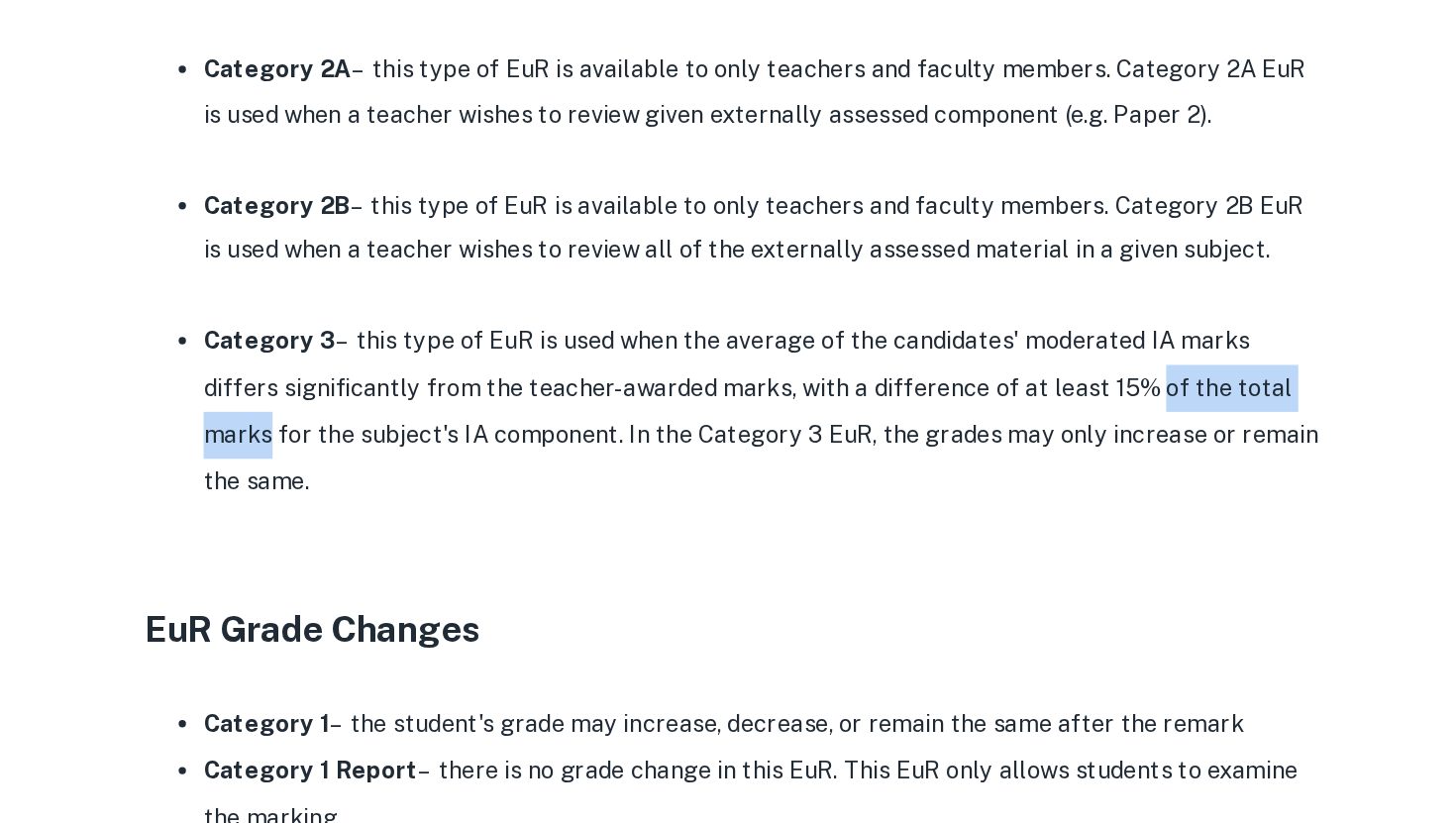drag, startPoint x: 949, startPoint y: 496, endPoint x: 1073, endPoint y: 505, distance: 124.32618 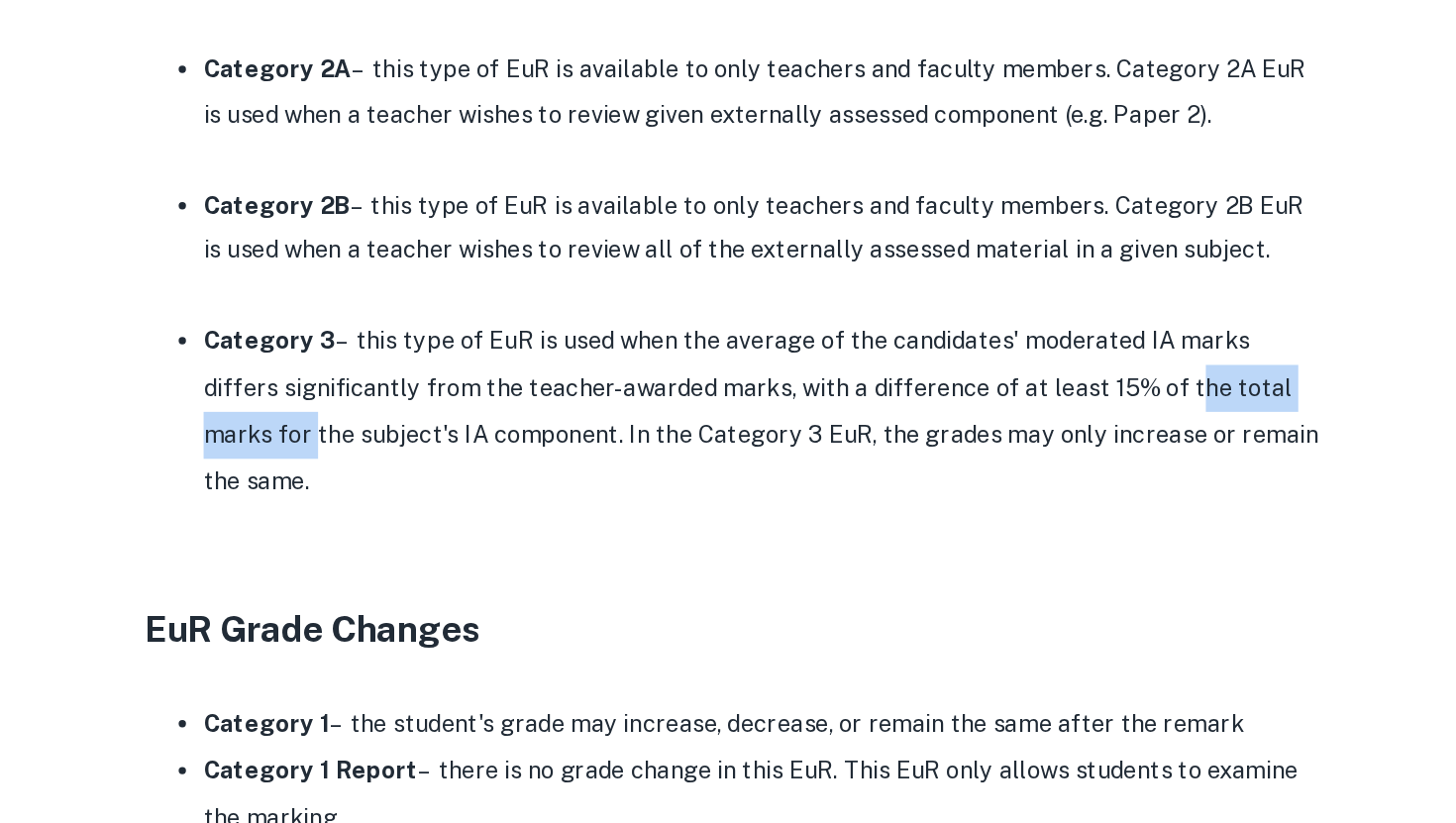 drag, startPoint x: 975, startPoint y: 490, endPoint x: 1142, endPoint y: 491, distance: 167.00299 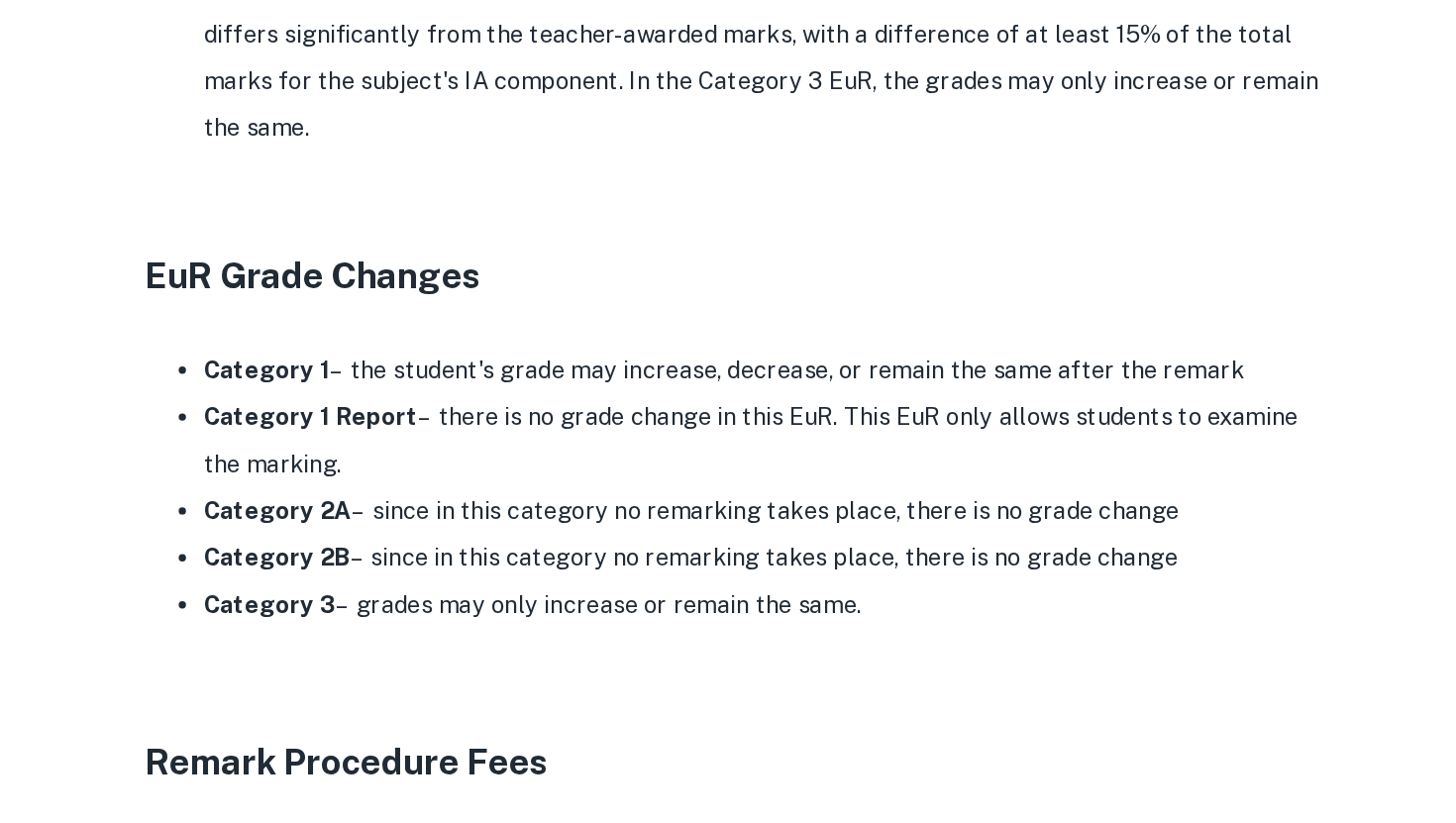 scroll, scrollTop: 1659, scrollLeft: 0, axis: vertical 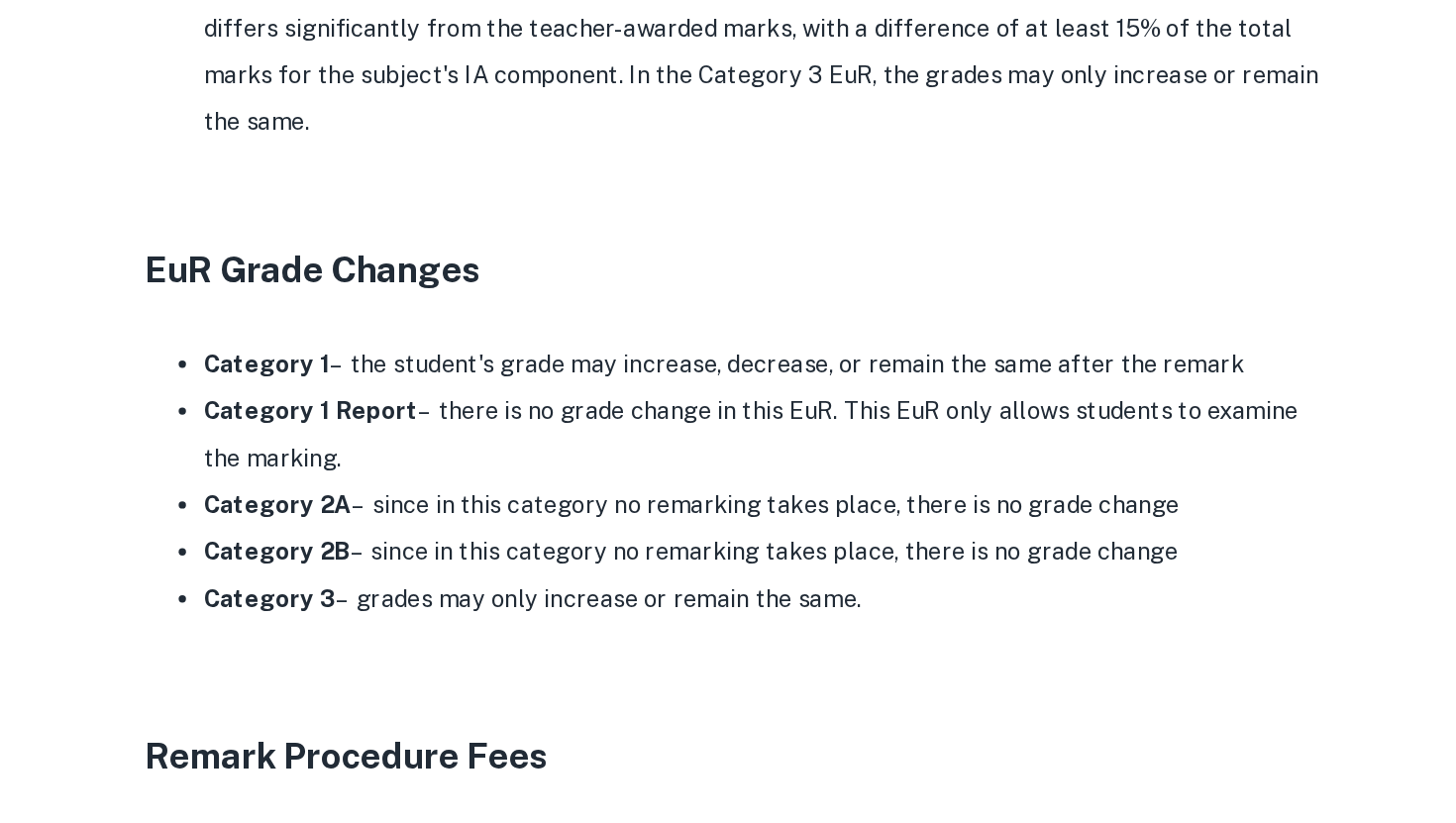 click on "Category 1   –  the student's grade may increase, decrease, or remain the same after the remark" at bounding box center (748, 514) 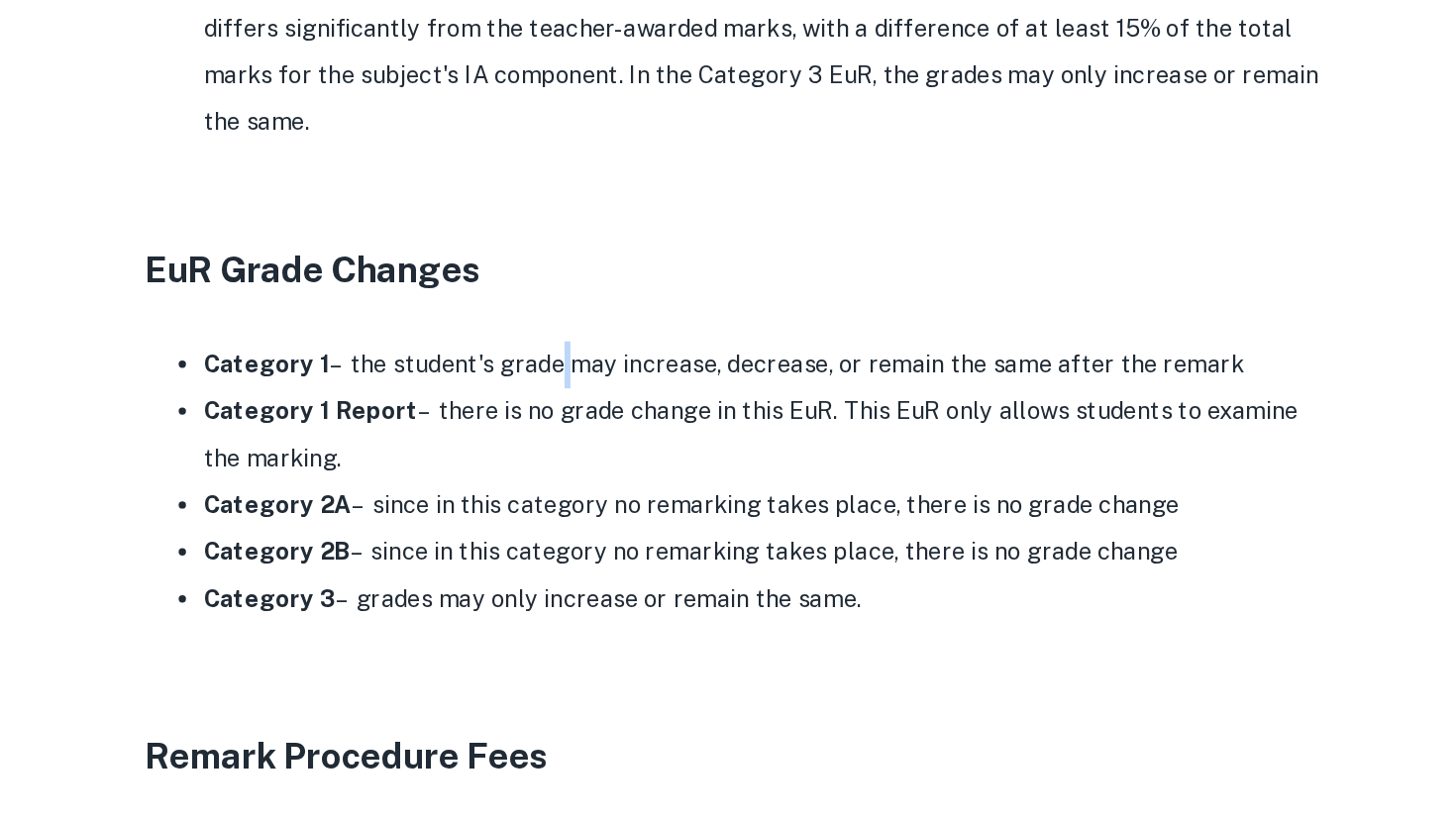 click on "Category 1   –  the student's grade may increase, decrease, or remain the same after the remark" at bounding box center [748, 514] 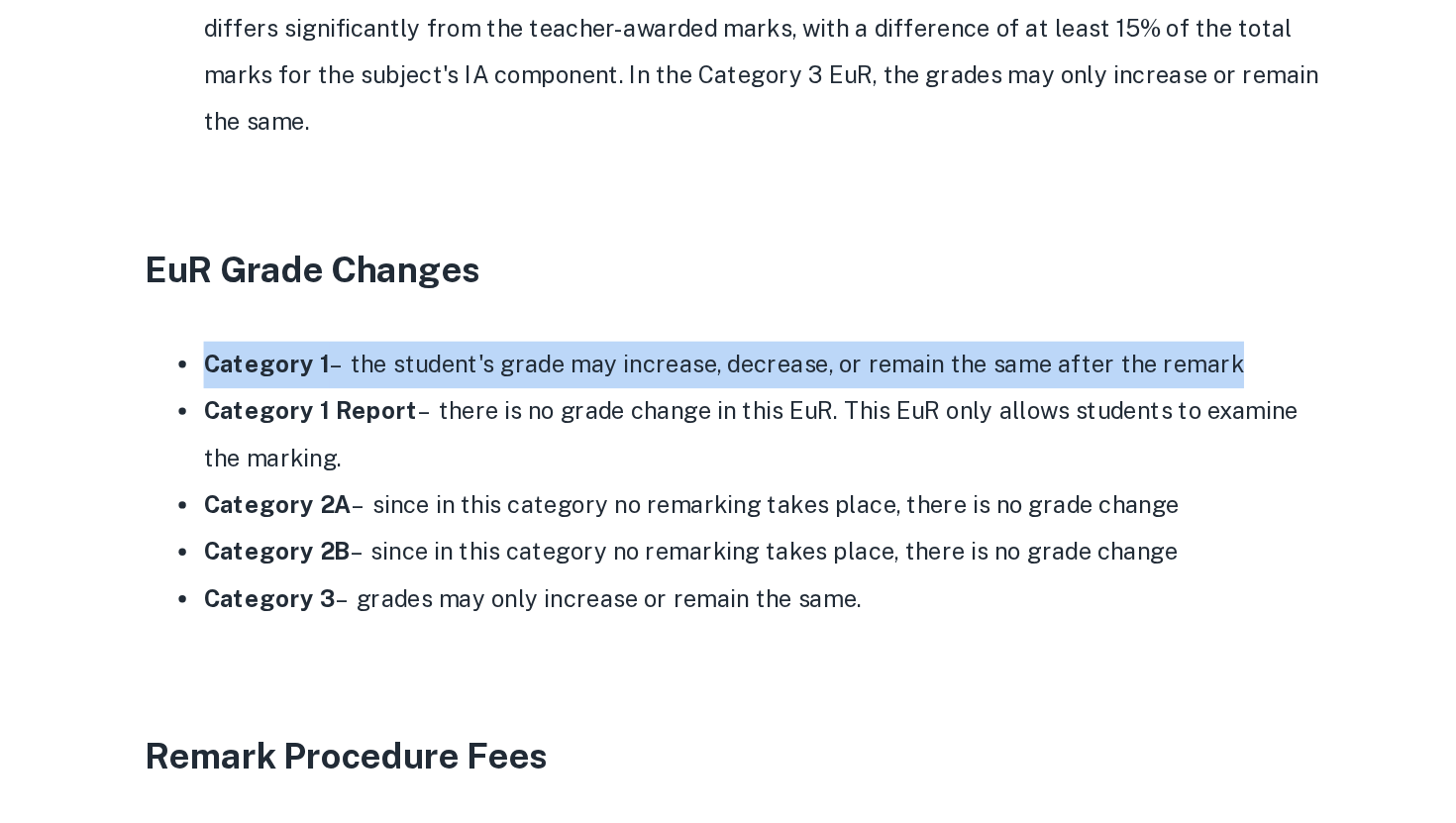 click on "Category 1   –  the student's grade may increase, decrease, or remain the same after the remark" at bounding box center (748, 514) 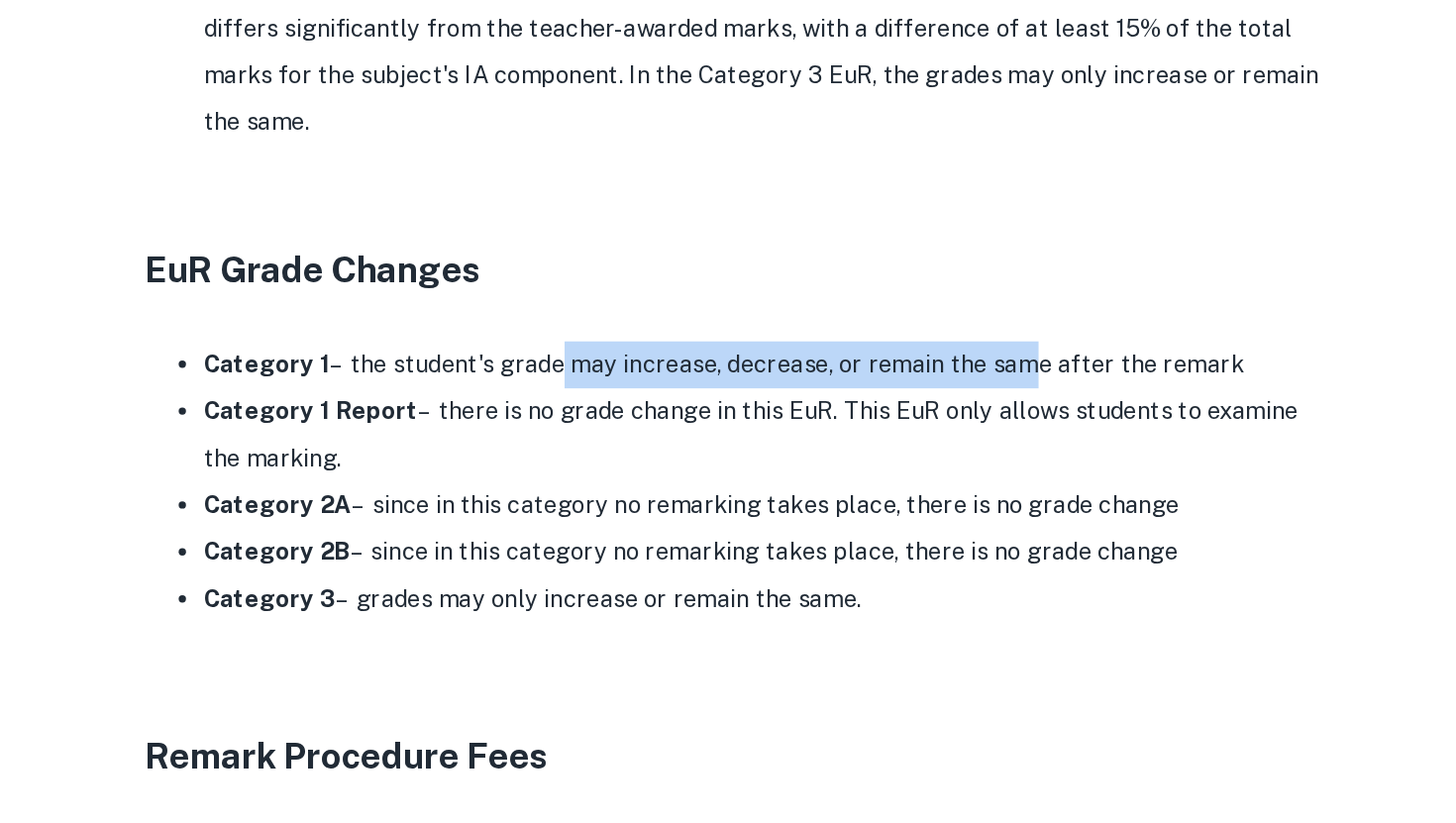 drag, startPoint x: 614, startPoint y: 451, endPoint x: 928, endPoint y: 452, distance: 314.0016 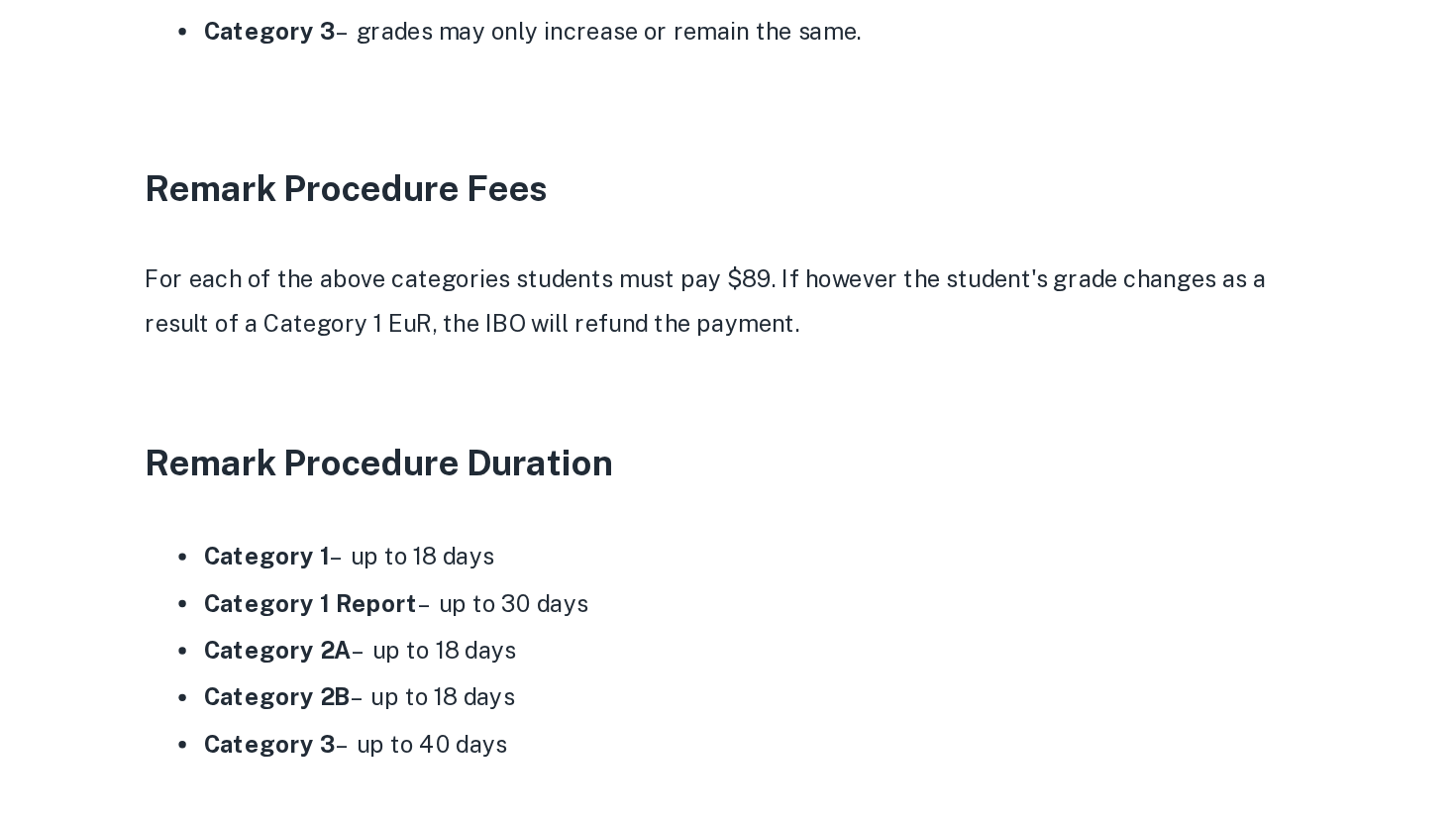 scroll, scrollTop: 2048, scrollLeft: 0, axis: vertical 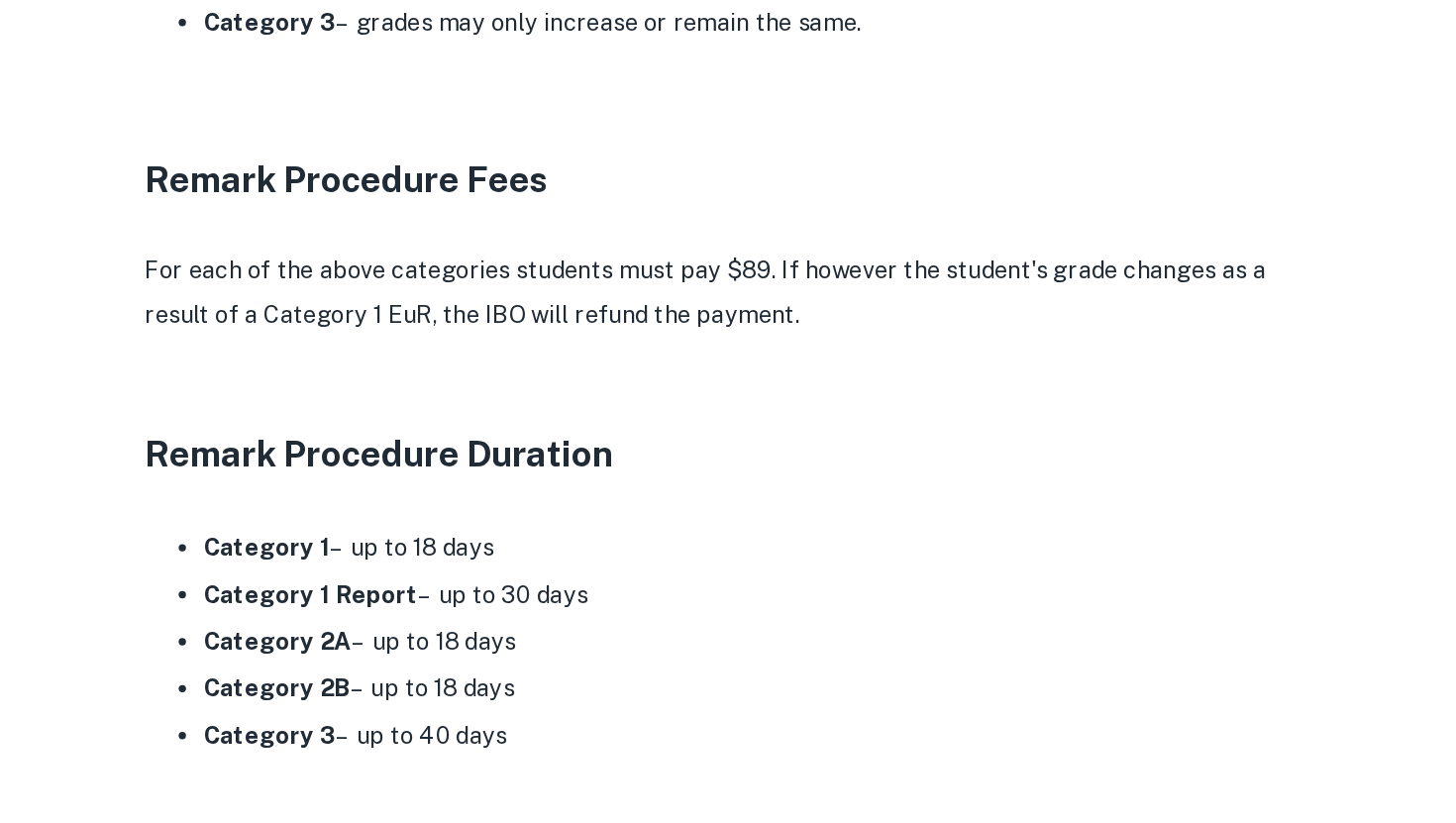 click on "Remark Procedure Duration" at bounding box center [728, 573] 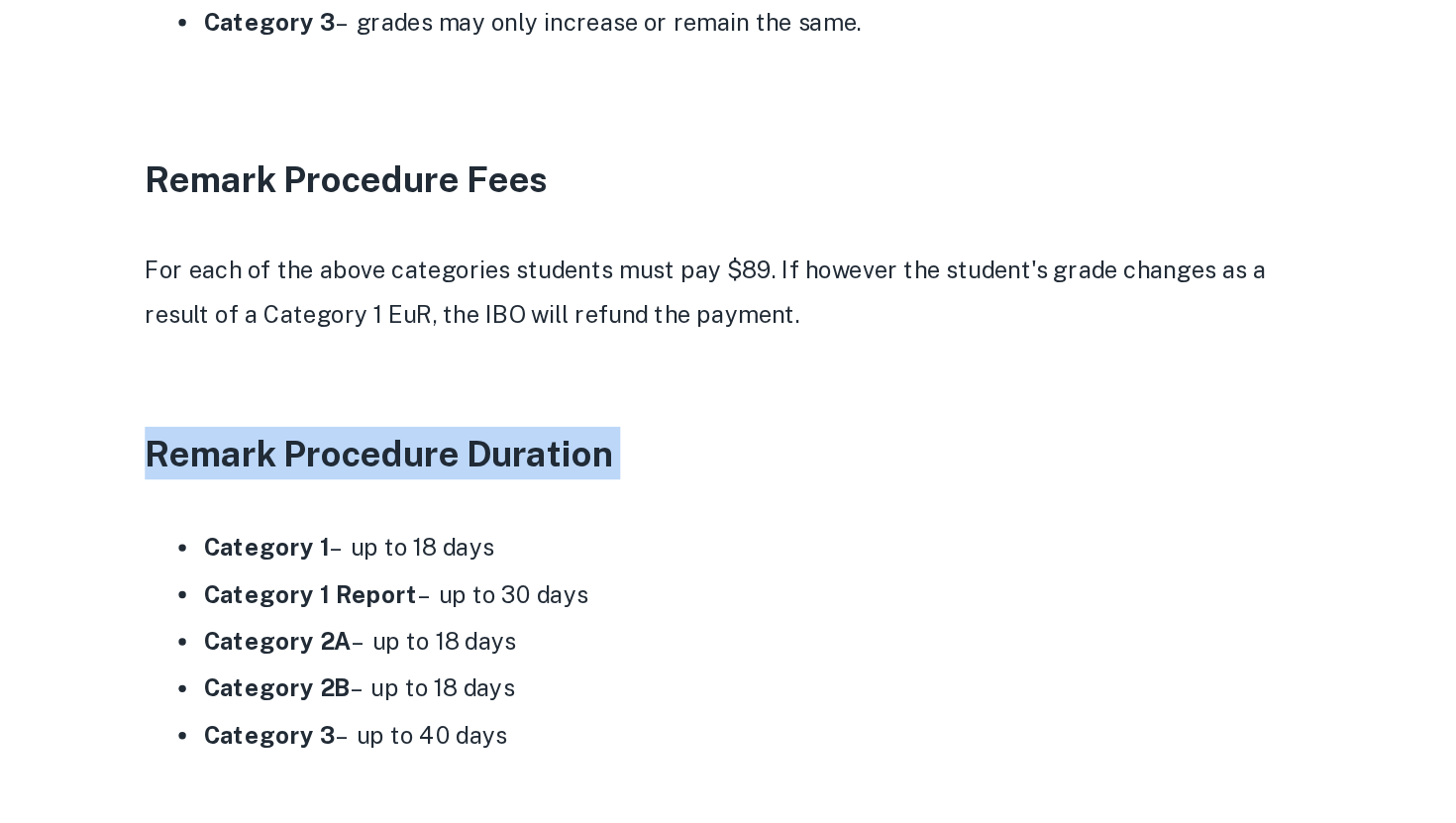 click on "Remark Procedure Duration" at bounding box center (728, 573) 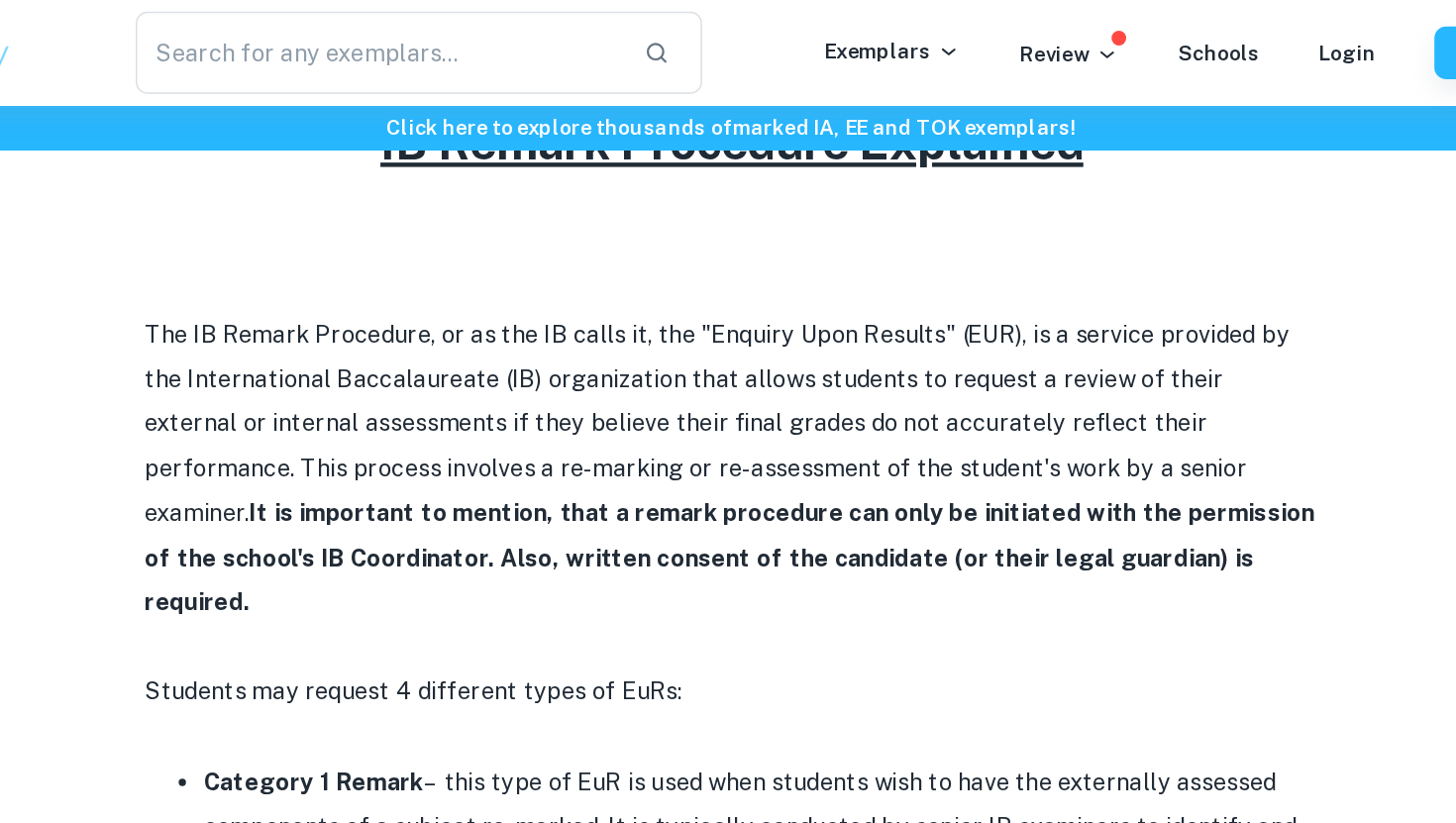 scroll, scrollTop: 898, scrollLeft: 0, axis: vertical 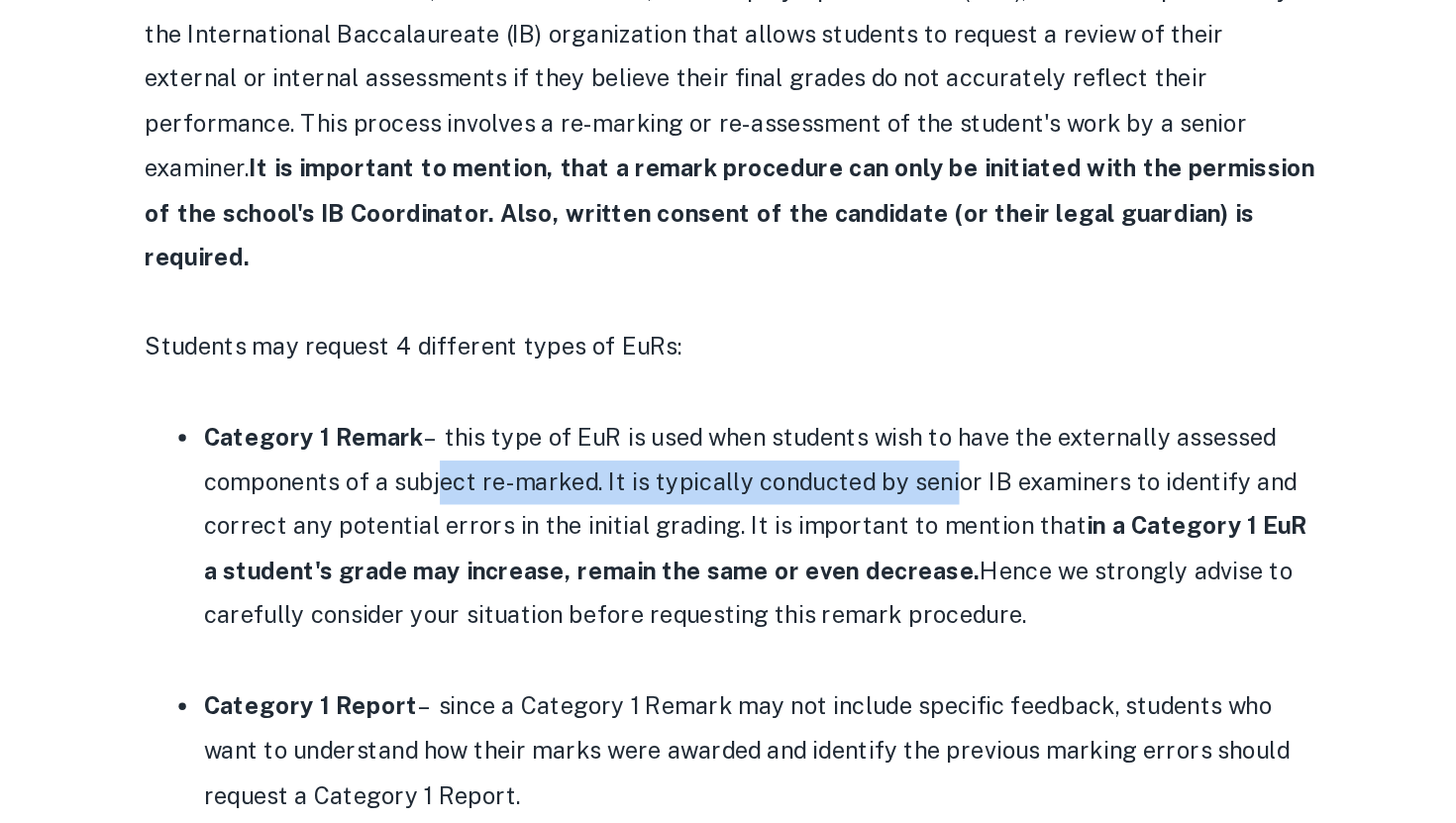 drag, startPoint x: 519, startPoint y: 515, endPoint x: 850, endPoint y: 533, distance: 331.48906 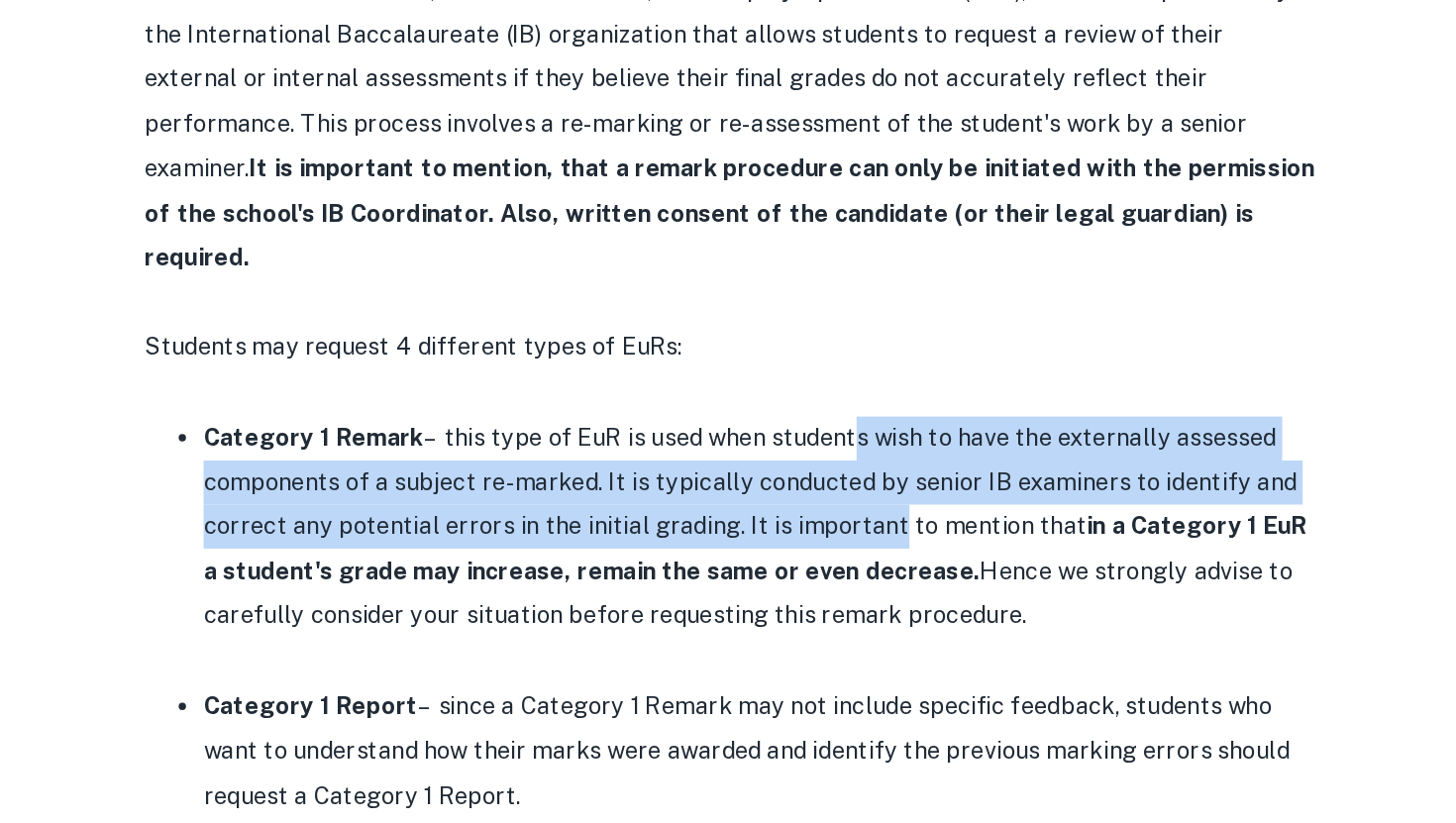 drag, startPoint x: 793, startPoint y: 501, endPoint x: 814, endPoint y: 566, distance: 68.308125 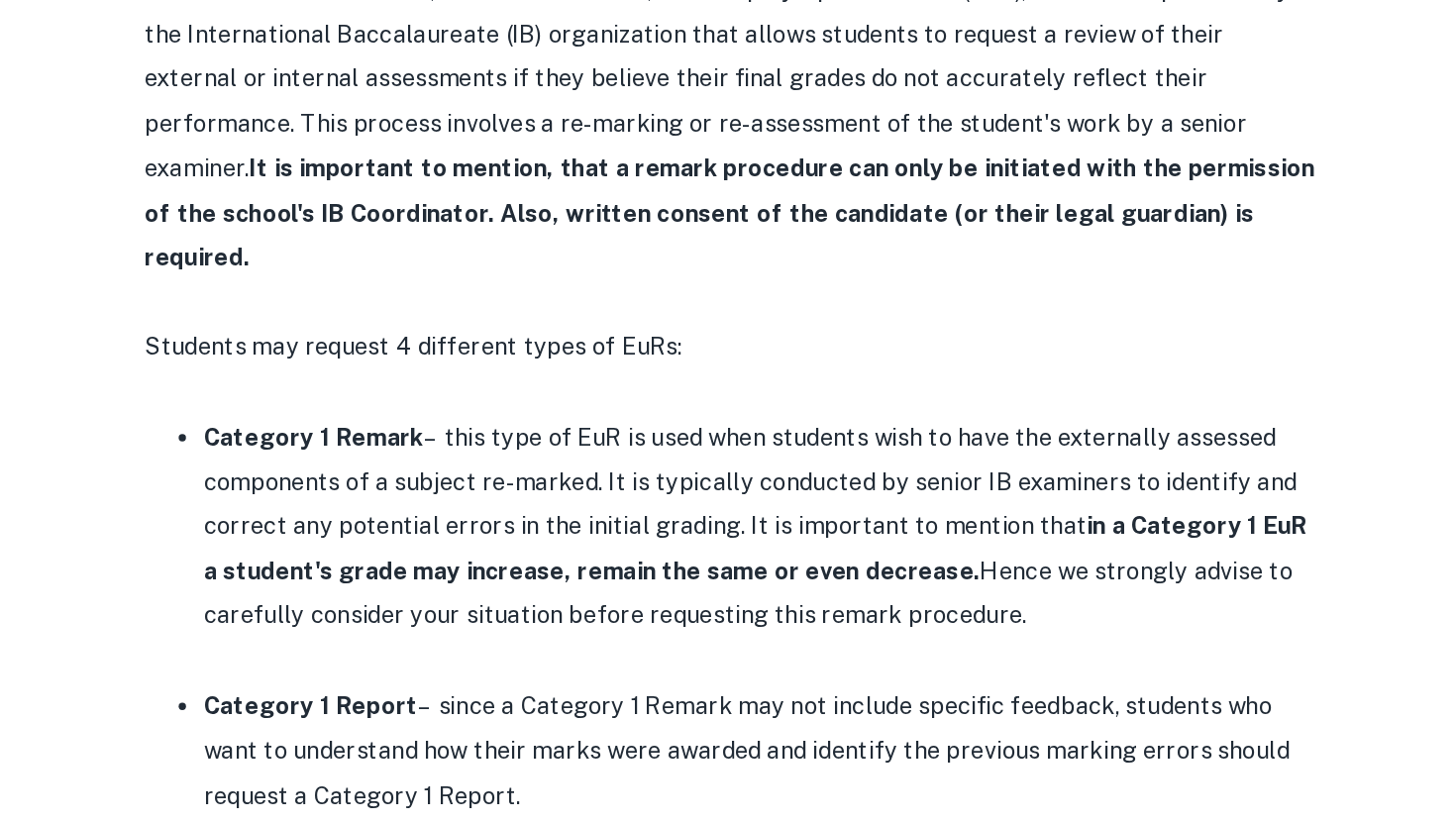 click on "Category 1 Remark   –  this type of EuR is used when students wish to have the externally assessed components of a subject re-marked. It is typically conducted by senior IB examiners to identify and correct any potential errors in the initial grading. It is important to mention that  in a Category 1 EuR a student's grade may increase, remain the same or even decrease.  Hence we strongly advise to carefully consider your situation before requesting this remark procedure." at bounding box center (748, 591) 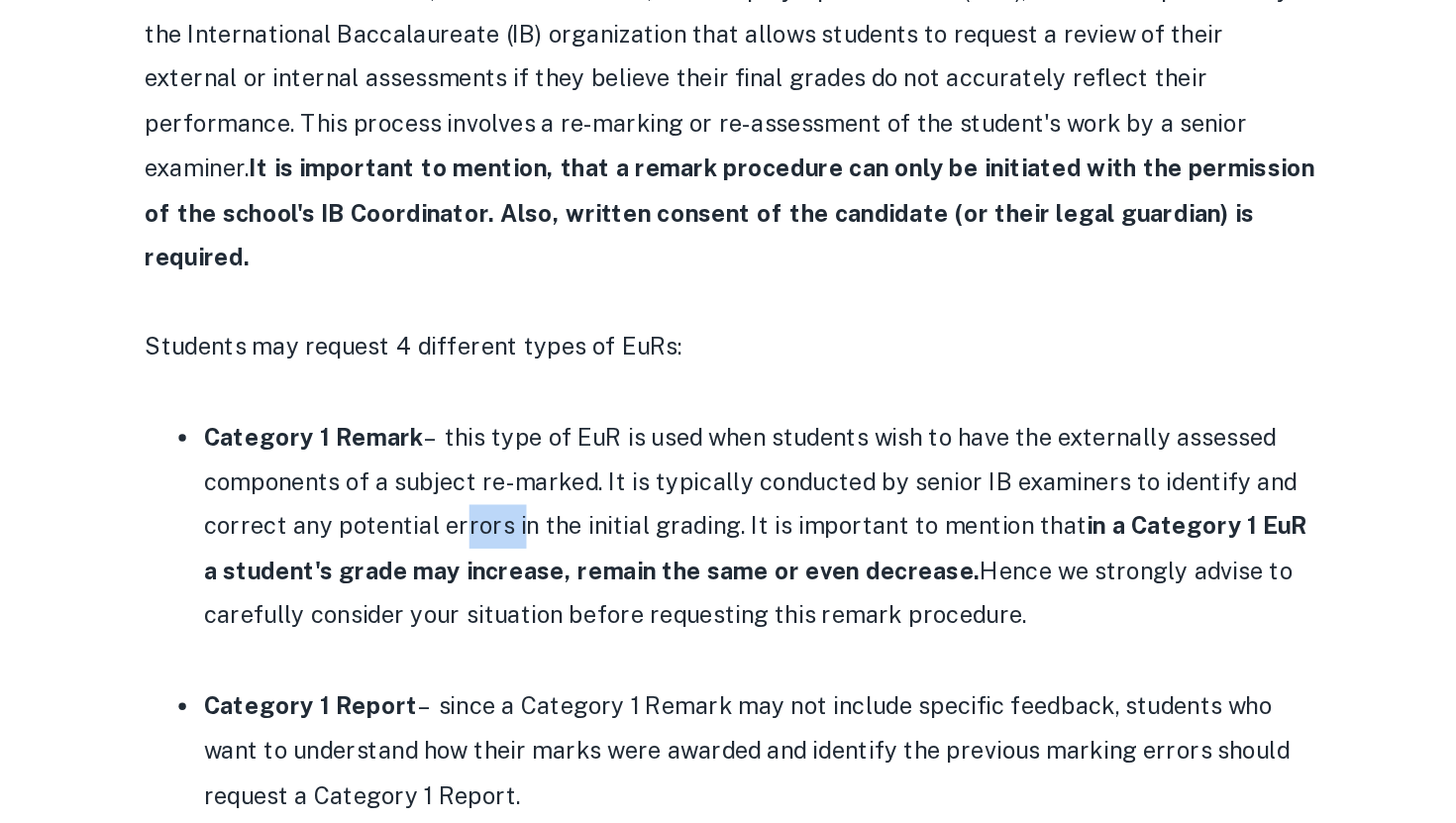 click on "Category 1 Remark   –  this type of EuR is used when students wish to have the externally assessed components of a subject re-marked. It is typically conducted by senior IB examiners to identify and correct any potential errors in the initial grading. It is important to mention that  in a Category 1 EuR a student's grade may increase, remain the same or even decrease.  Hence we strongly advise to carefully consider your situation before requesting this remark procedure." at bounding box center [748, 591] 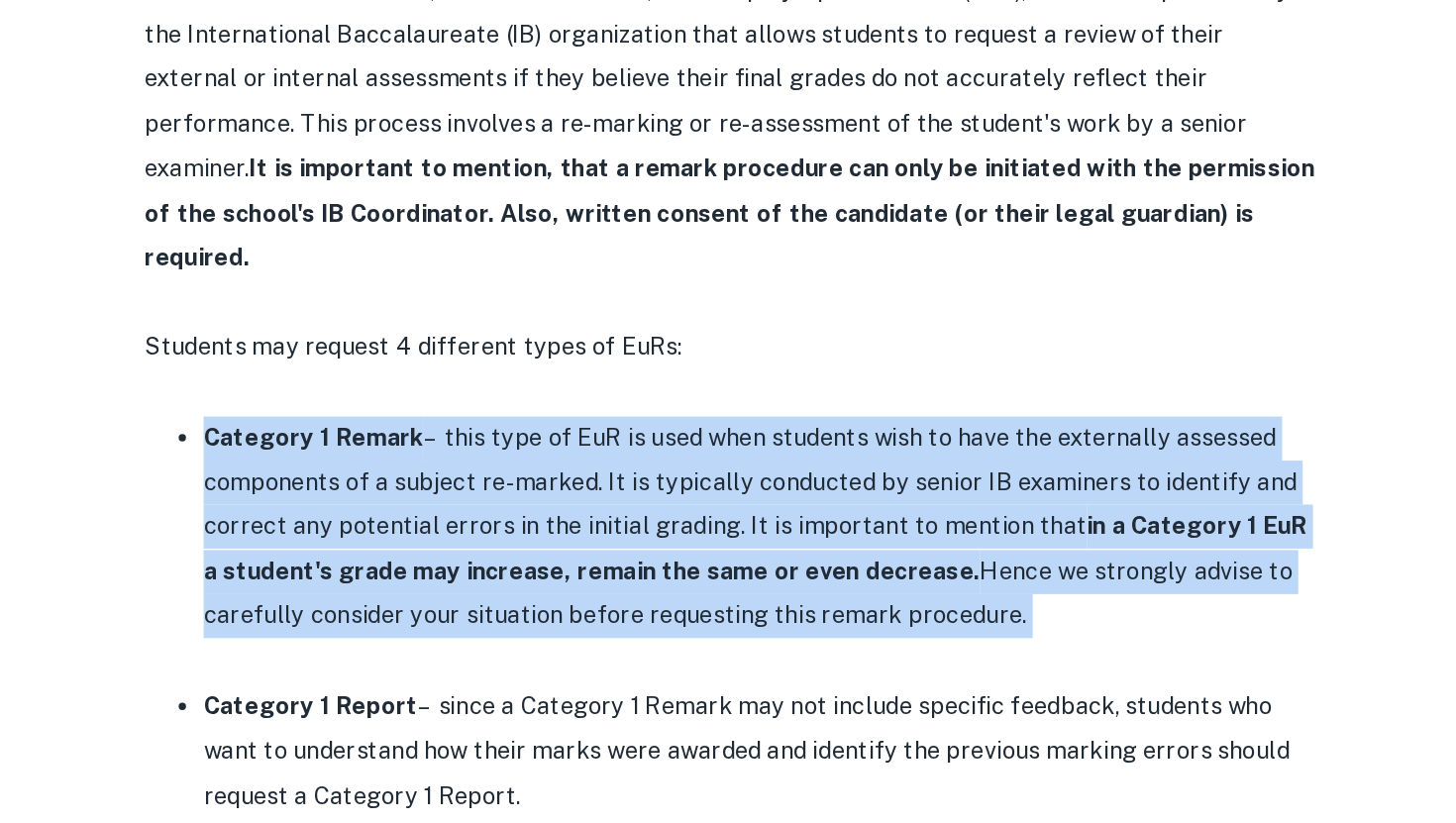 click on "Category 1 Remark   –  this type of EuR is used when students wish to have the externally assessed components of a subject re-marked. It is typically conducted by senior IB examiners to identify and correct any potential errors in the initial grading. It is important to mention that  in a Category 1 EuR a student's grade may increase, remain the same or even decrease.  Hence we strongly advise to carefully consider your situation before requesting this remark procedure." at bounding box center [748, 591] 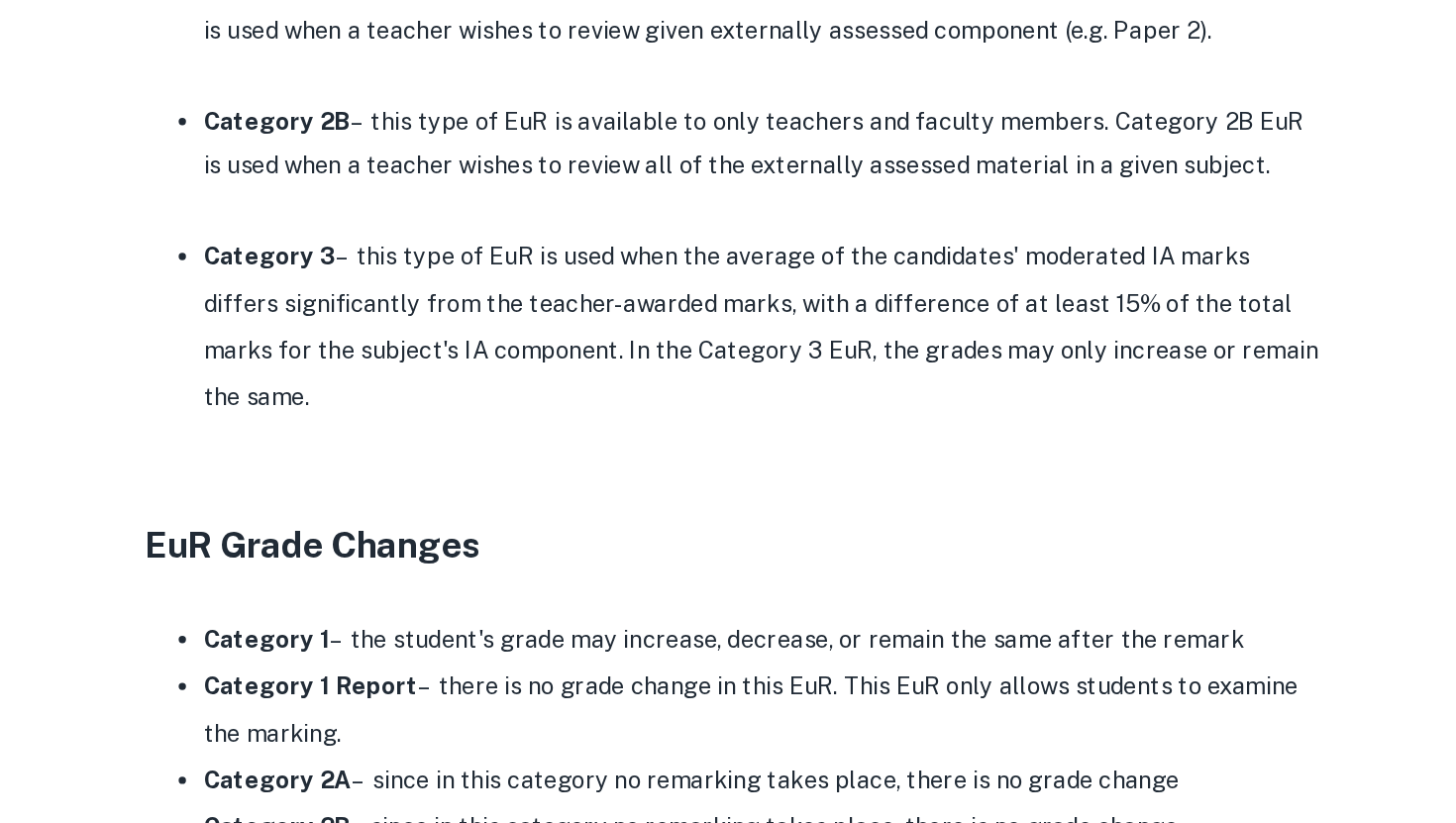 scroll, scrollTop: 1474, scrollLeft: 0, axis: vertical 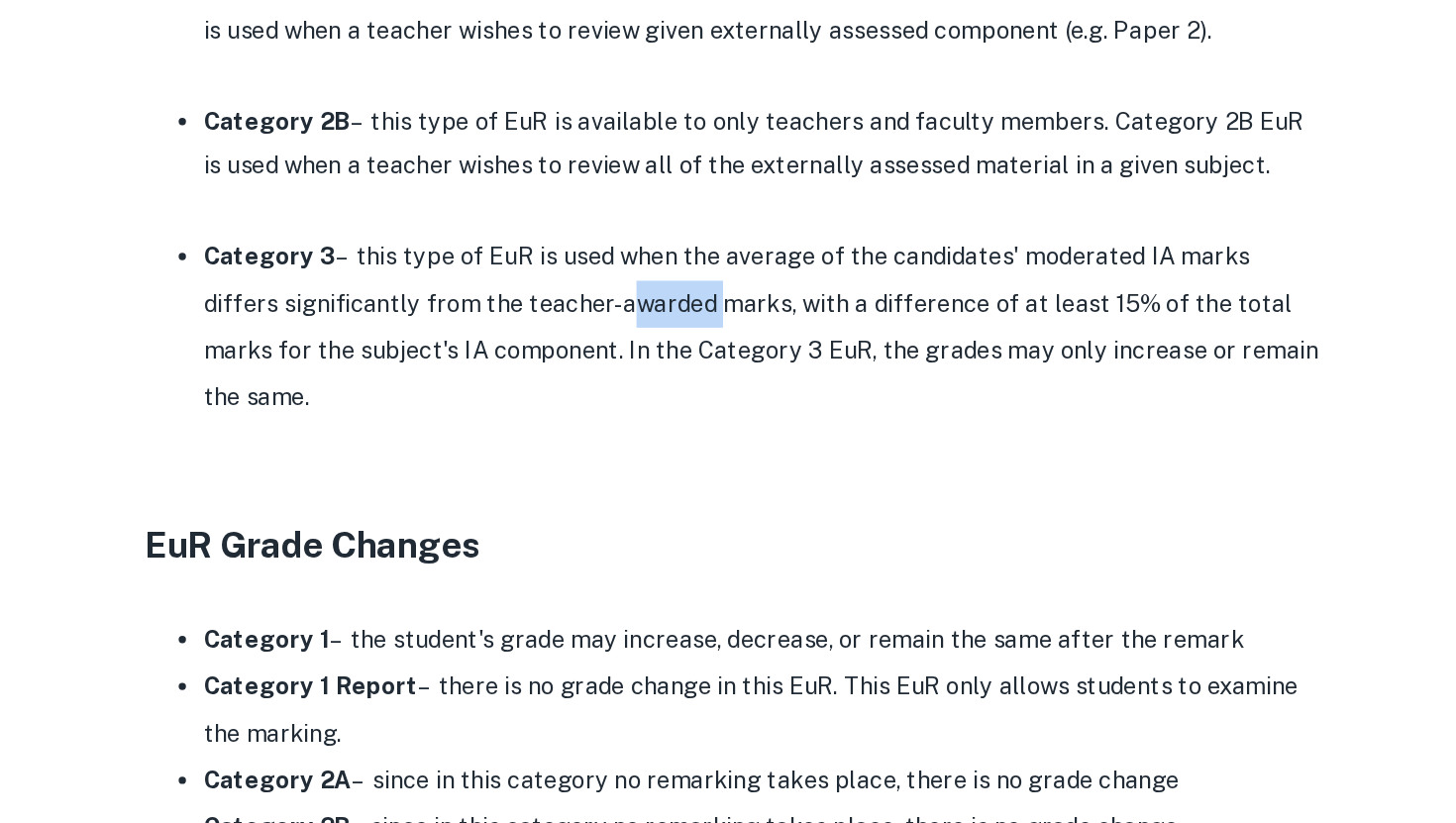 click on "Category 3   –  this type of EuR is used when the average of the candidates' moderated IA marks differs significantly from the teacher-awarded marks, with a difference of at least 15% of the total marks for the subject's IA component. In the Category 3 EuR, the grades may only increase or remain the same." at bounding box center [748, 488] 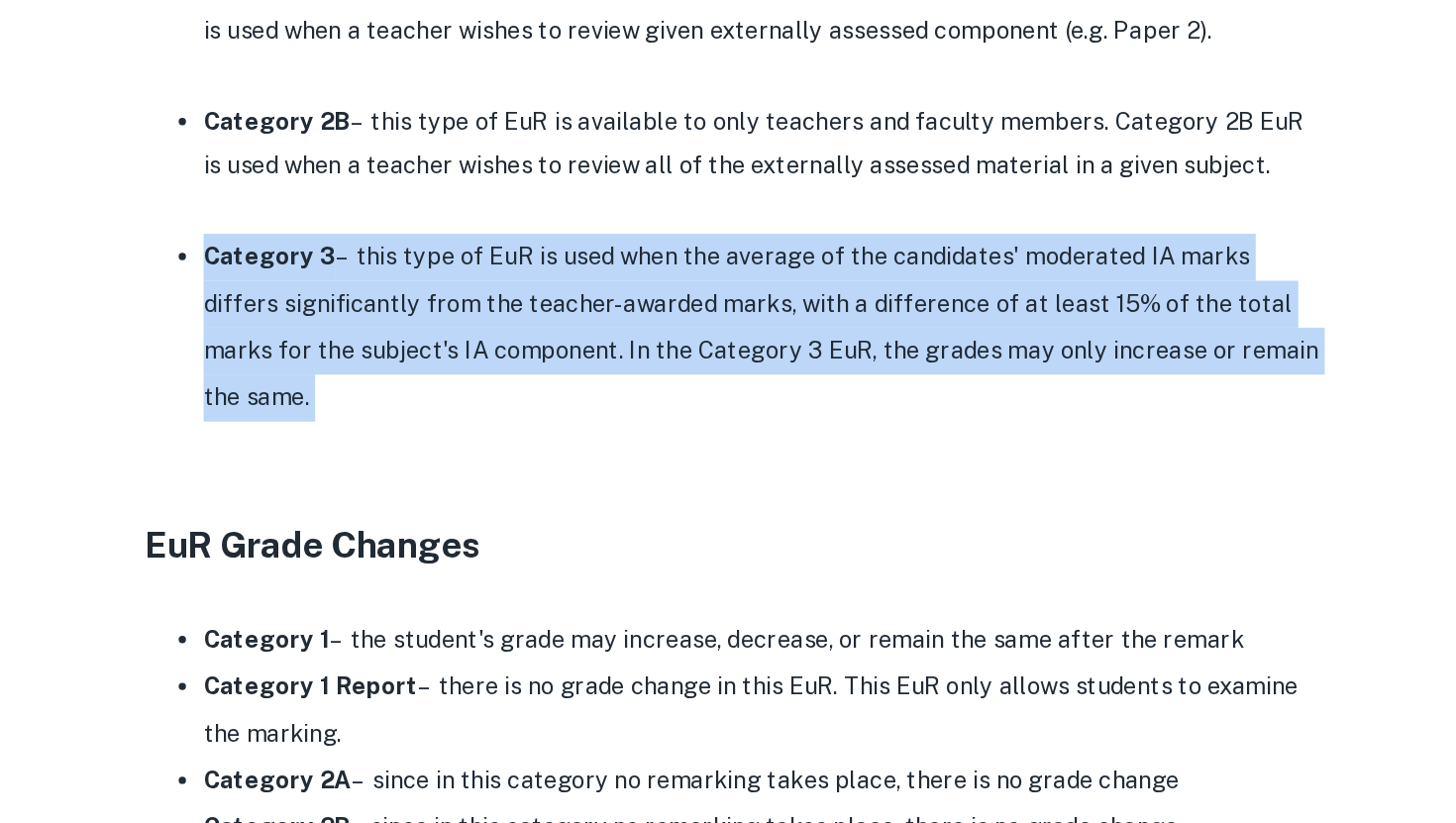 click on "Category 3   –  this type of EuR is used when the average of the candidates' moderated IA marks differs significantly from the teacher-awarded marks, with a difference of at least 15% of the total marks for the subject's IA component. In the Category 3 EuR, the grades may only increase or remain the same." at bounding box center (748, 488) 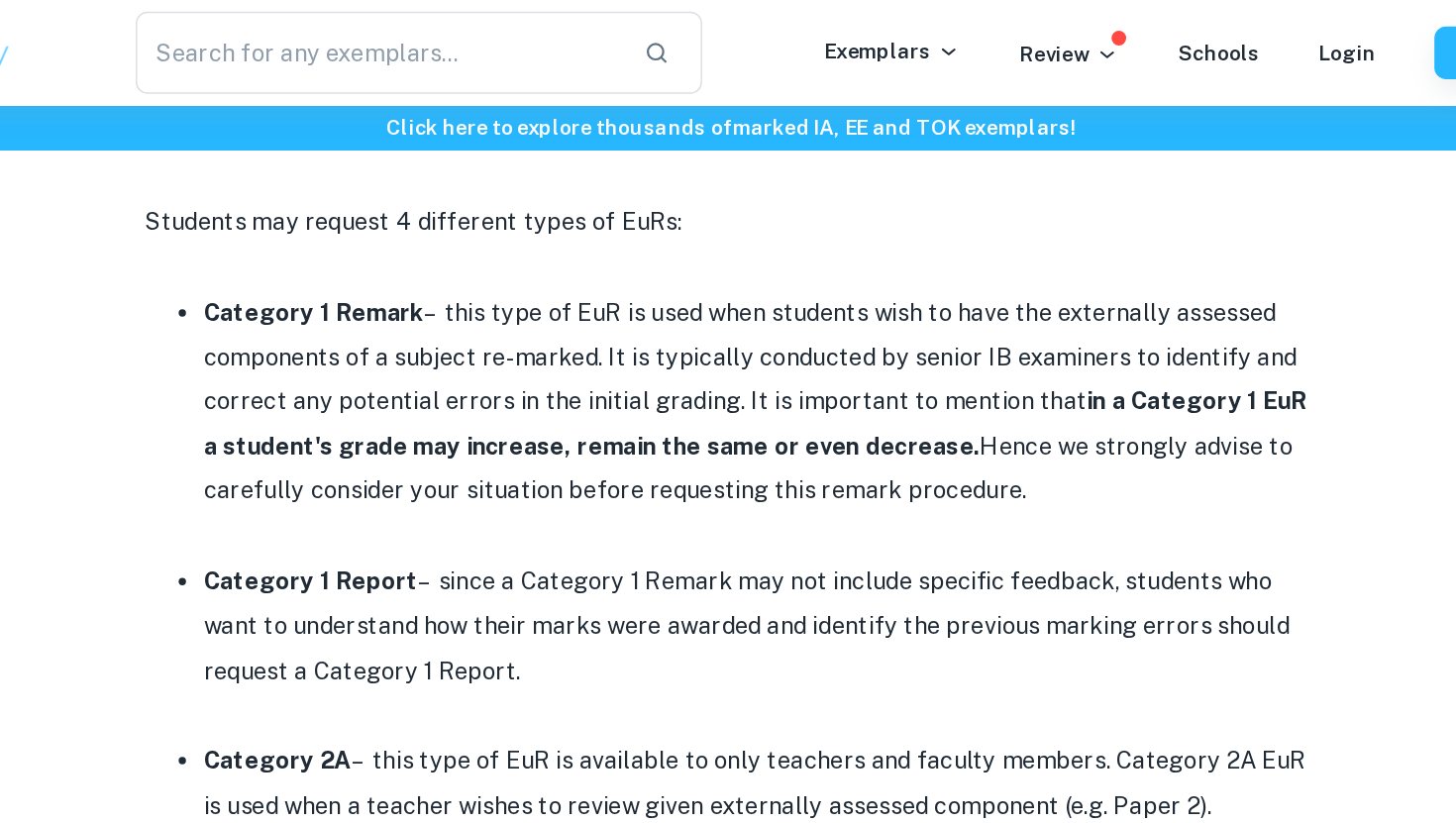 scroll, scrollTop: 1216, scrollLeft: 0, axis: vertical 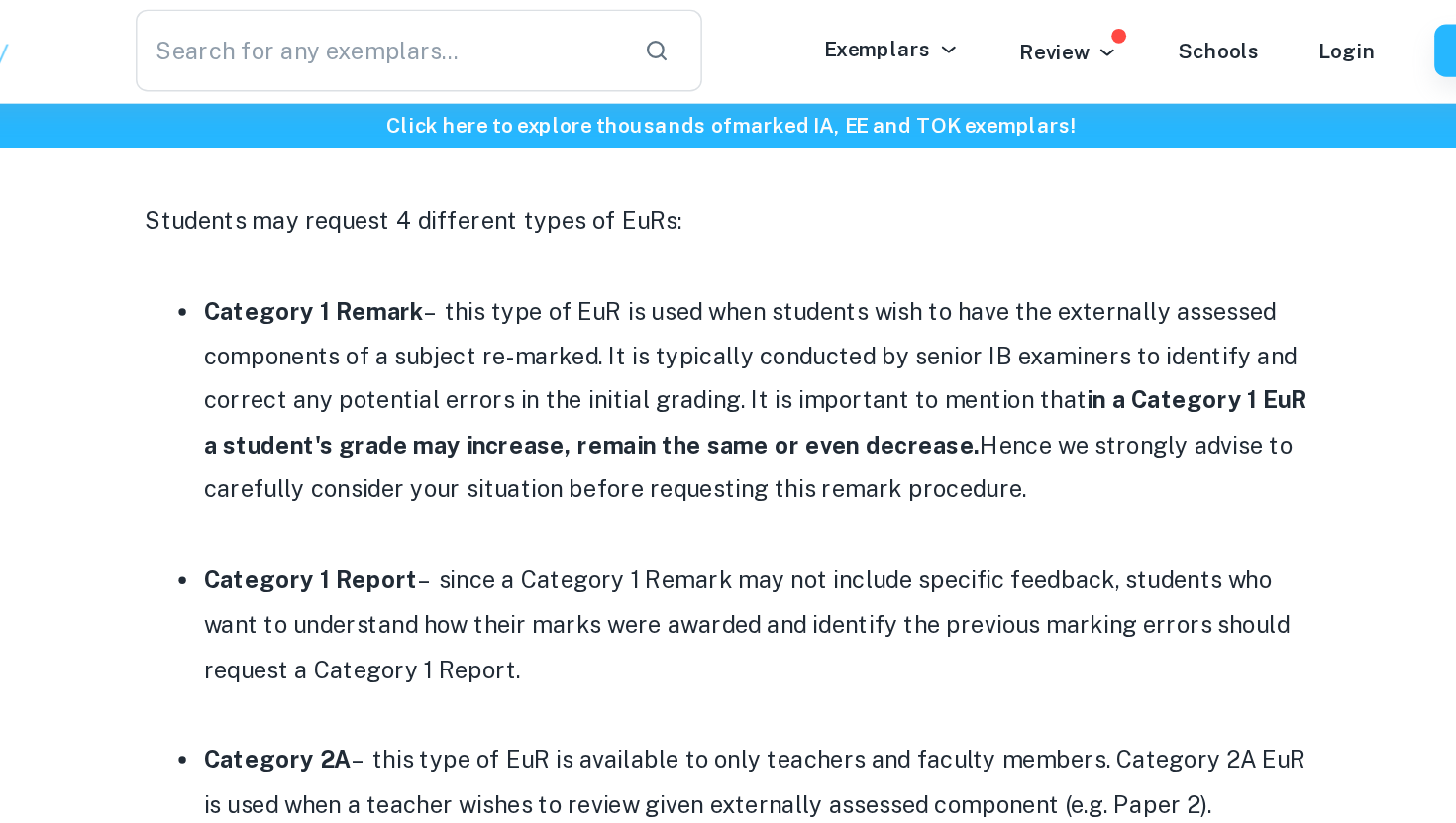 click on "Category 1 Remark   –  this type of EuR is used when students wish to have the externally assessed components of a subject re-marked. It is typically conducted by senior IB examiners to identify and correct any potential errors in the initial grading. It is important to mention that  in a Category 1 EuR a student's grade may increase, remain the same or even decrease.  Hence we strongly advise to carefully consider your situation before requesting this remark procedure." at bounding box center [748, 273] 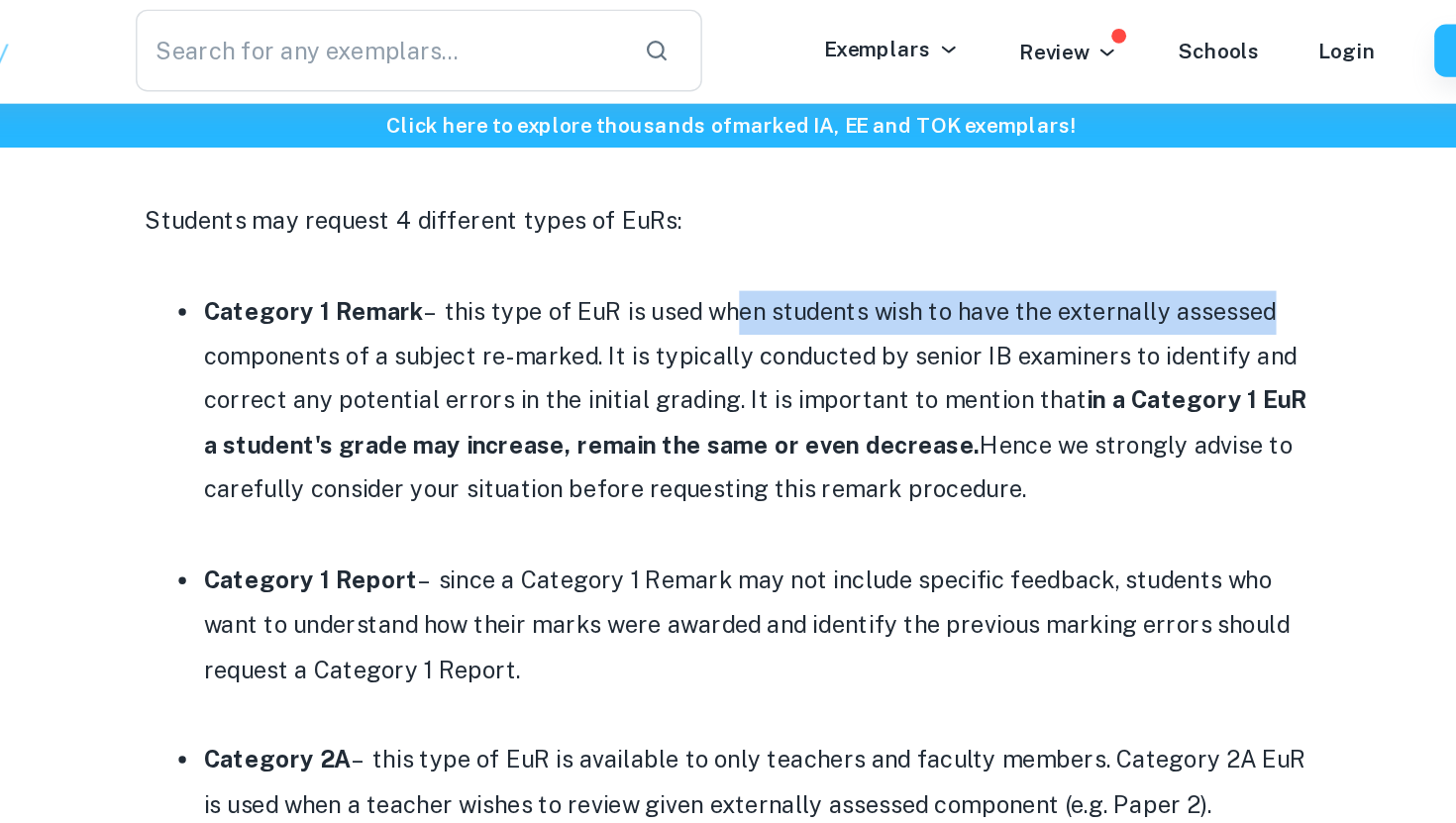 drag, startPoint x: 712, startPoint y: 188, endPoint x: 1068, endPoint y: 192, distance: 356.02247 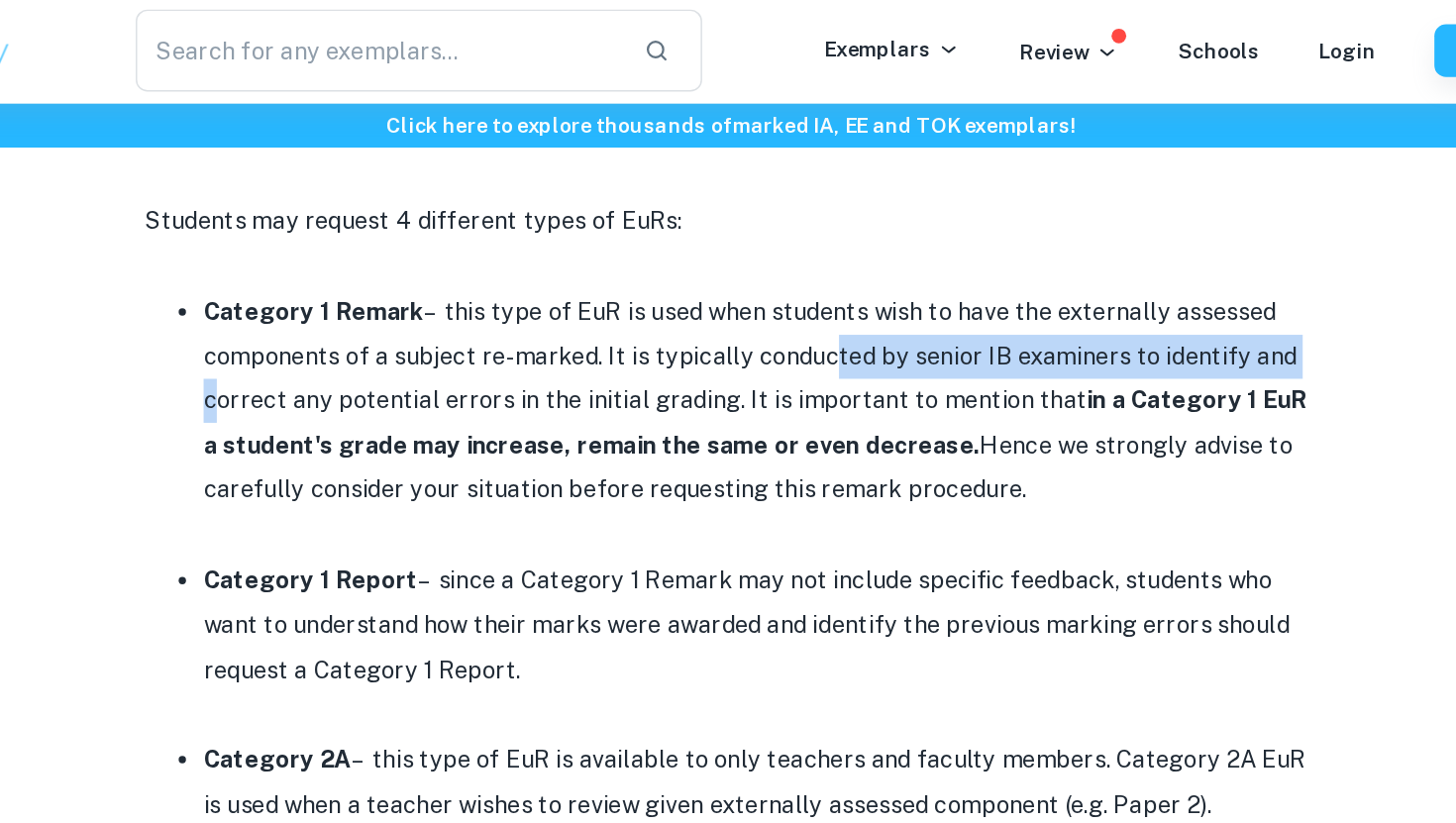drag, startPoint x: 768, startPoint y: 210, endPoint x: 1093, endPoint y: 209, distance: 325.00154 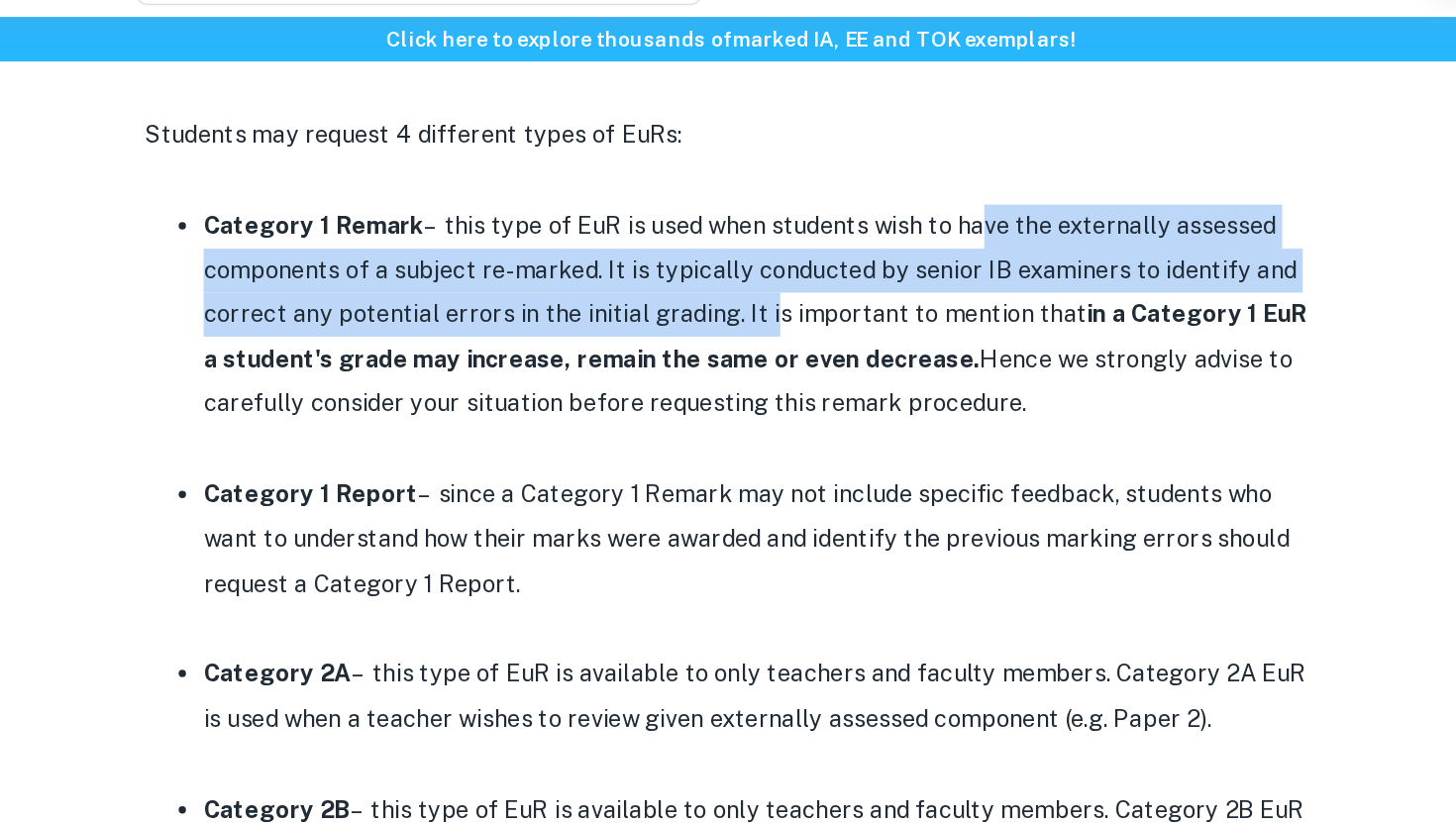 drag, startPoint x: 882, startPoint y: 182, endPoint x: 738, endPoint y: 232, distance: 152.43359 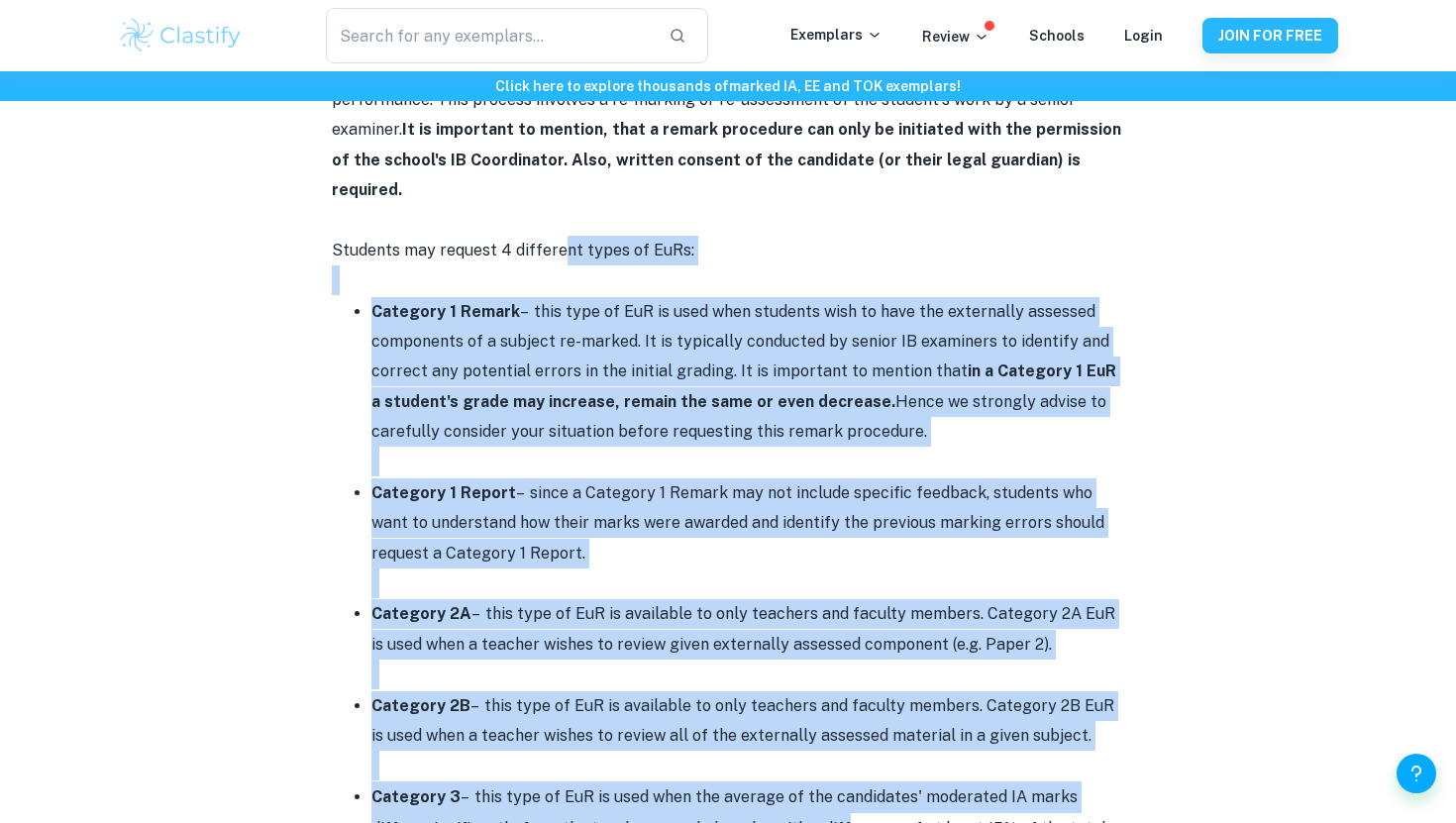 scroll, scrollTop: 1125, scrollLeft: 0, axis: vertical 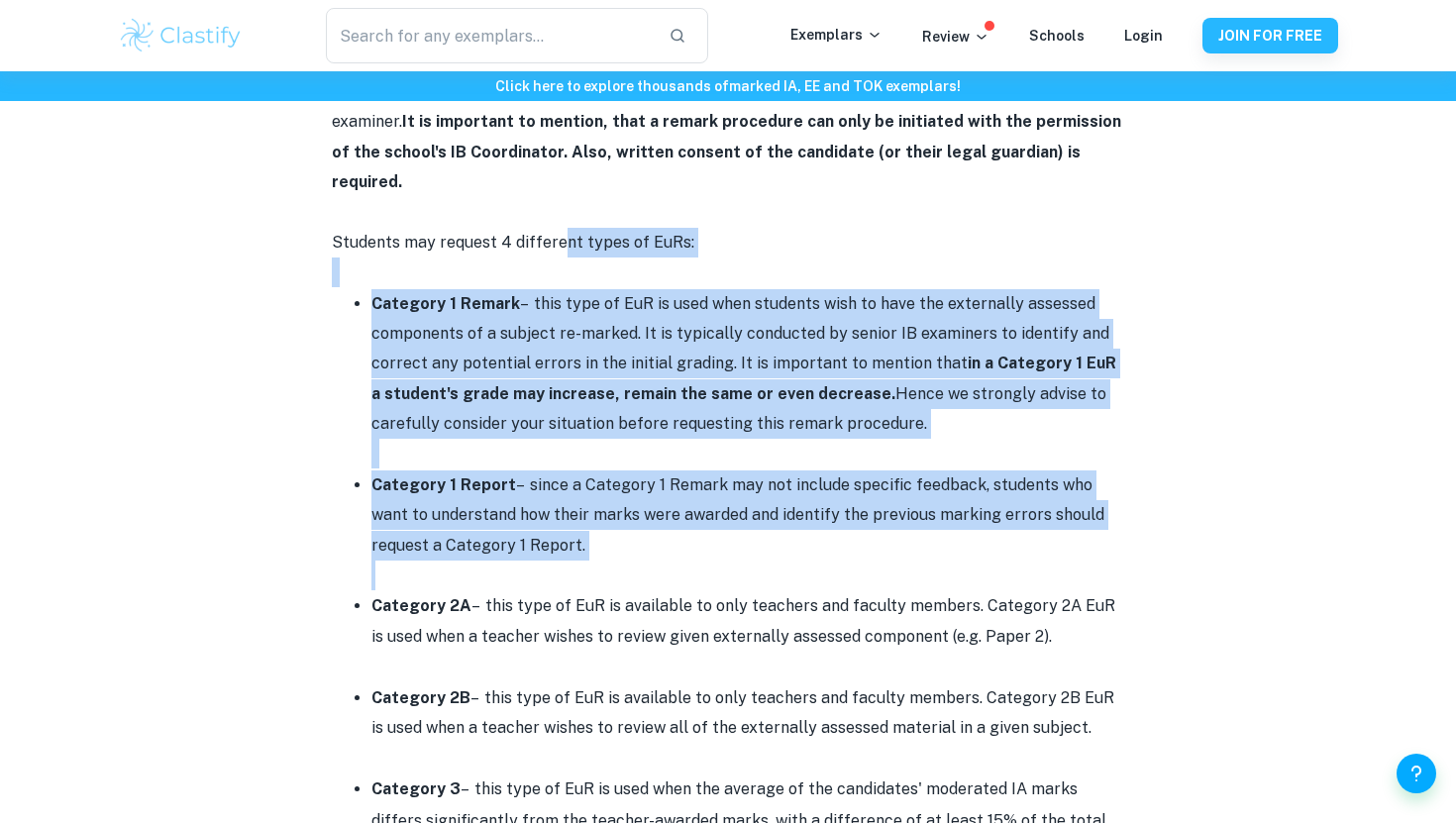 drag, startPoint x: 559, startPoint y: 376, endPoint x: 697, endPoint y: 540, distance: 214.33618 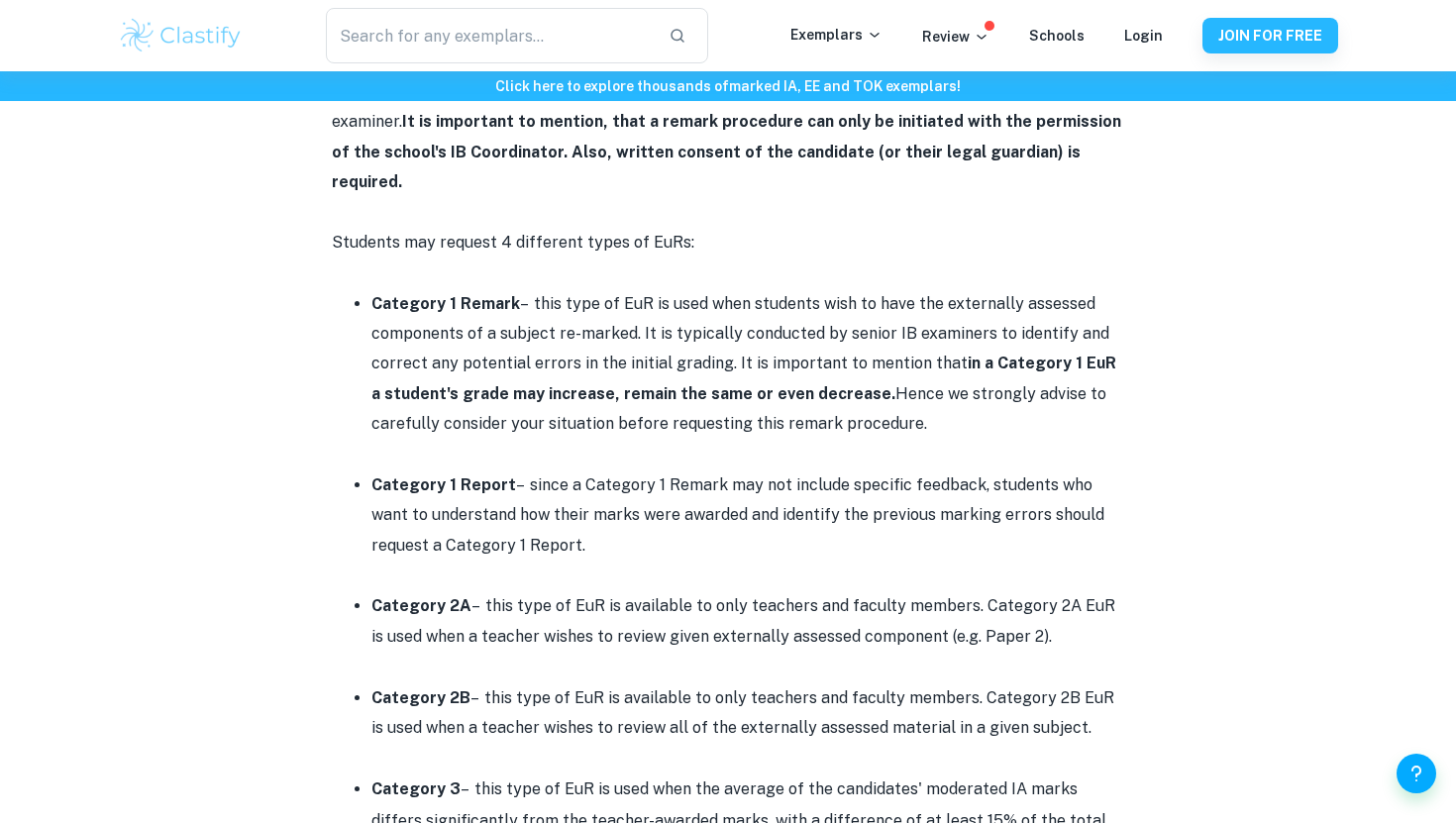 click on "Category 1 Report" at bounding box center [444, 484] 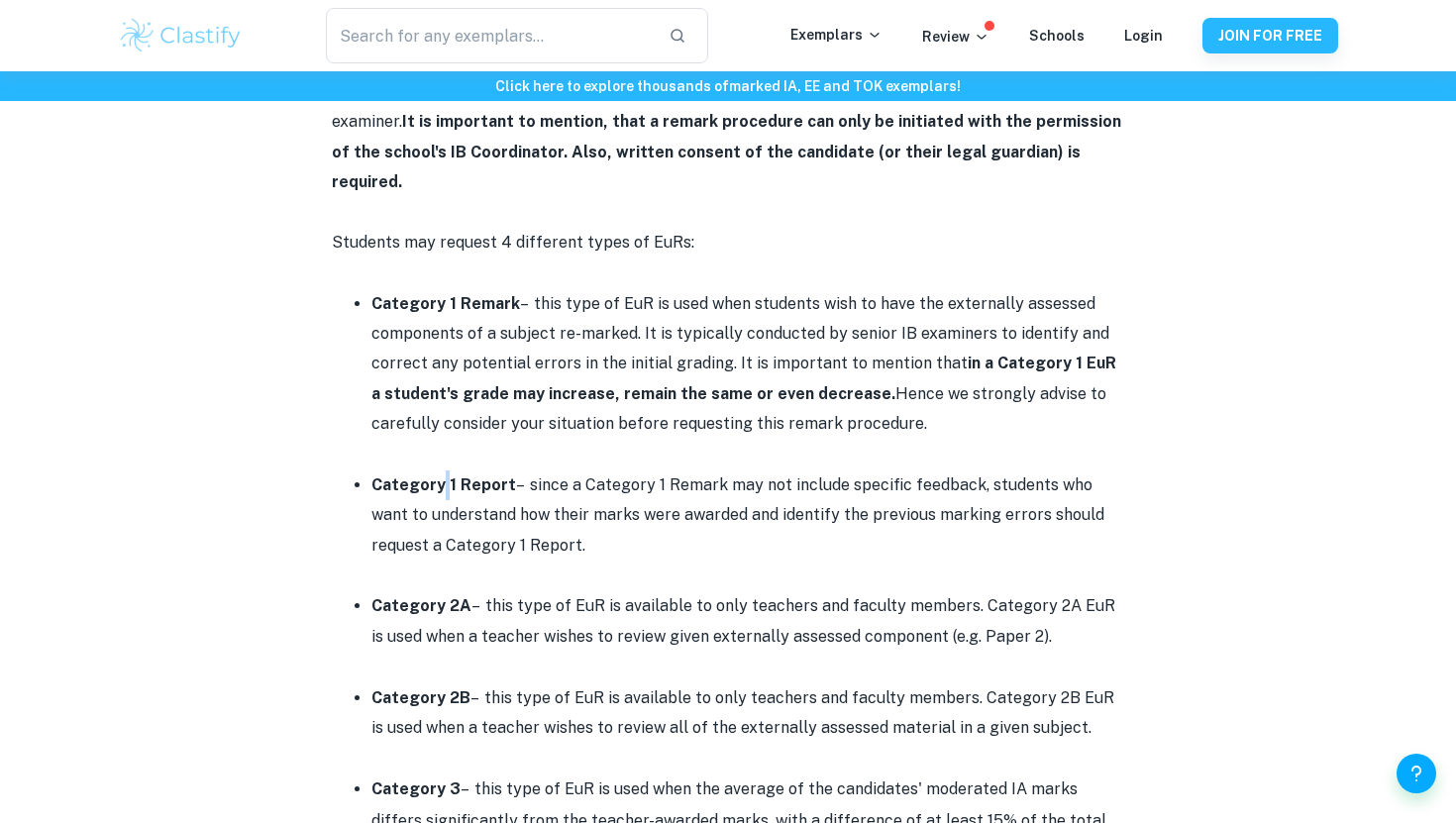 click on "Category 1 Report" at bounding box center (444, 484) 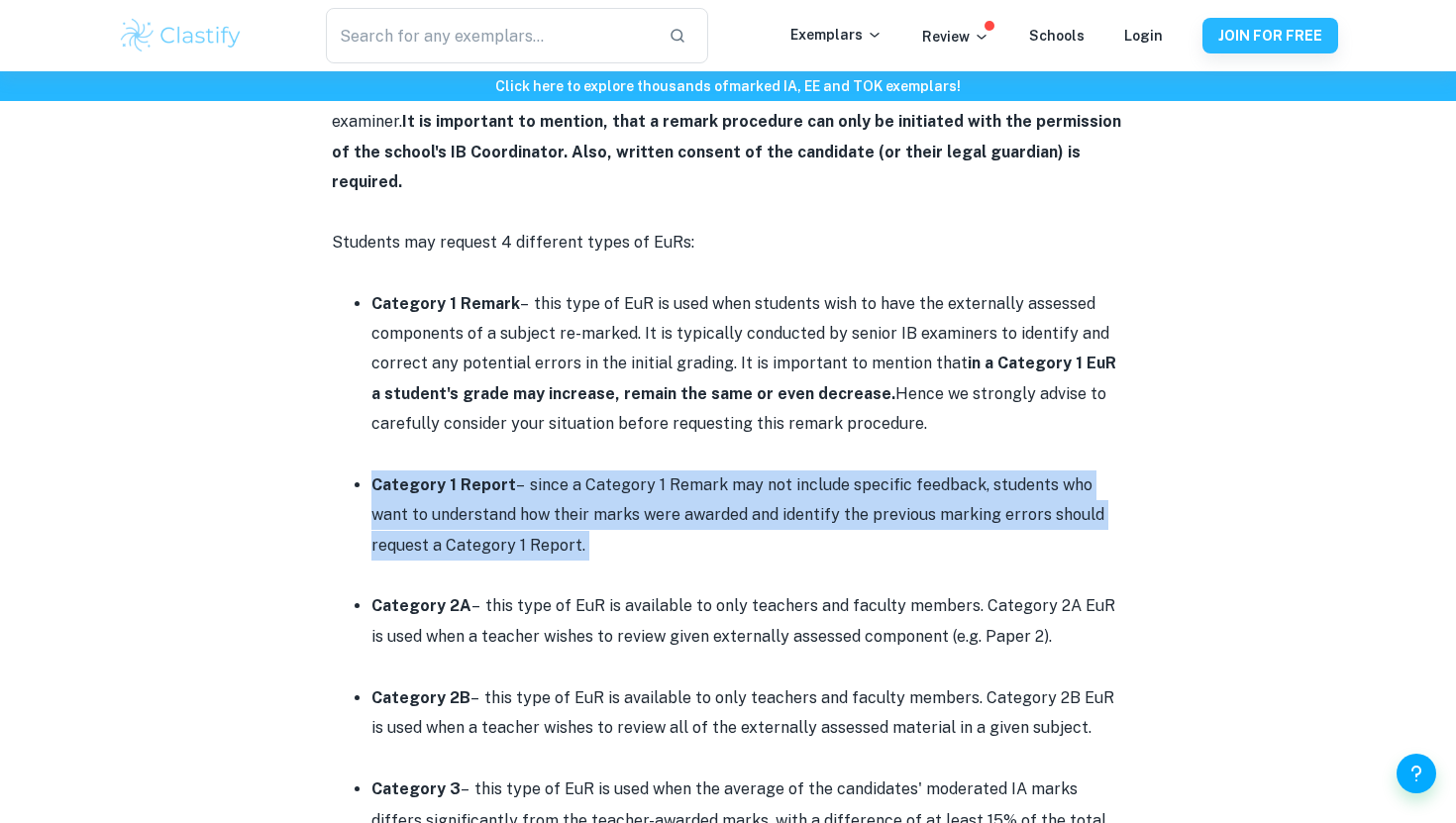 click on "Category 1 Report" at bounding box center [444, 484] 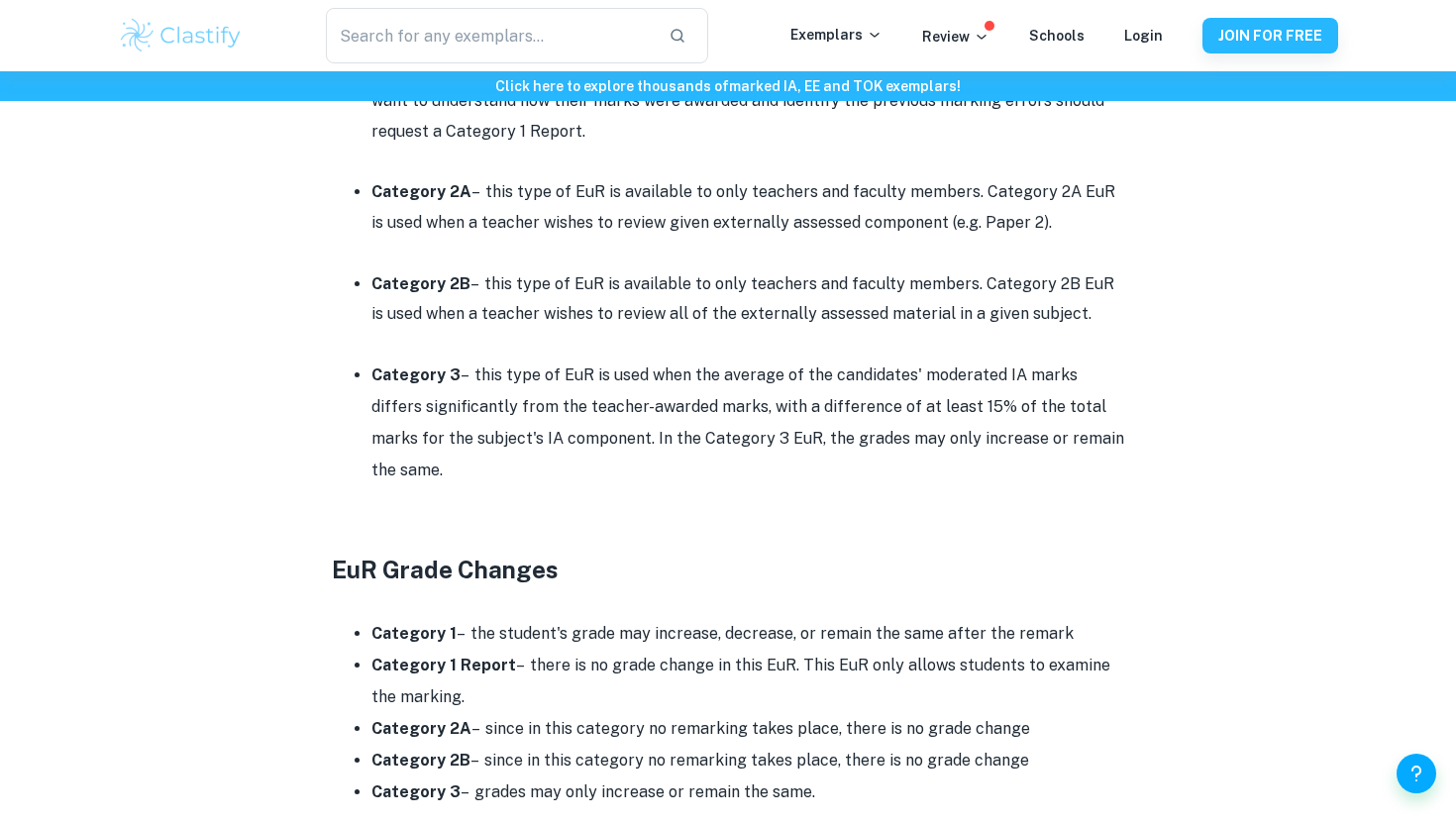 scroll, scrollTop: 1538, scrollLeft: 0, axis: vertical 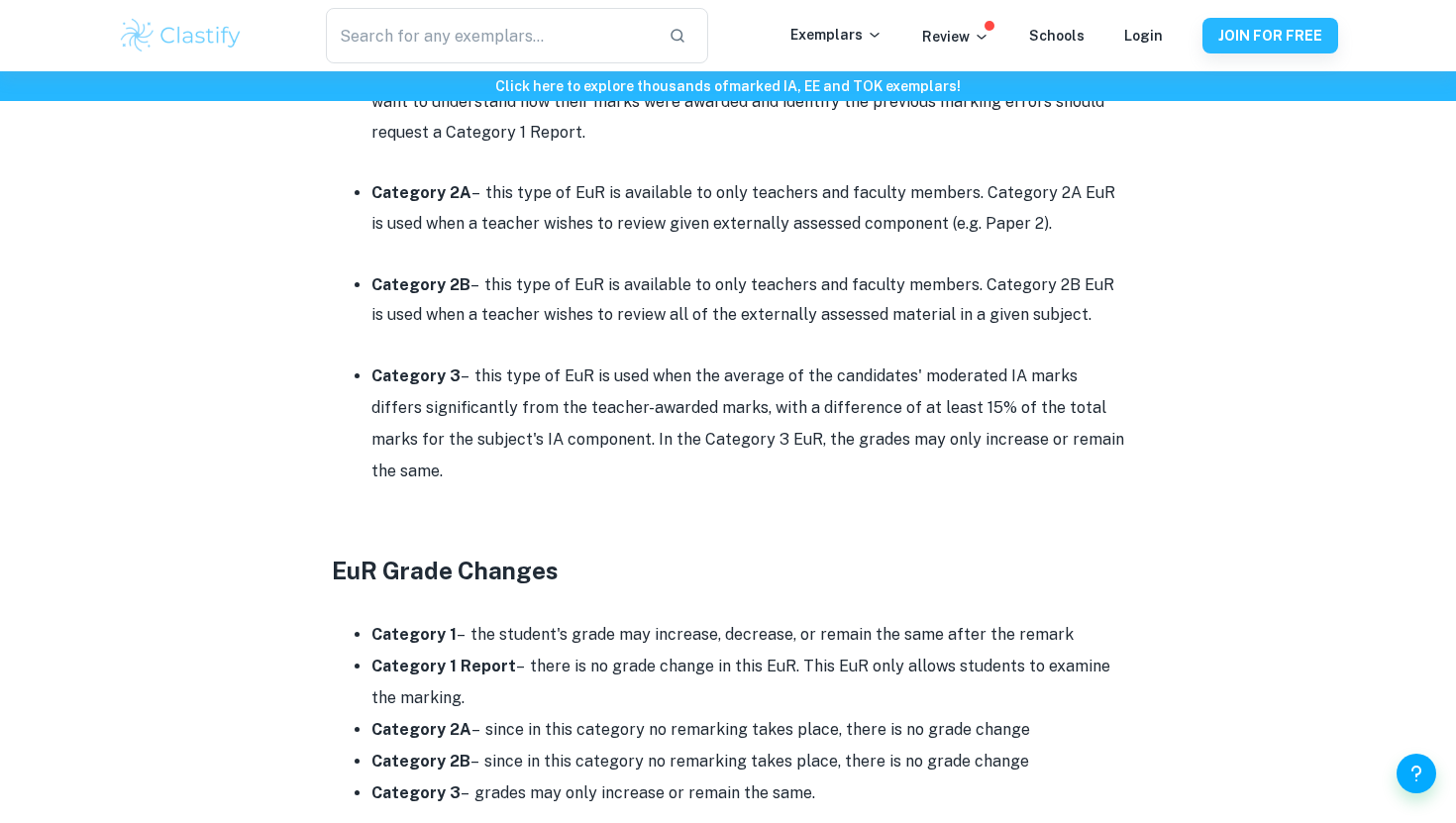 click on "Category 3   –  this type of EuR is used when the average of the candidates' moderated IA marks differs significantly from the teacher-awarded marks, with a difference of at least 15% of the total marks for the subject's IA component. In the Category 3 EuR, the grades may only increase or remain the same." at bounding box center [748, 424] 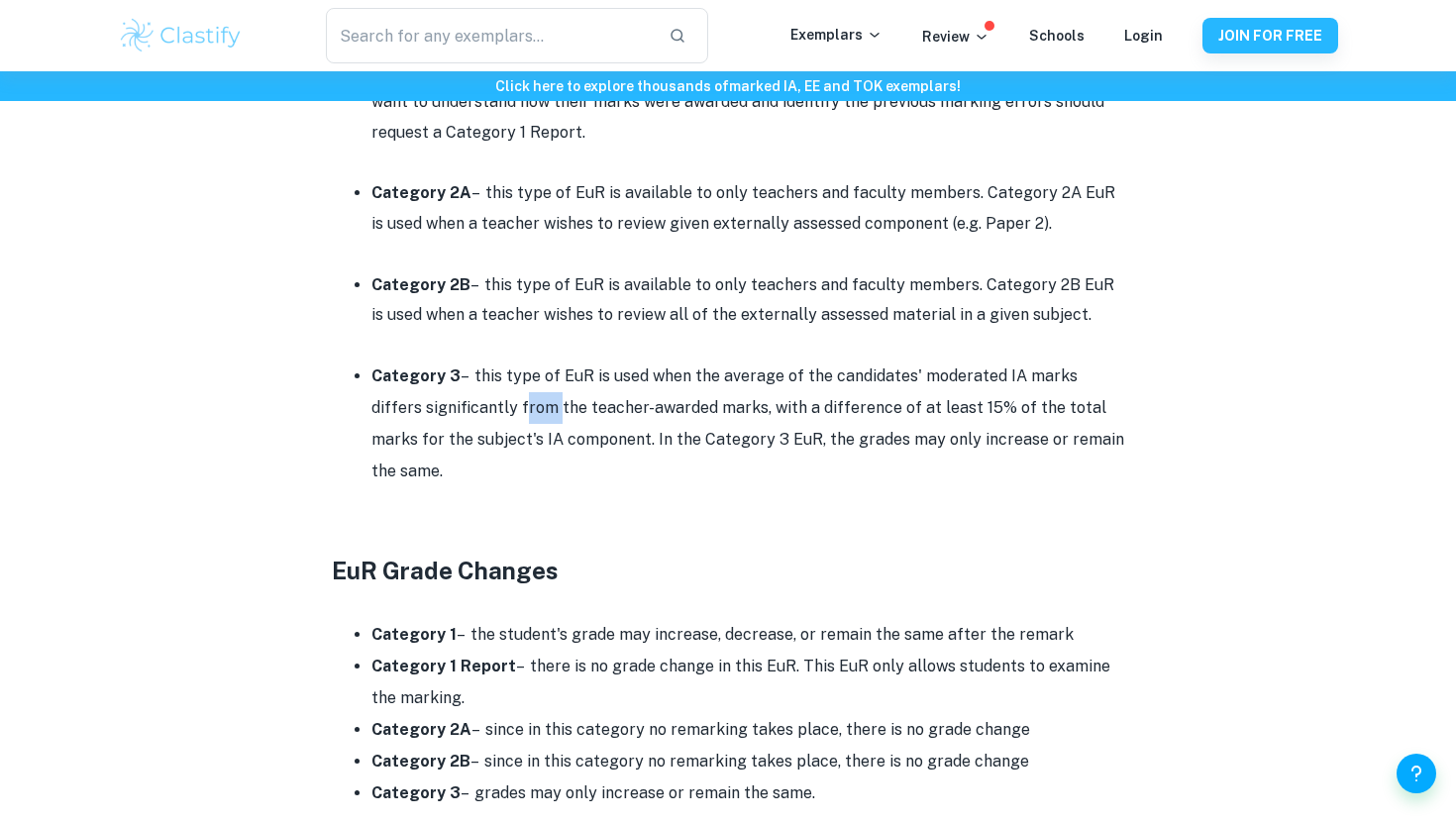 click on "Category 3   –  this type of EuR is used when the average of the candidates' moderated IA marks differs significantly from the teacher-awarded marks, with a difference of at least 15% of the total marks for the subject's IA component. In the Category 3 EuR, the grades may only increase or remain the same." at bounding box center [748, 424] 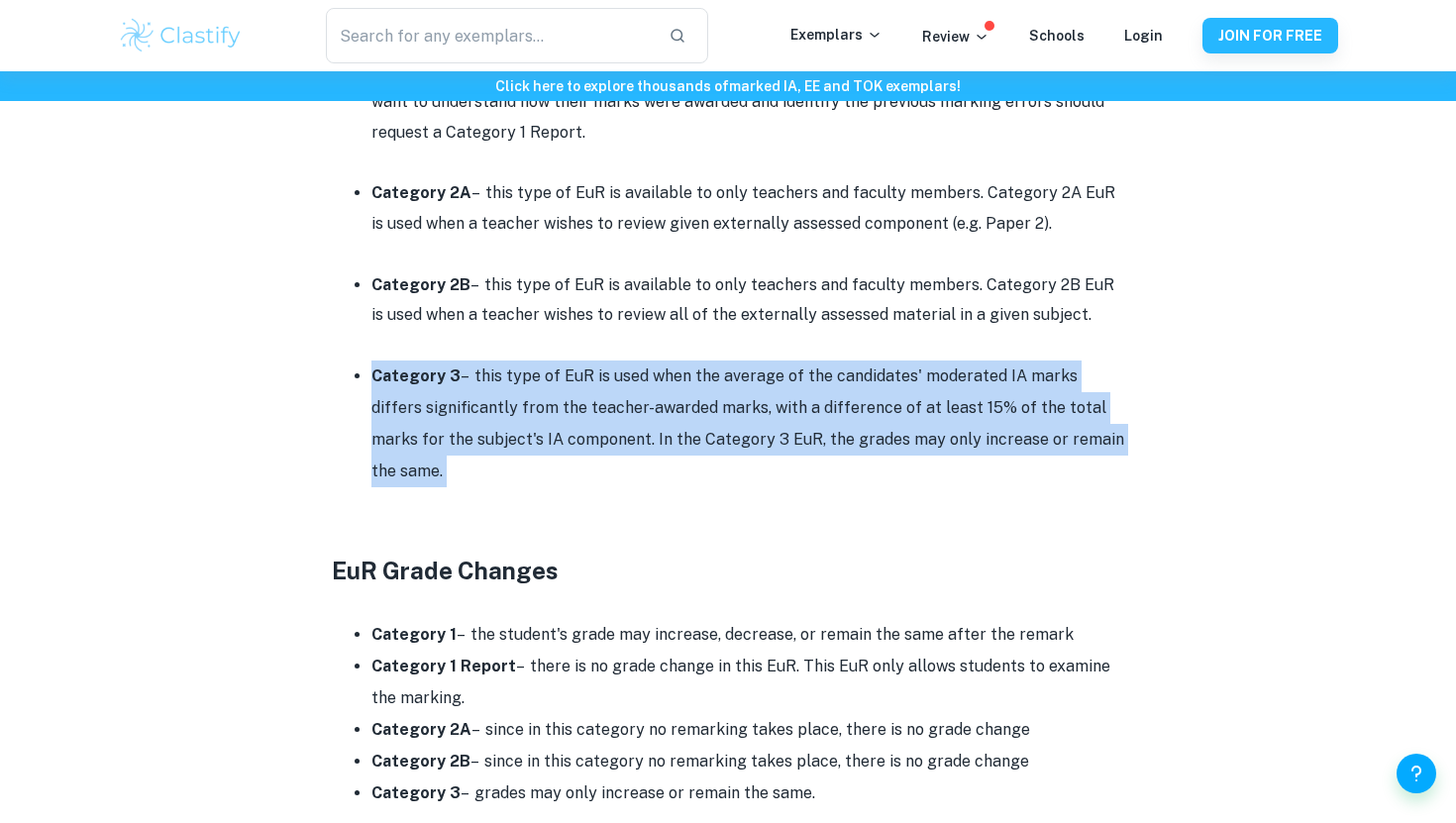 click on "Category 3   –  this type of EuR is used when the average of the candidates' moderated IA marks differs significantly from the teacher-awarded marks, with a difference of at least 15% of the total marks for the subject's IA component. In the Category 3 EuR, the grades may only increase or remain the same." at bounding box center (748, 424) 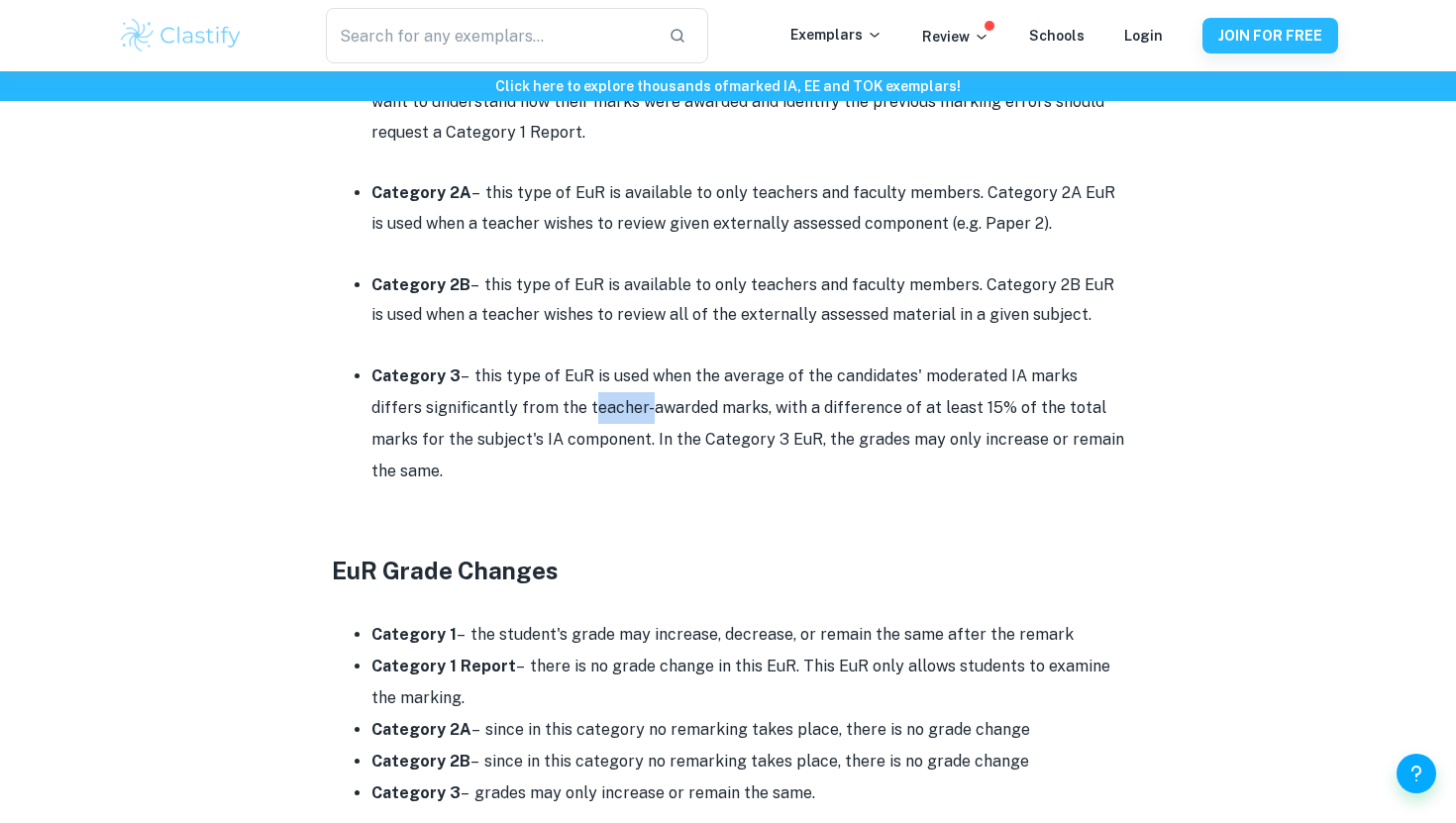 click on "Category 3   –  this type of EuR is used when the average of the candidates' moderated IA marks differs significantly from the teacher-awarded marks, with a difference of at least 15% of the total marks for the subject's IA component. In the Category 3 EuR, the grades may only increase or remain the same." at bounding box center [748, 424] 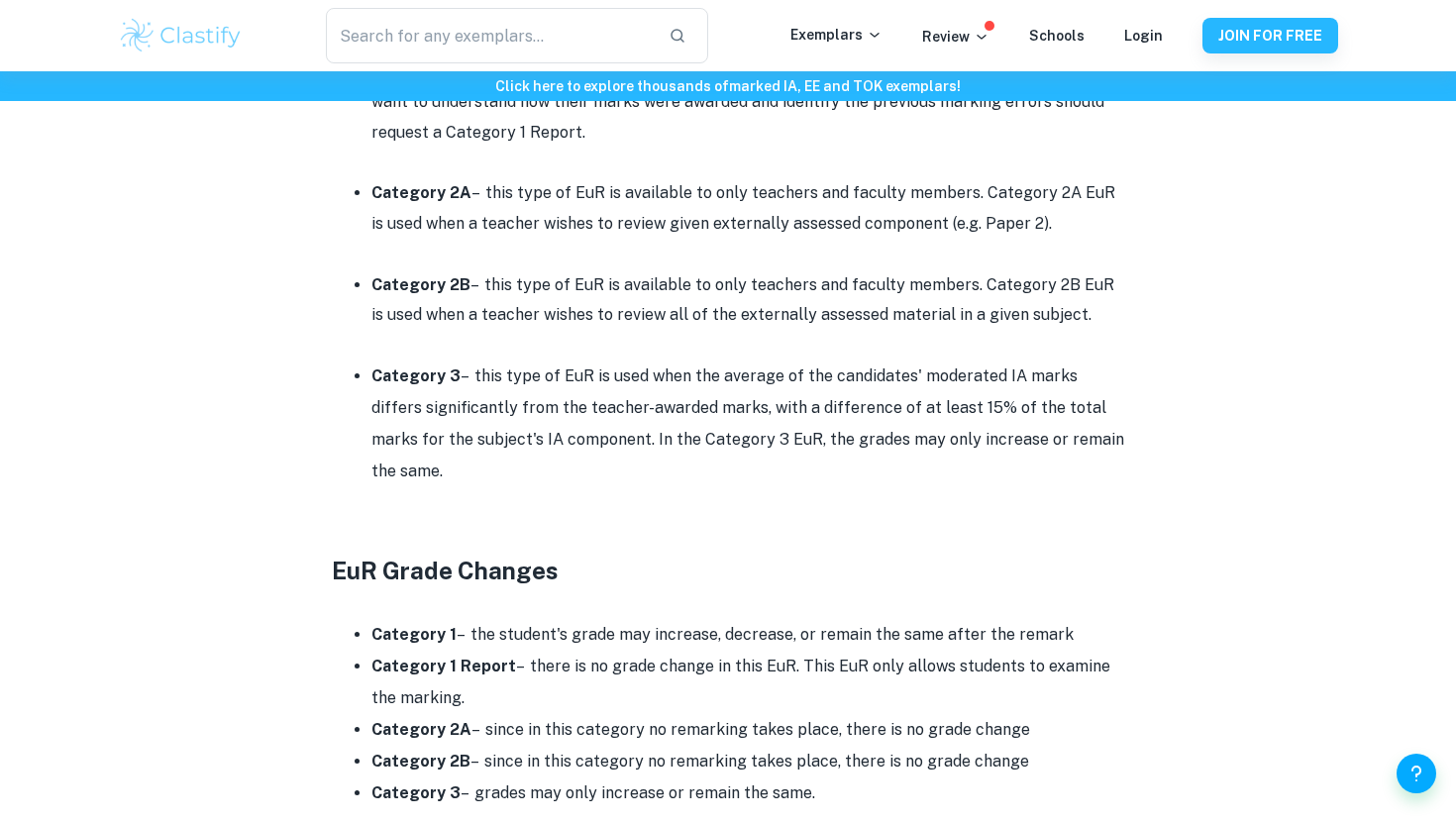 click on "Category 3   –  this type of EuR is used when the average of the candidates' moderated IA marks differs significantly from the teacher-awarded marks, with a difference of at least 15% of the total marks for the subject's IA component. In the Category 3 EuR, the grades may only increase or remain the same." at bounding box center (748, 424) 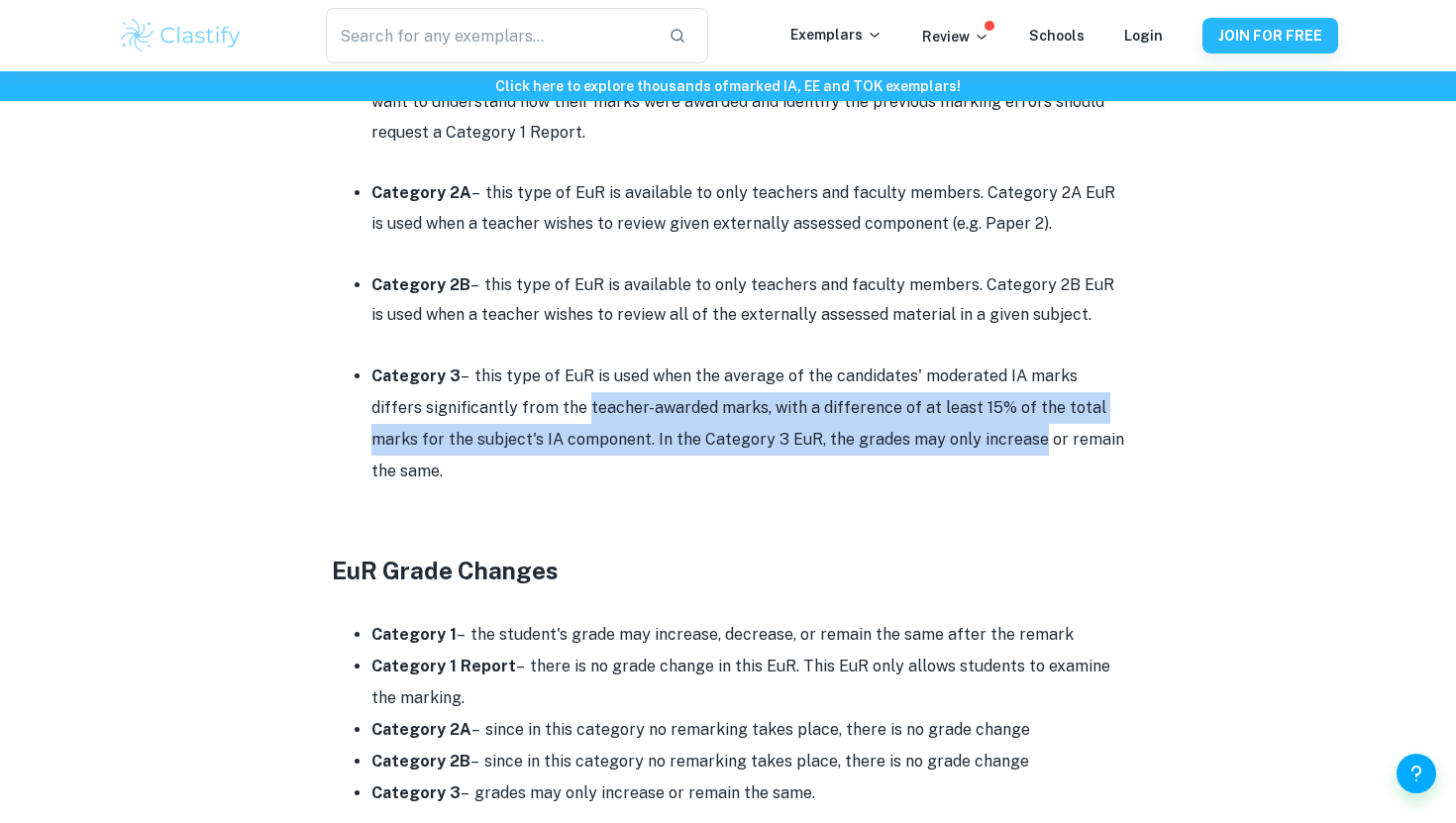 drag, startPoint x: 529, startPoint y: 381, endPoint x: 955, endPoint y: 396, distance: 426.264 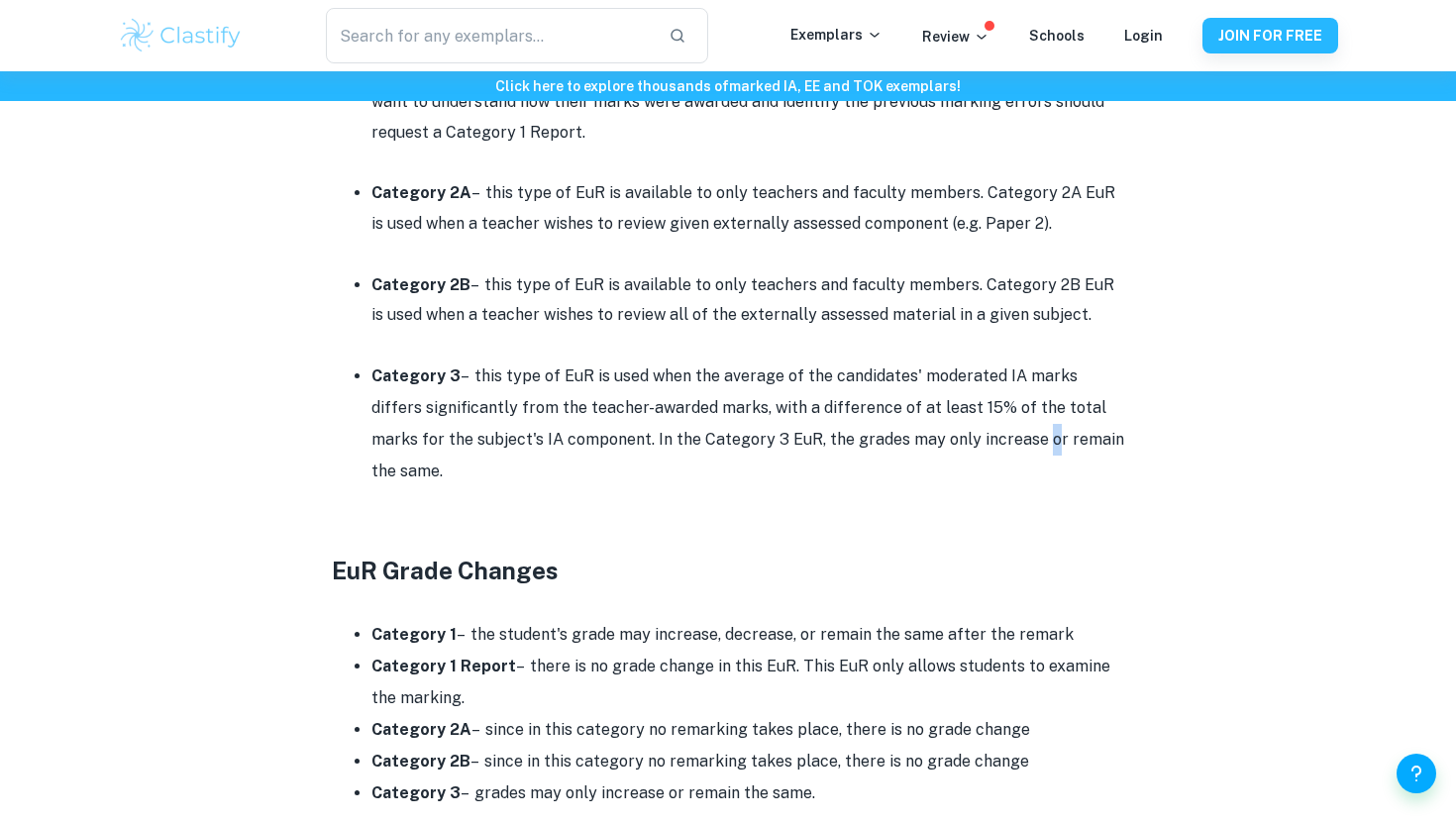 click on "Category 3   –  this type of EuR is used when the average of the candidates' moderated IA marks differs significantly from the teacher-awarded marks, with a difference of at least 15% of the total marks for the subject's IA component. In the Category 3 EuR, the grades may only increase or remain the same." at bounding box center (748, 424) 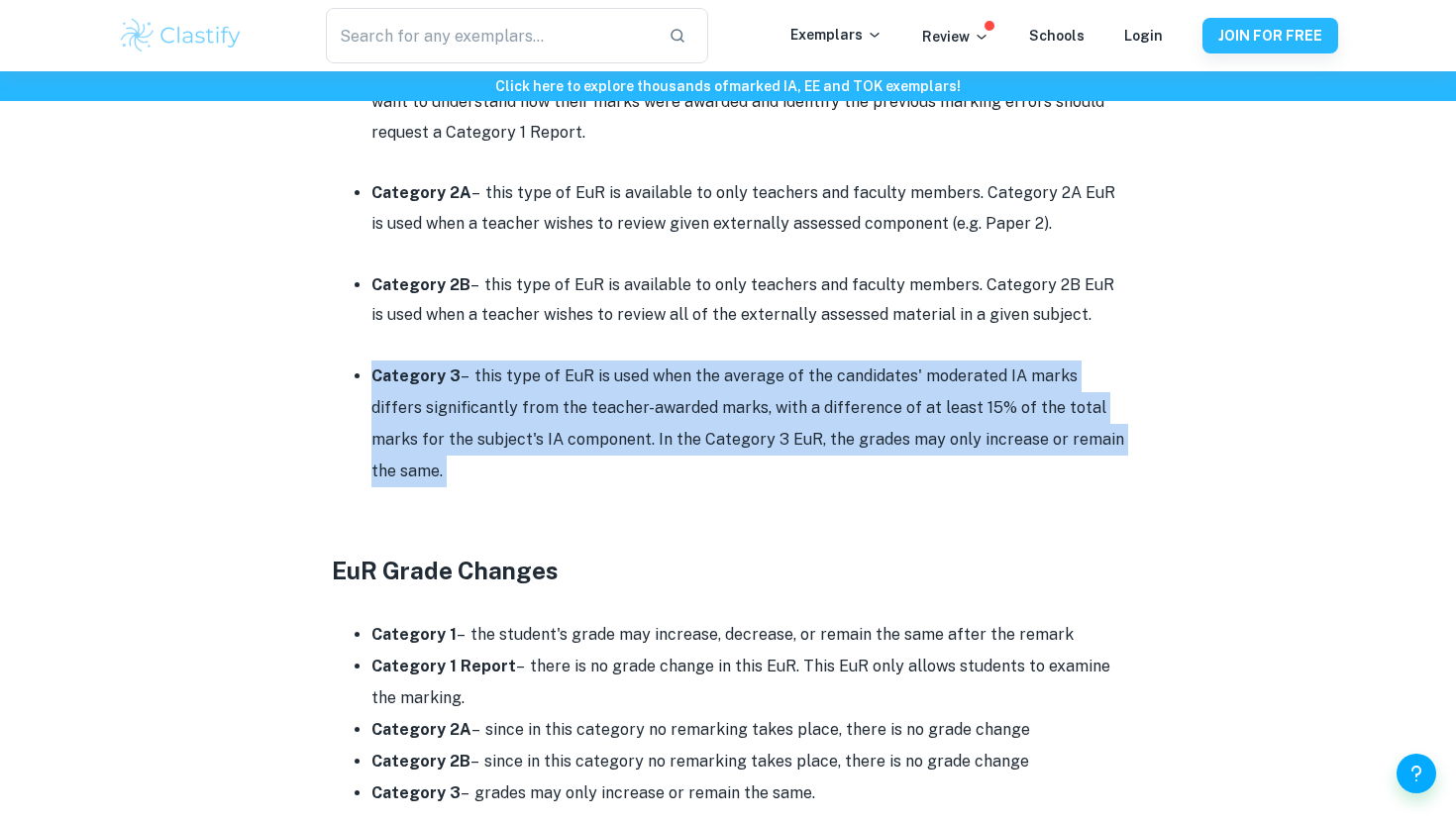 click on "Category 3   –  this type of EuR is used when the average of the candidates' moderated IA marks differs significantly from the teacher-awarded marks, with a difference of at least 15% of the total marks for the subject's IA component. In the Category 3 EuR, the grades may only increase or remain the same." at bounding box center [748, 424] 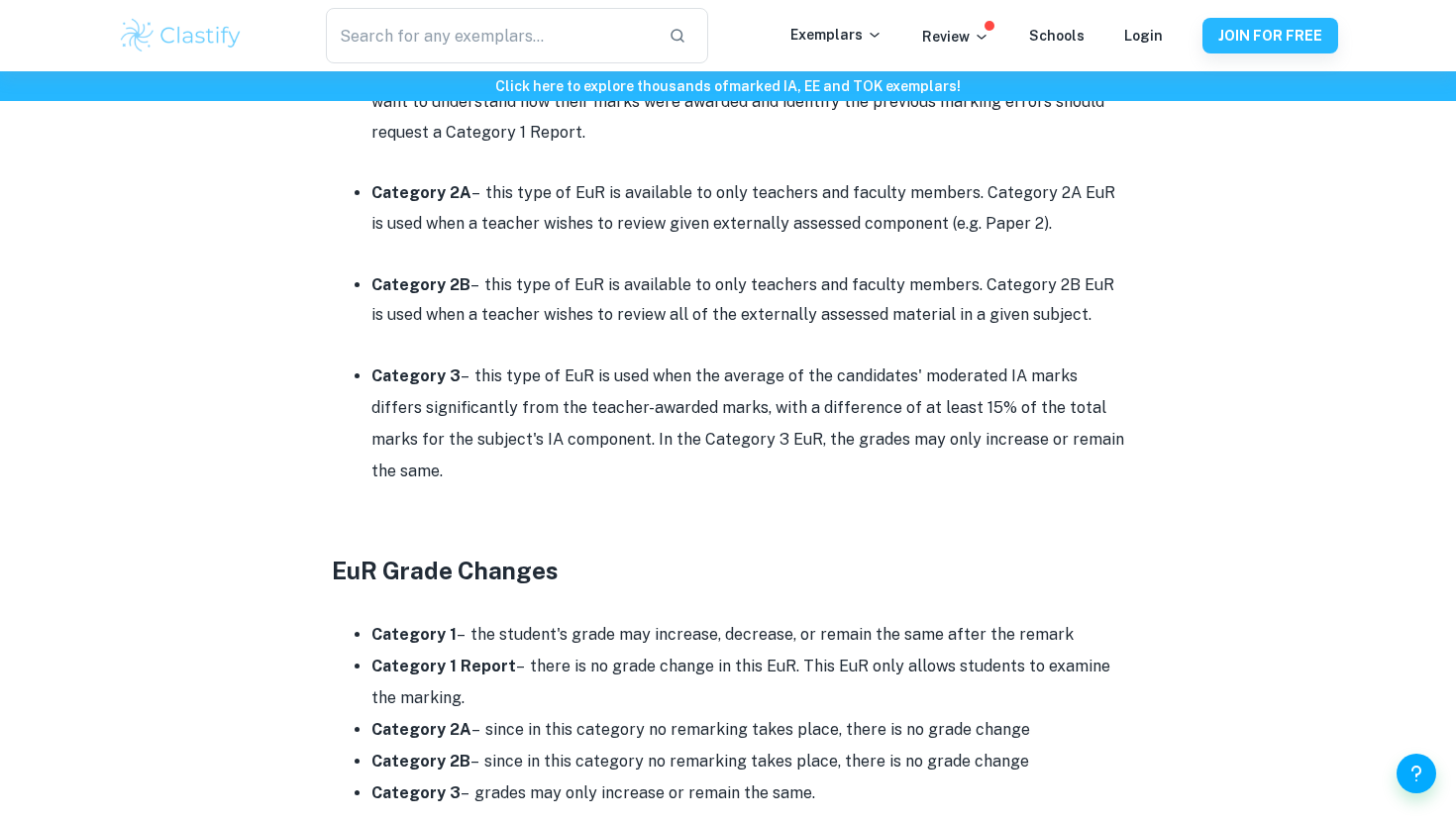 click on "Category 3   –  this type of EuR is used when the average of the candidates' moderated IA marks differs significantly from the teacher-awarded marks, with a difference of at least 15% of the total marks for the subject's IA component. In the Category 3 EuR, the grades may only increase or remain the same." at bounding box center [748, 424] 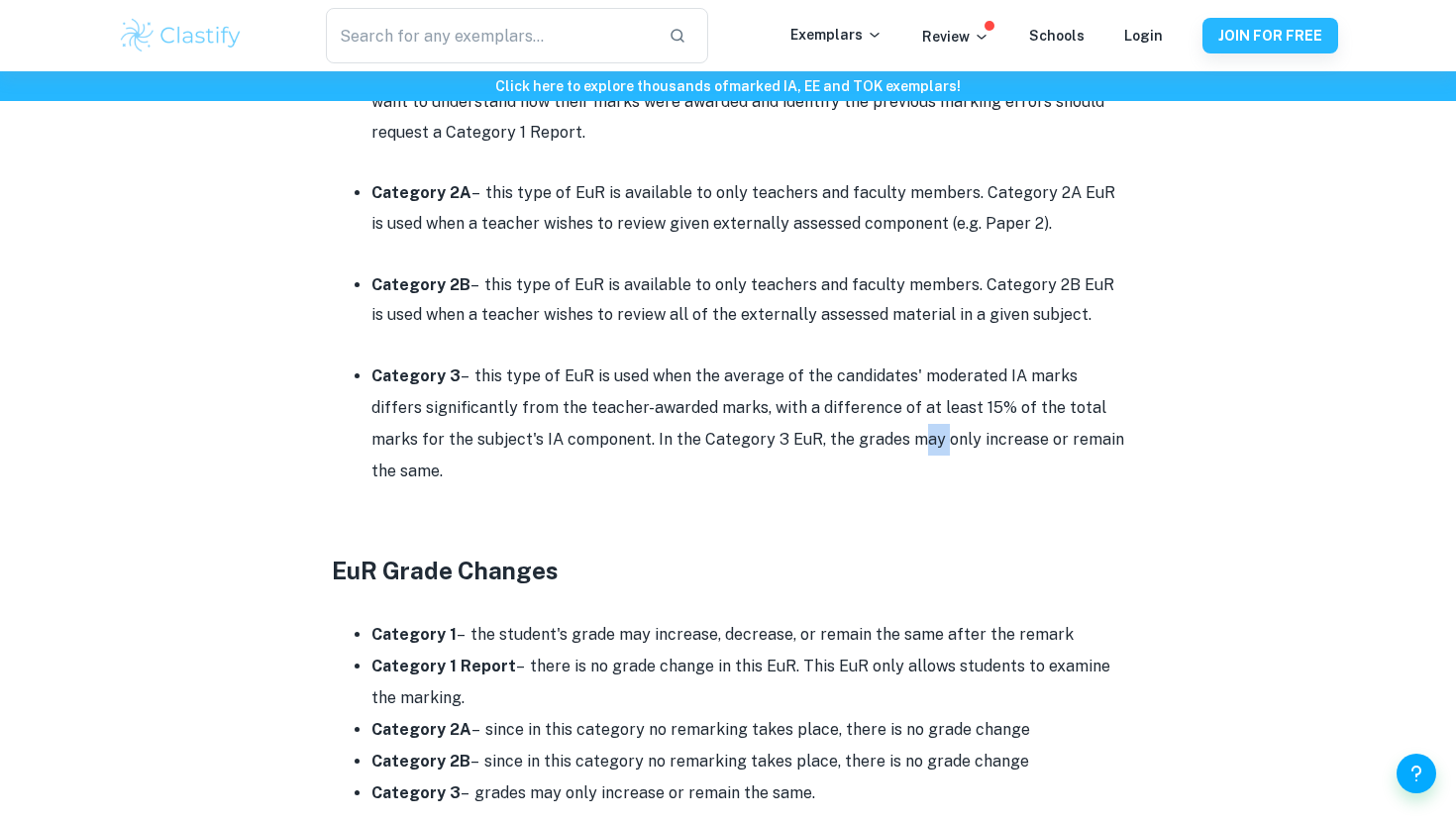 click on "Category 3   –  this type of EuR is used when the average of the candidates' moderated IA marks differs significantly from the teacher-awarded marks, with a difference of at least 15% of the total marks for the subject's IA component. In the Category 3 EuR, the grades may only increase or remain the same." at bounding box center [748, 424] 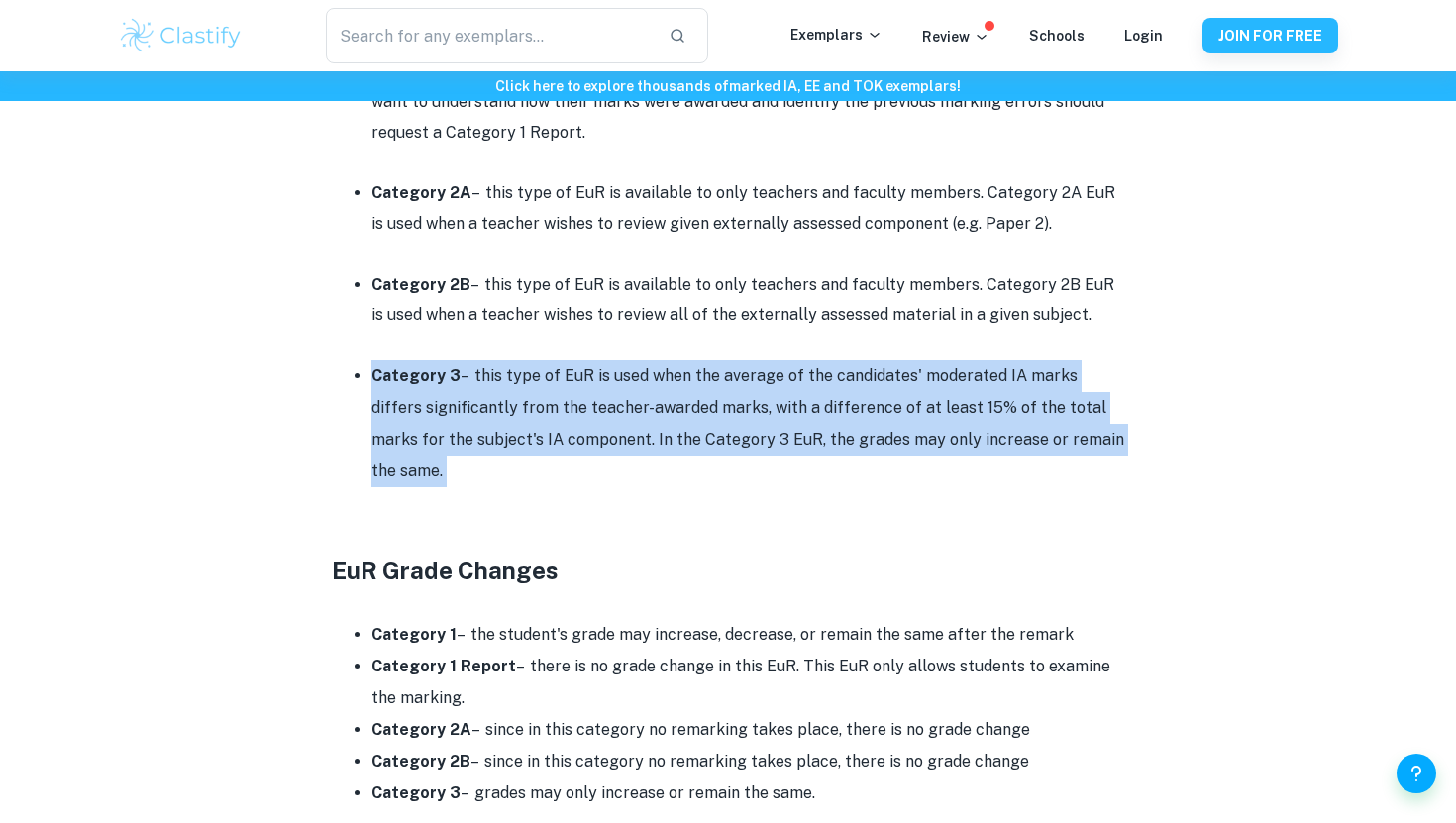 click on "Category 3   –  this type of EuR is used when the average of the candidates' moderated IA marks differs significantly from the teacher-awarded marks, with a difference of at least 15% of the total marks for the subject's IA component. In the Category 3 EuR, the grades may only increase or remain the same." at bounding box center [748, 424] 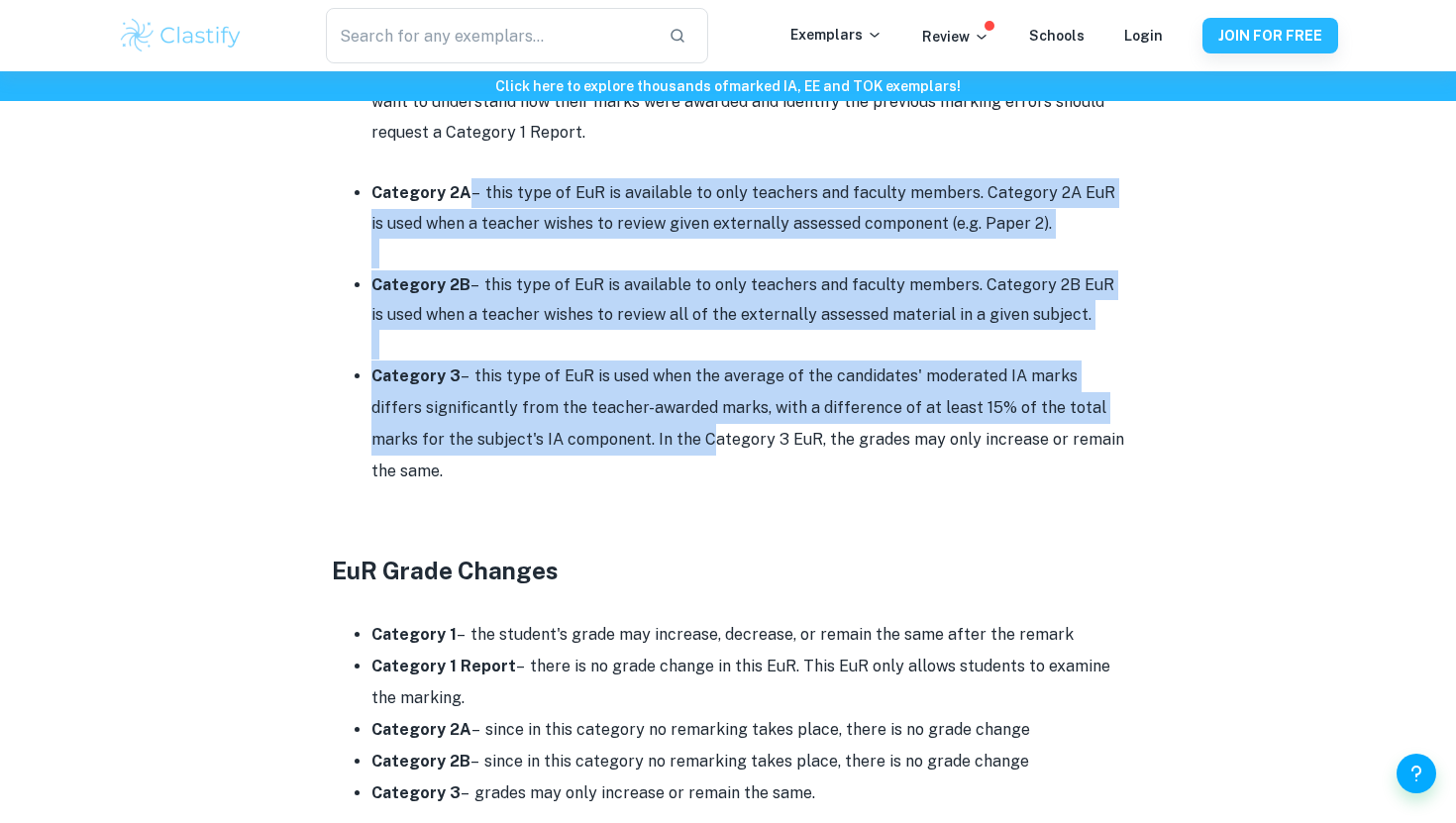 drag, startPoint x: 462, startPoint y: 167, endPoint x: 628, endPoint y: 397, distance: 283.64767 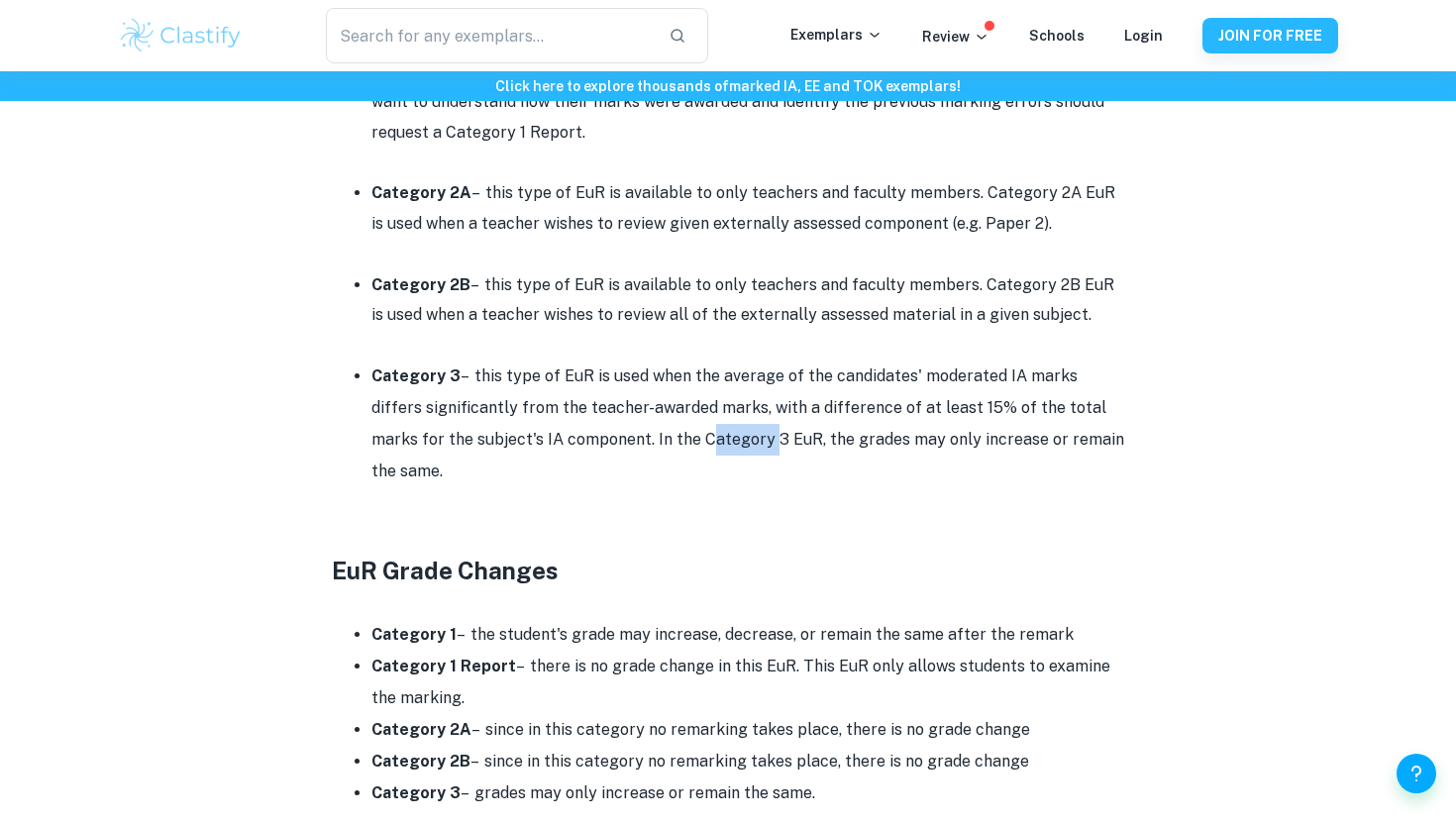 click on "Category 3   –  this type of EuR is used when the average of the candidates' moderated IA marks differs significantly from the teacher-awarded marks, with a difference of at least 15% of the total marks for the subject's IA component. In the Category 3 EuR, the grades may only increase or remain the same." at bounding box center [748, 424] 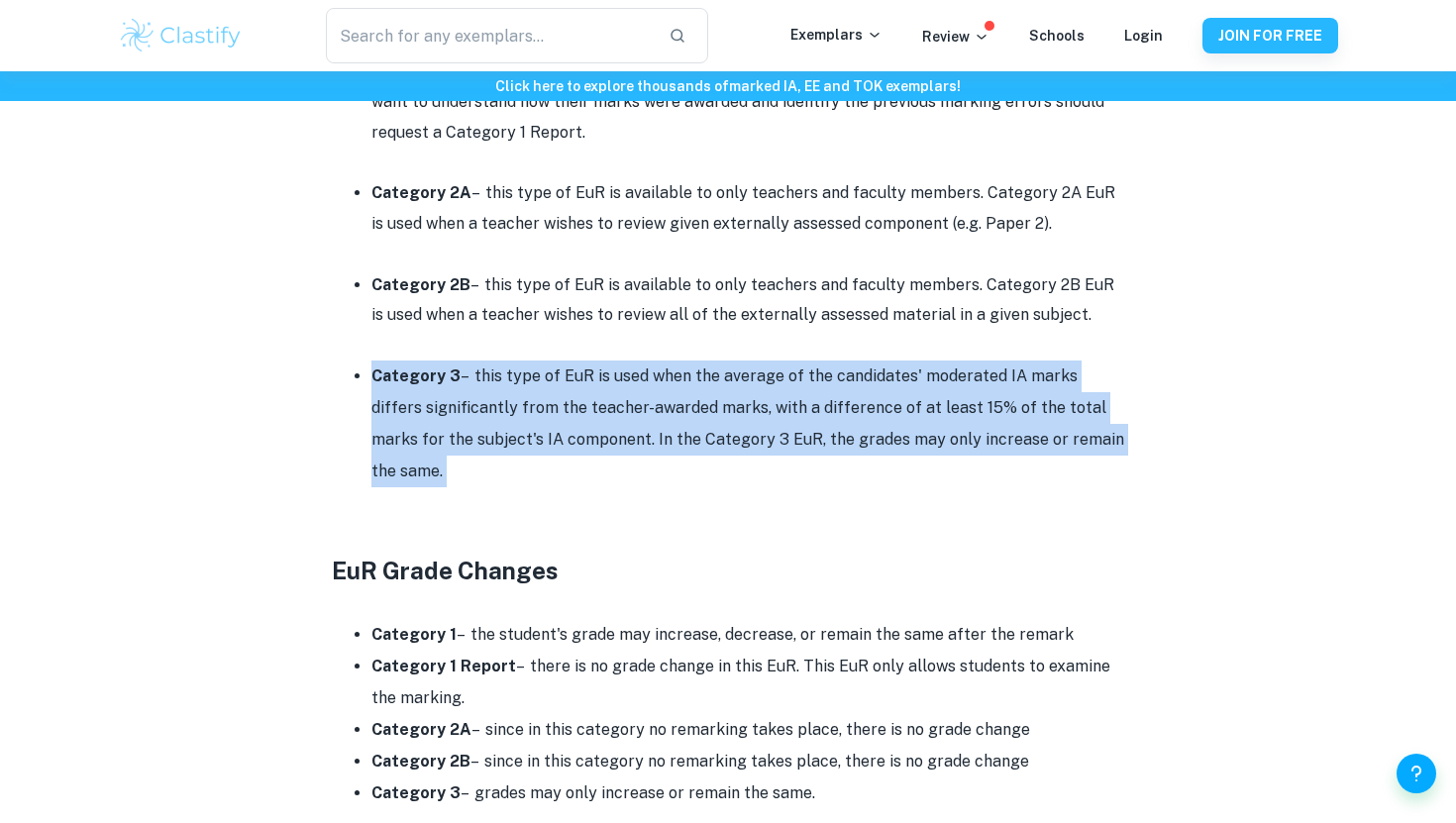 click on "Category 3   –  this type of EuR is used when the average of the candidates' moderated IA marks differs significantly from the teacher-awarded marks, with a difference of at least 15% of the total marks for the subject's IA component. In the Category 3 EuR, the grades may only increase or remain the same." at bounding box center (748, 424) 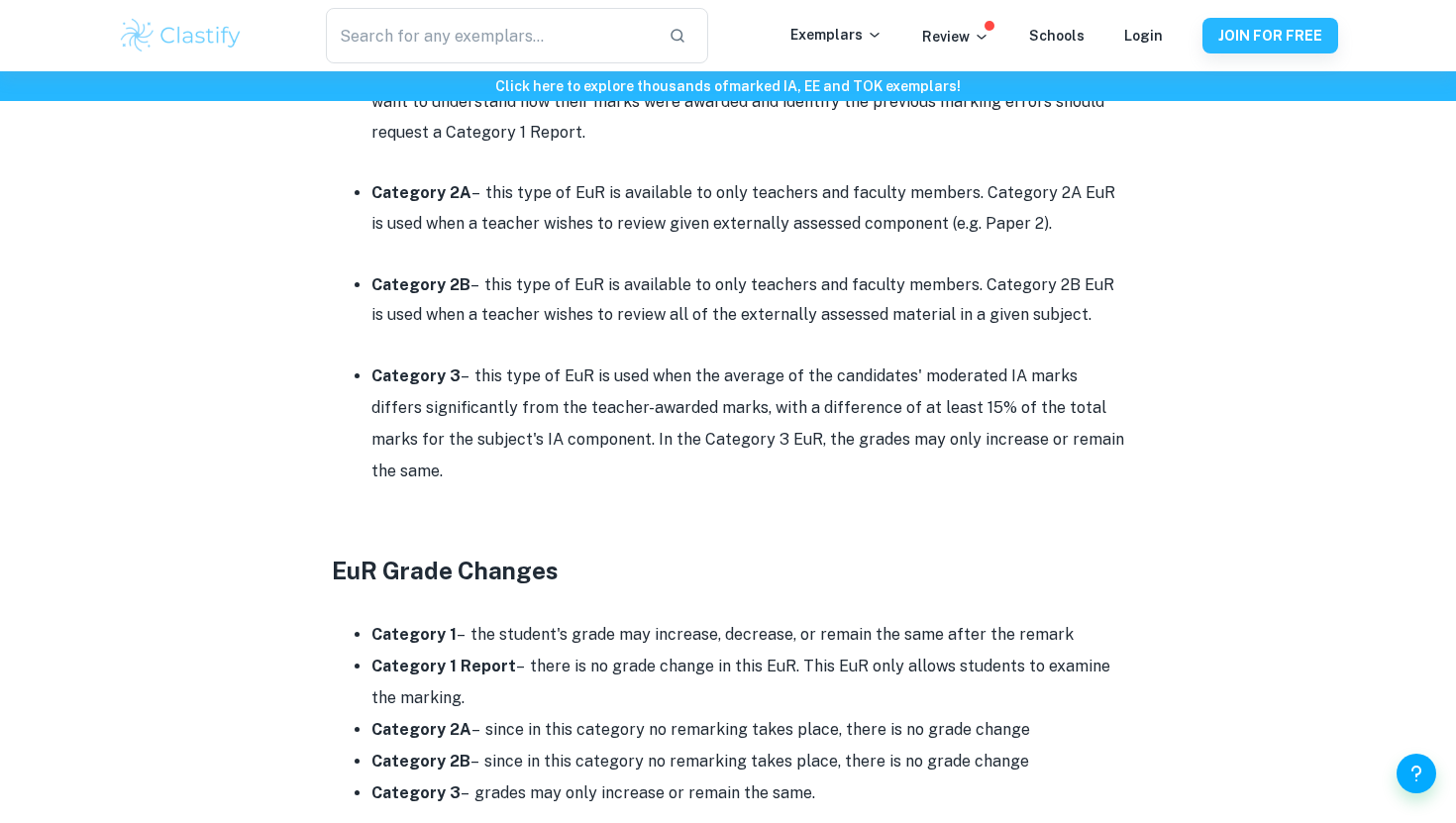 click on "Category 2B   –  this type of EuR is available to only teachers and faculty members. Category 2B EuR is used when a teacher wishes to review all of the externally assessed material in a given subject." at bounding box center (748, 300) 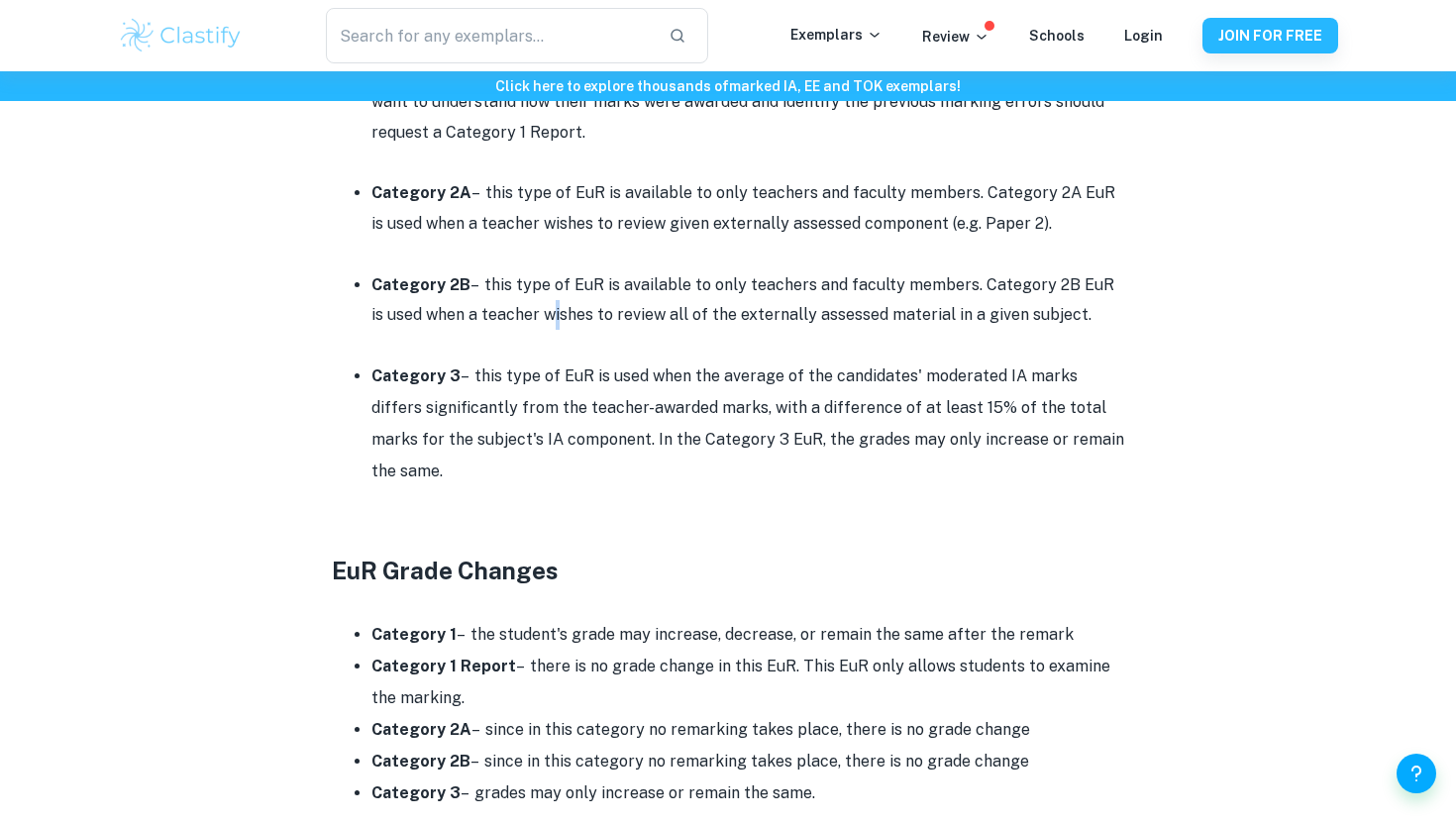 click on "Category 2B   –  this type of EuR is available to only teachers and faculty members. Category 2B EuR is used when a teacher wishes to review all of the externally assessed material in a given subject." at bounding box center (748, 300) 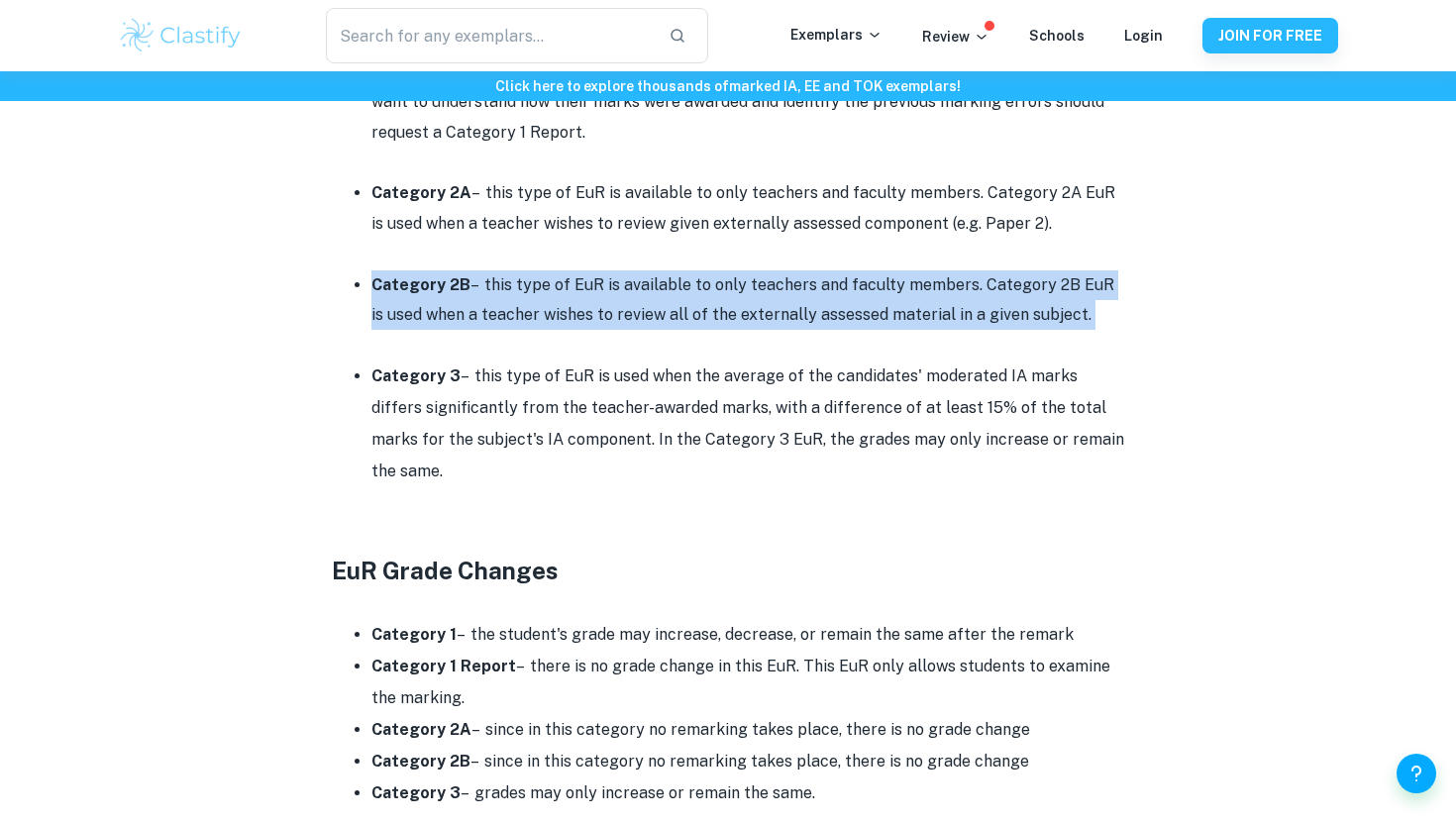 click on "Category 2B   –  this type of EuR is available to only teachers and faculty members. Category 2B EuR is used when a teacher wishes to review all of the externally assessed material in a given subject." at bounding box center [748, 300] 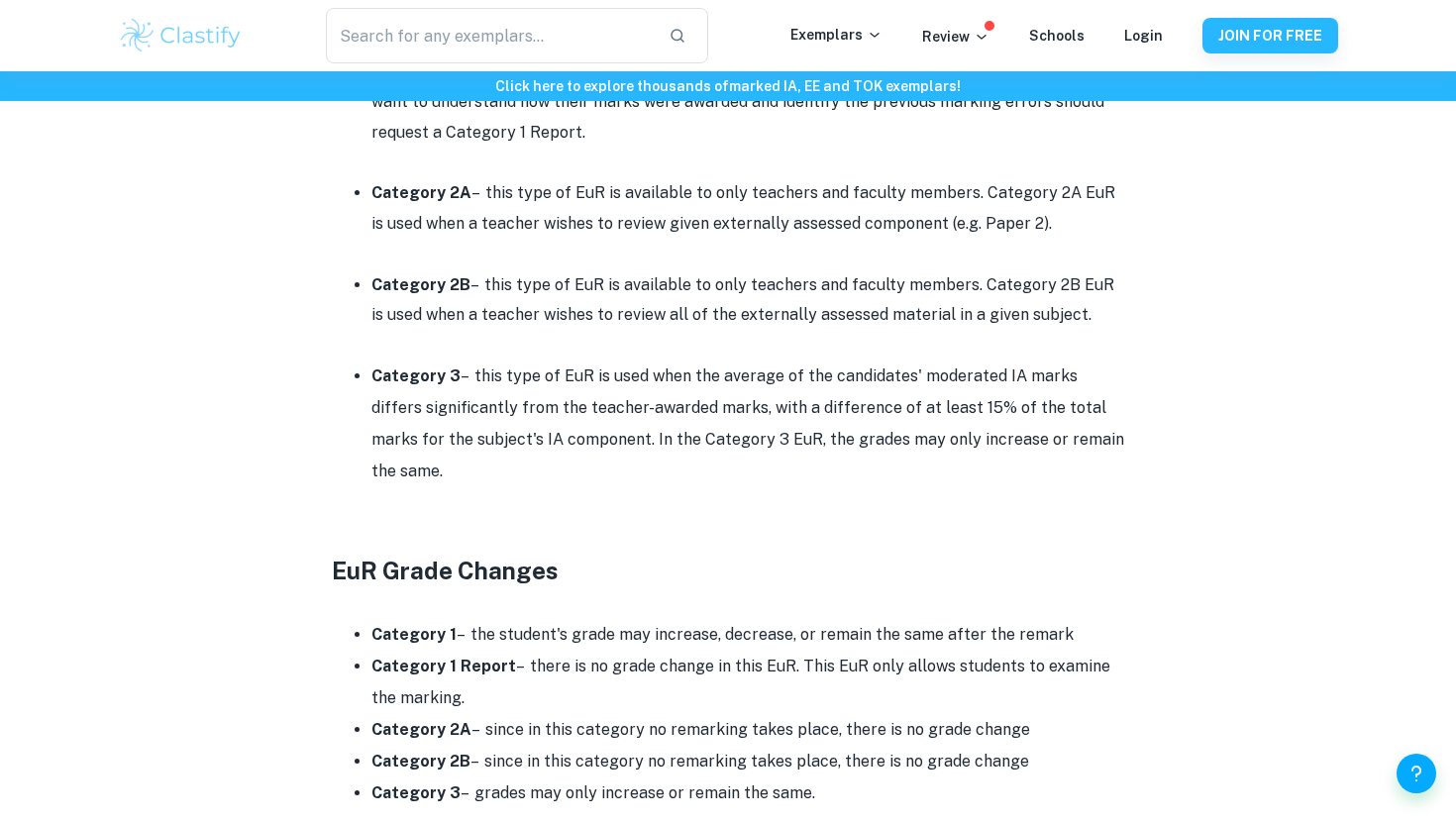 click on "Category 2A   –  this type of EuR is available to only teachers and faculty members. Category 2A EuR is used when a teacher wishes to review given externally assessed component (e.g. Paper 2)." at bounding box center (748, 208) 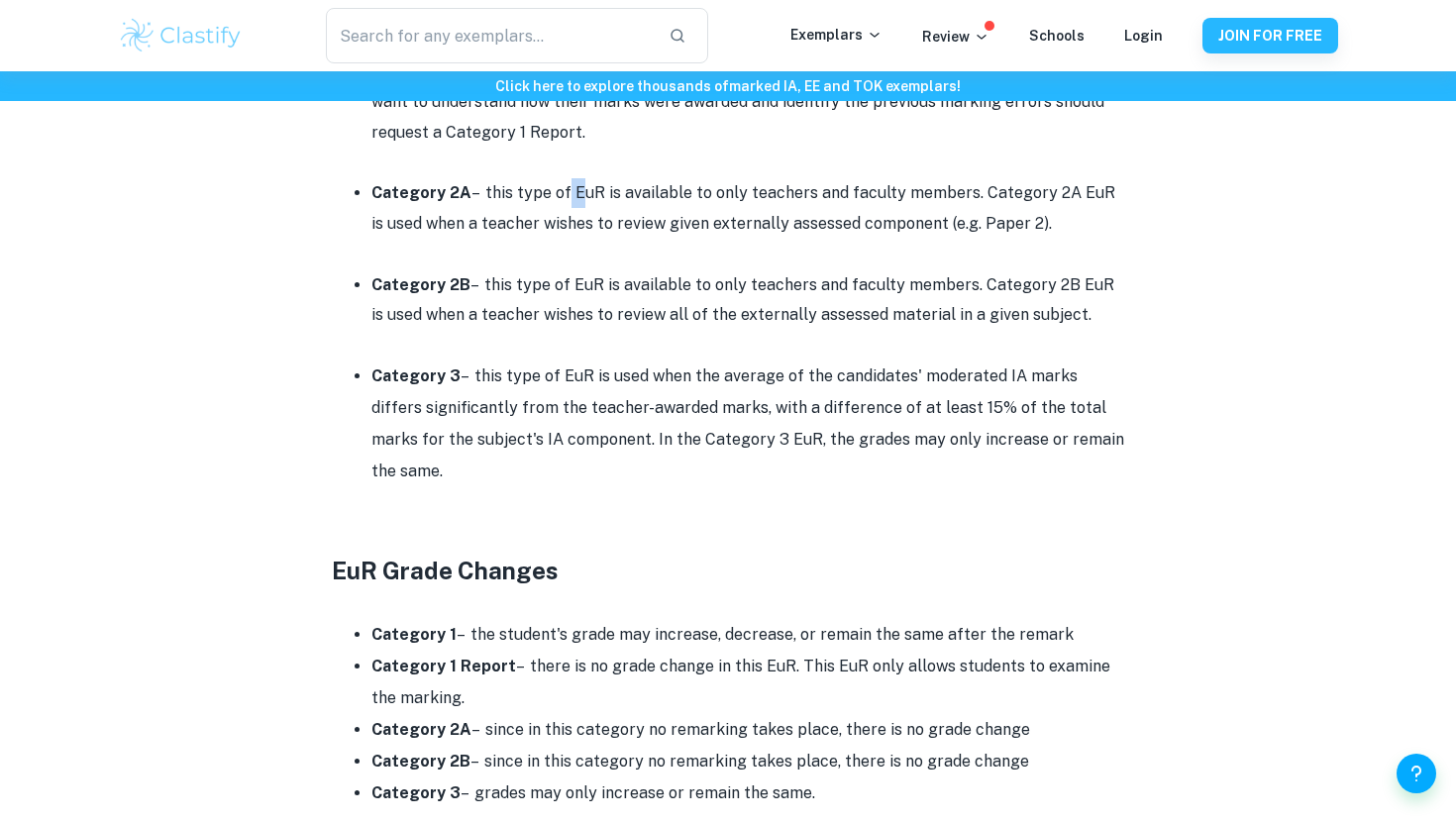 click on "Category 2A   –  this type of EuR is available to only teachers and faculty members. Category 2A EuR is used when a teacher wishes to review given externally assessed component (e.g. Paper 2)." at bounding box center [748, 208] 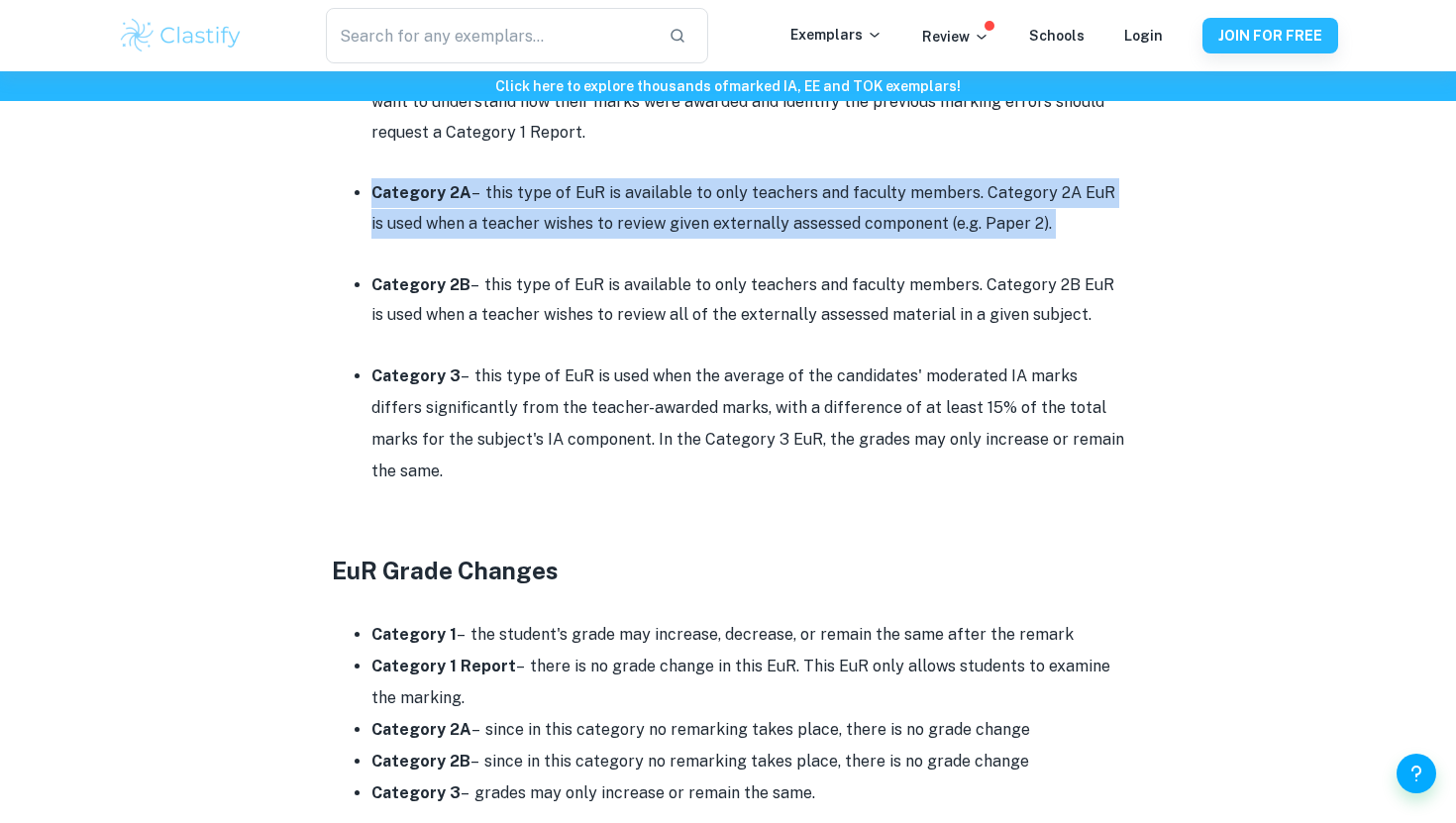 click on "Category 2A   –  this type of EuR is available to only teachers and faculty members. Category 2A EuR is used when a teacher wishes to review given externally assessed component (e.g. Paper 2)." at bounding box center (748, 208) 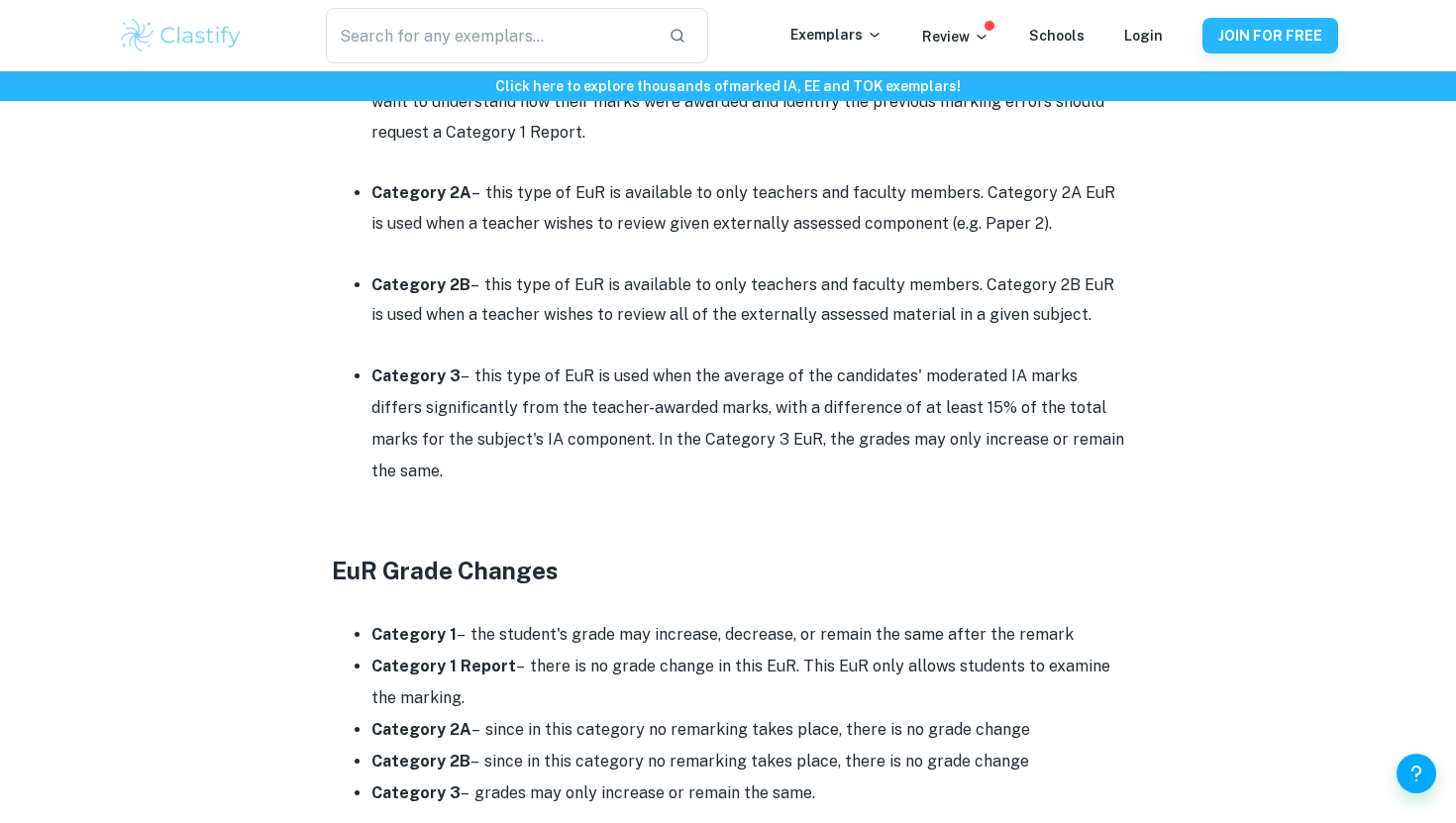click on "Category 2A   –  this type of EuR is available to only teachers and faculty members. Category 2A EuR is used when a teacher wishes to review given externally assessed component (e.g. Paper 2)." at bounding box center (748, 208) 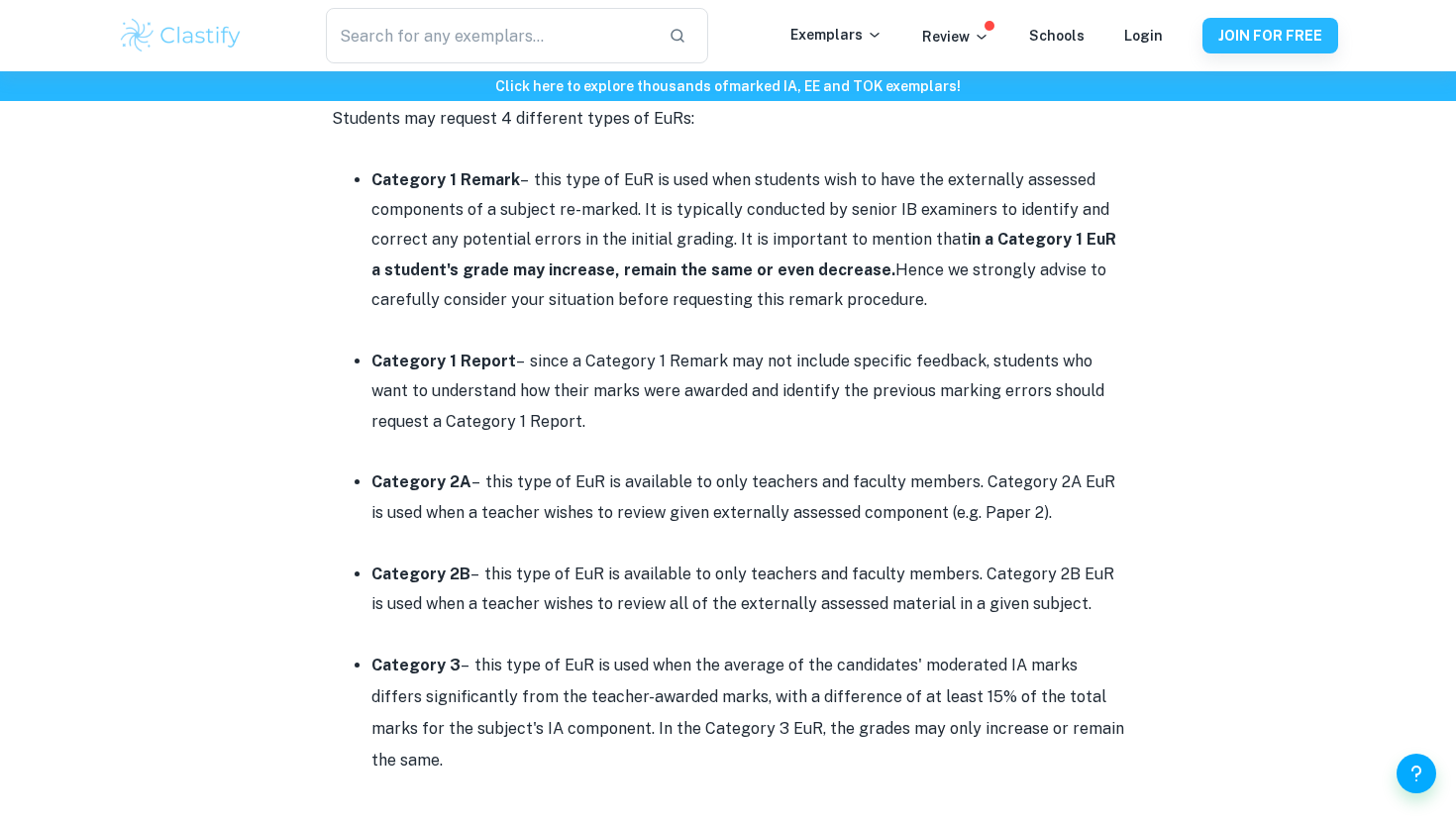 scroll, scrollTop: 1237, scrollLeft: 0, axis: vertical 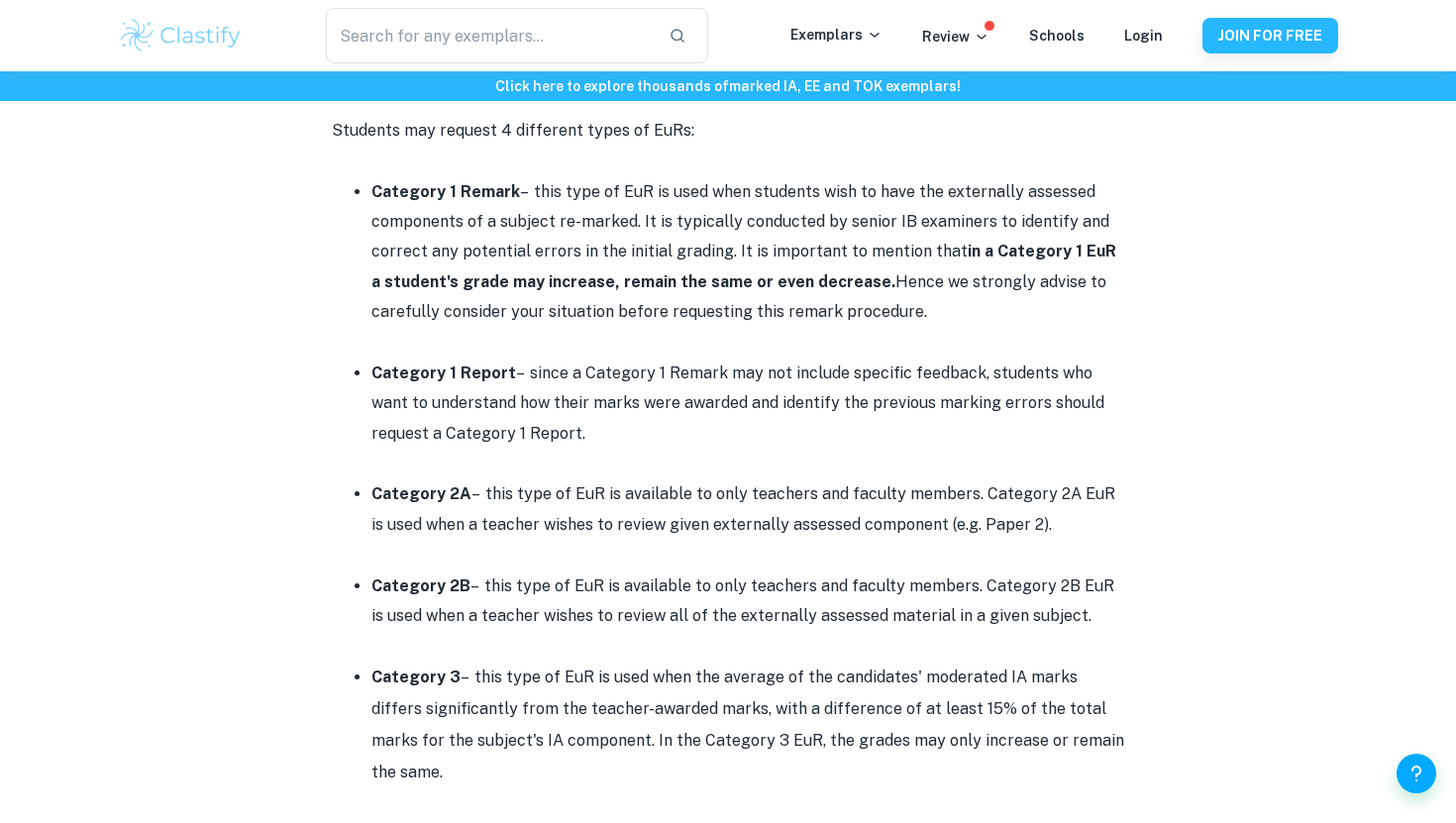 drag, startPoint x: 535, startPoint y: 159, endPoint x: 954, endPoint y: 287, distance: 438.11528 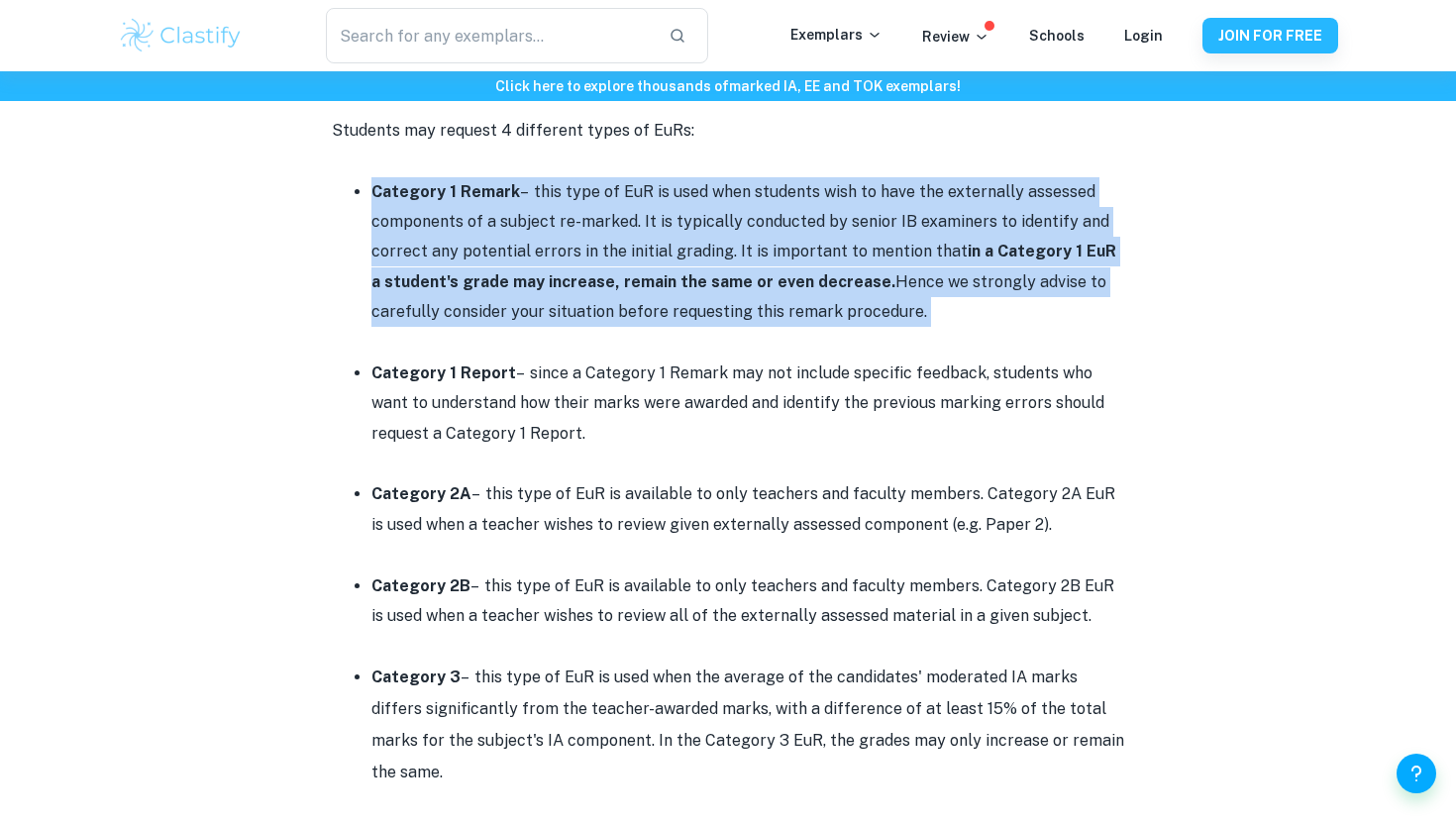 click on "Category 1 Remark   –  this type of EuR is used when students wish to have the externally assessed components of a subject re-marked. It is typically conducted by senior IB examiners to identify and correct any potential errors in the initial grading. It is important to mention that  in a Category 1 EuR a student's grade may increase, remain the same or even decrease.  Hence we strongly advise to carefully consider your situation before requesting this remark procedure." at bounding box center [748, 253] 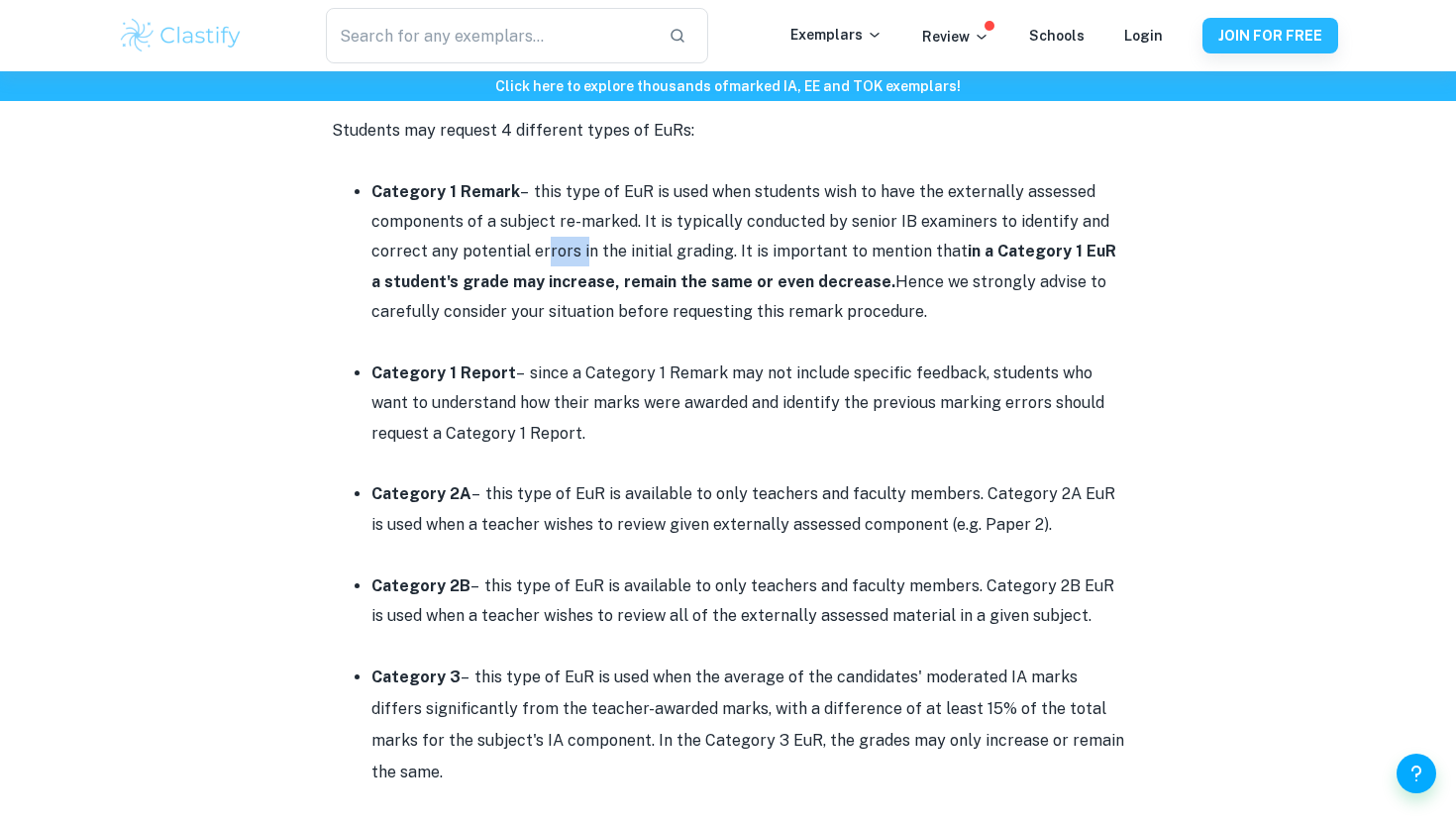 click on "Category 1 Remark   –  this type of EuR is used when students wish to have the externally assessed components of a subject re-marked. It is typically conducted by senior IB examiners to identify and correct any potential errors in the initial grading. It is important to mention that  in a Category 1 EuR a student's grade may increase, remain the same or even decrease.  Hence we strongly advise to carefully consider your situation before requesting this remark procedure." at bounding box center [748, 253] 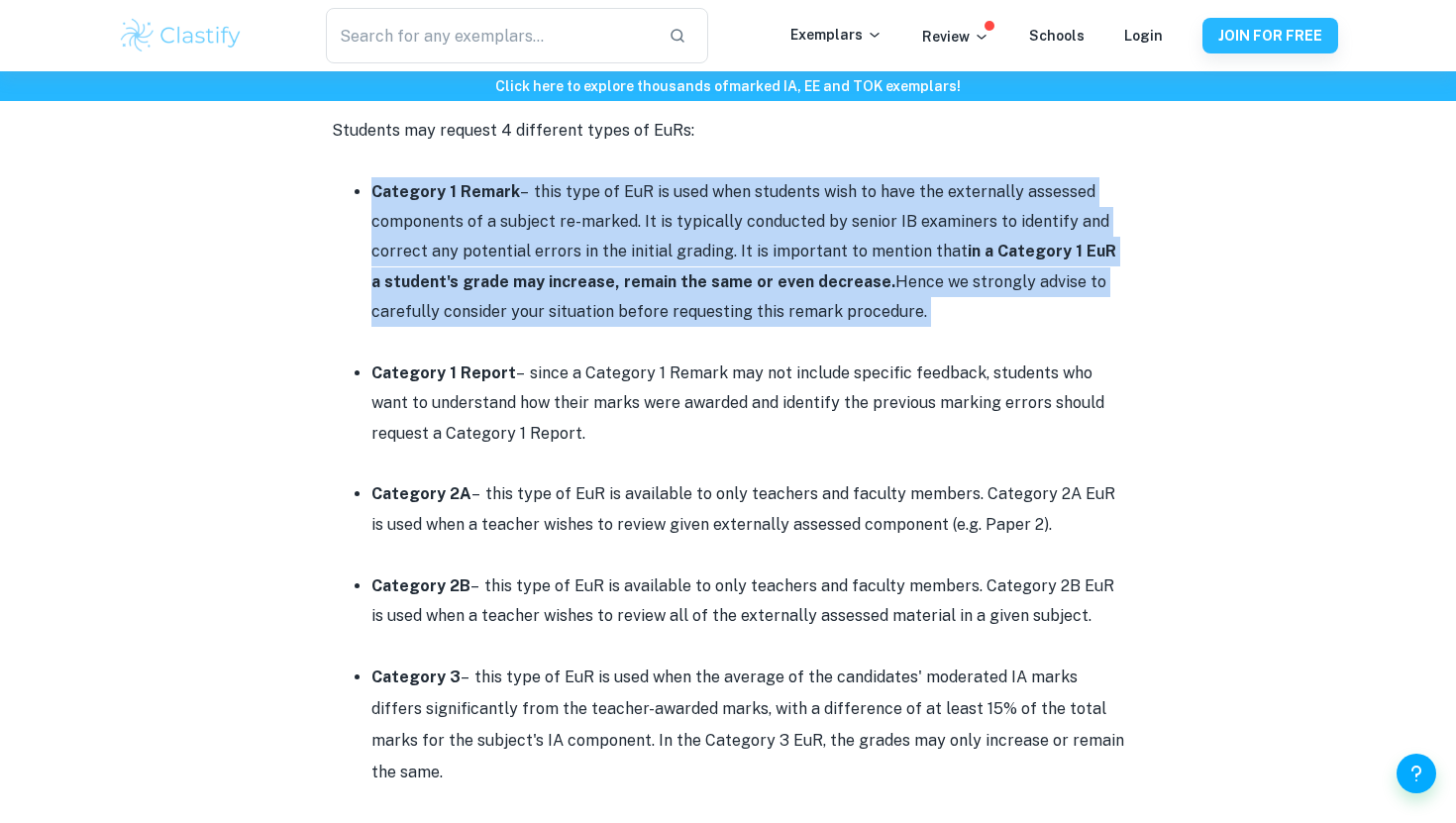 click on "Category 1 Remark   –  this type of EuR is used when students wish to have the externally assessed components of a subject re-marked. It is typically conducted by senior IB examiners to identify and correct any potential errors in the initial grading. It is important to mention that  in a Category 1 EuR a student's grade may increase, remain the same or even decrease.  Hence we strongly advise to carefully consider your situation before requesting this remark procedure." at bounding box center [748, 253] 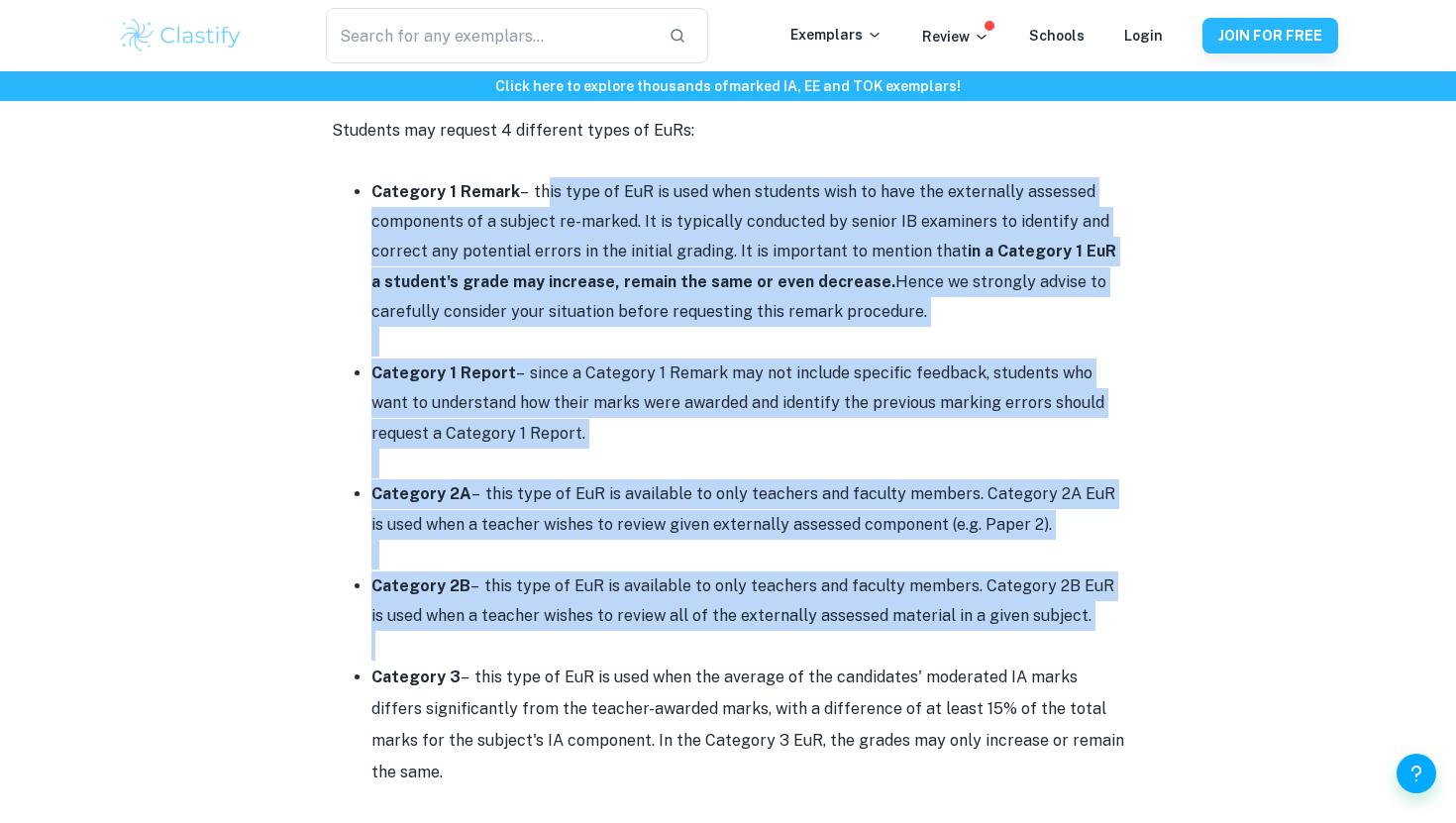 drag, startPoint x: 537, startPoint y: 163, endPoint x: 1192, endPoint y: 651, distance: 816.80414 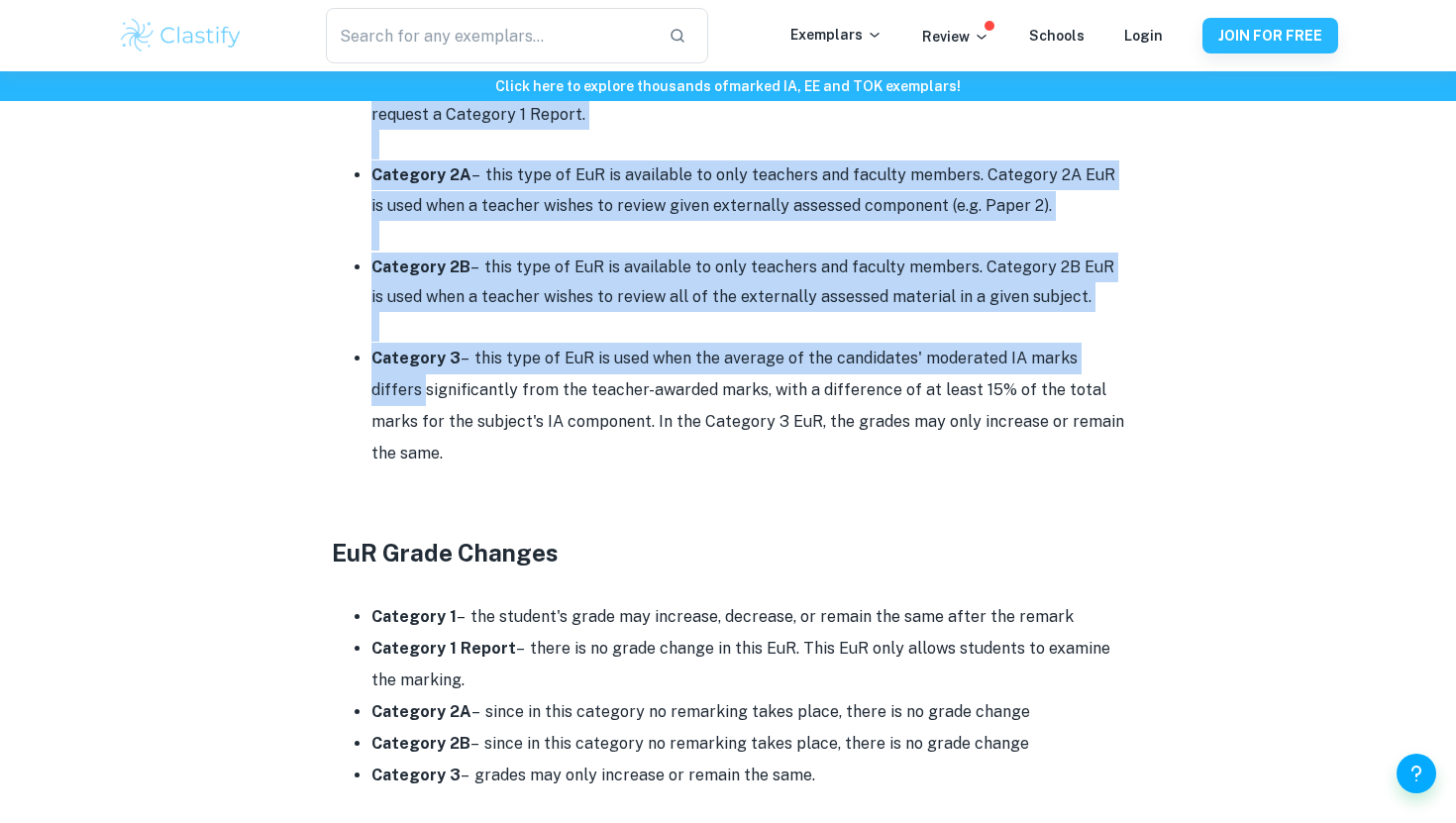 scroll, scrollTop: 1554, scrollLeft: 0, axis: vertical 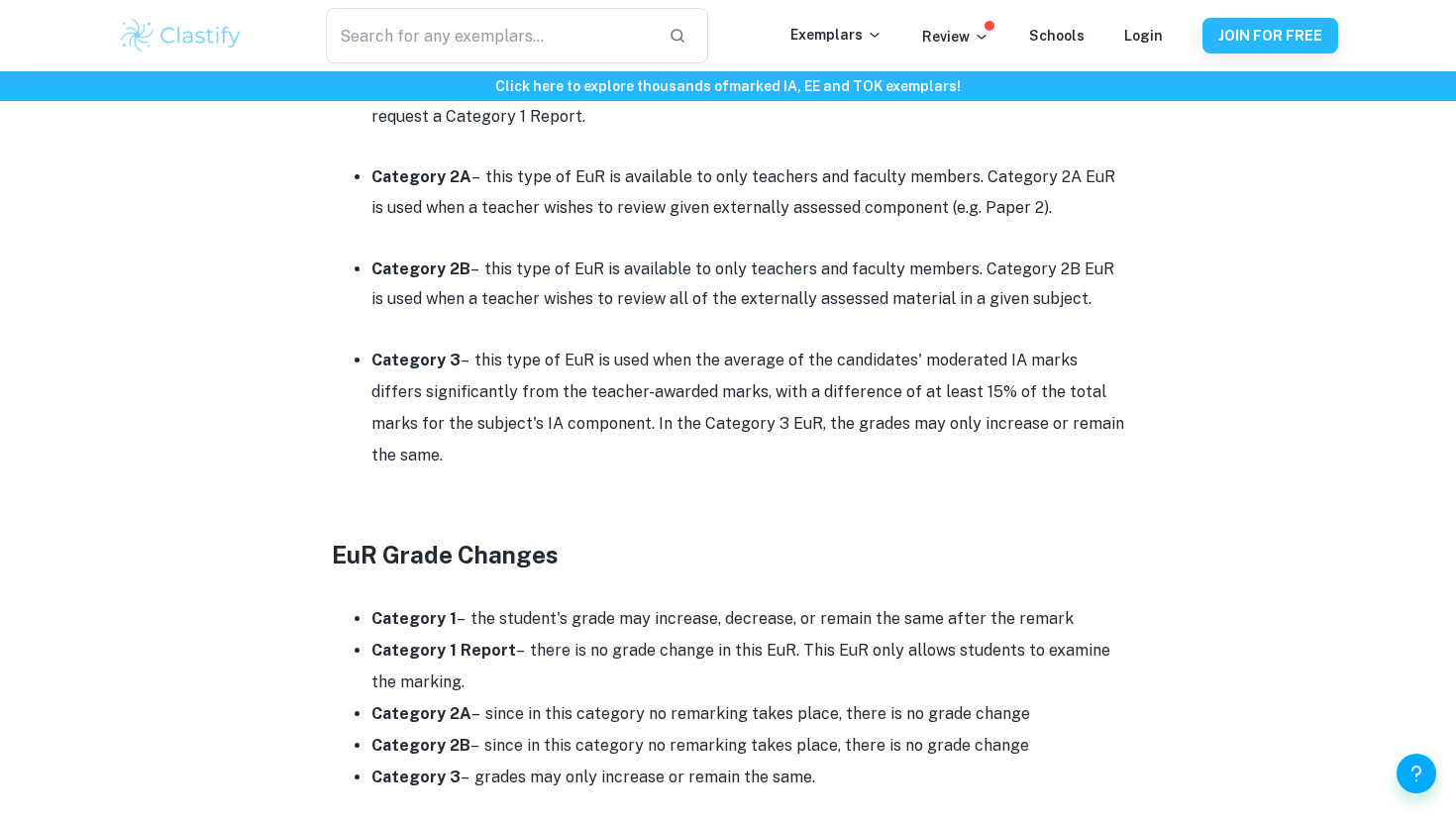 click on "Category 1   –  the student's grade may increase, decrease, or remain the same after the remark" at bounding box center [748, 619] 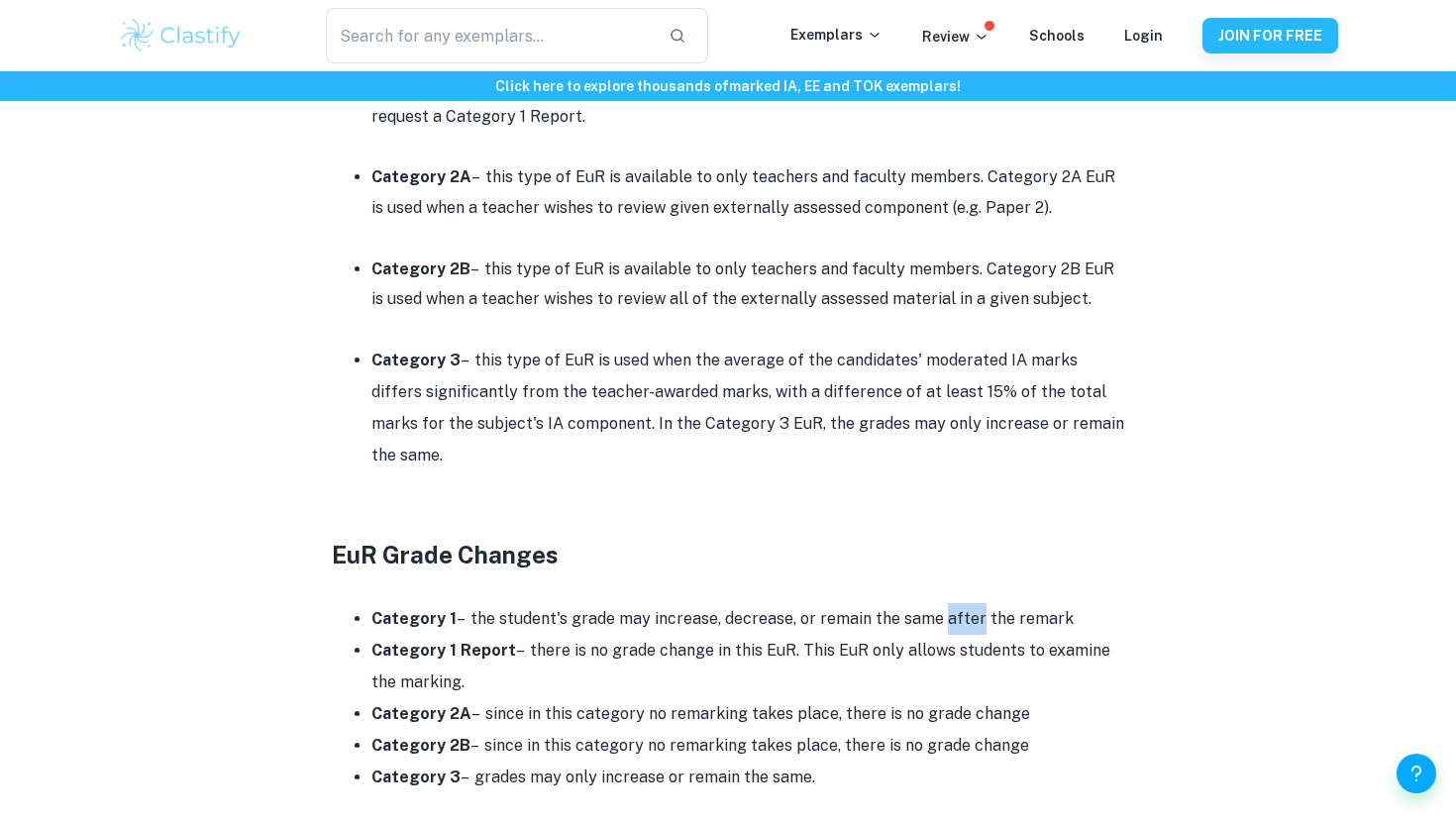 click on "Category 1   –  the student's grade may increase, decrease, or remain the same after the remark" at bounding box center [748, 619] 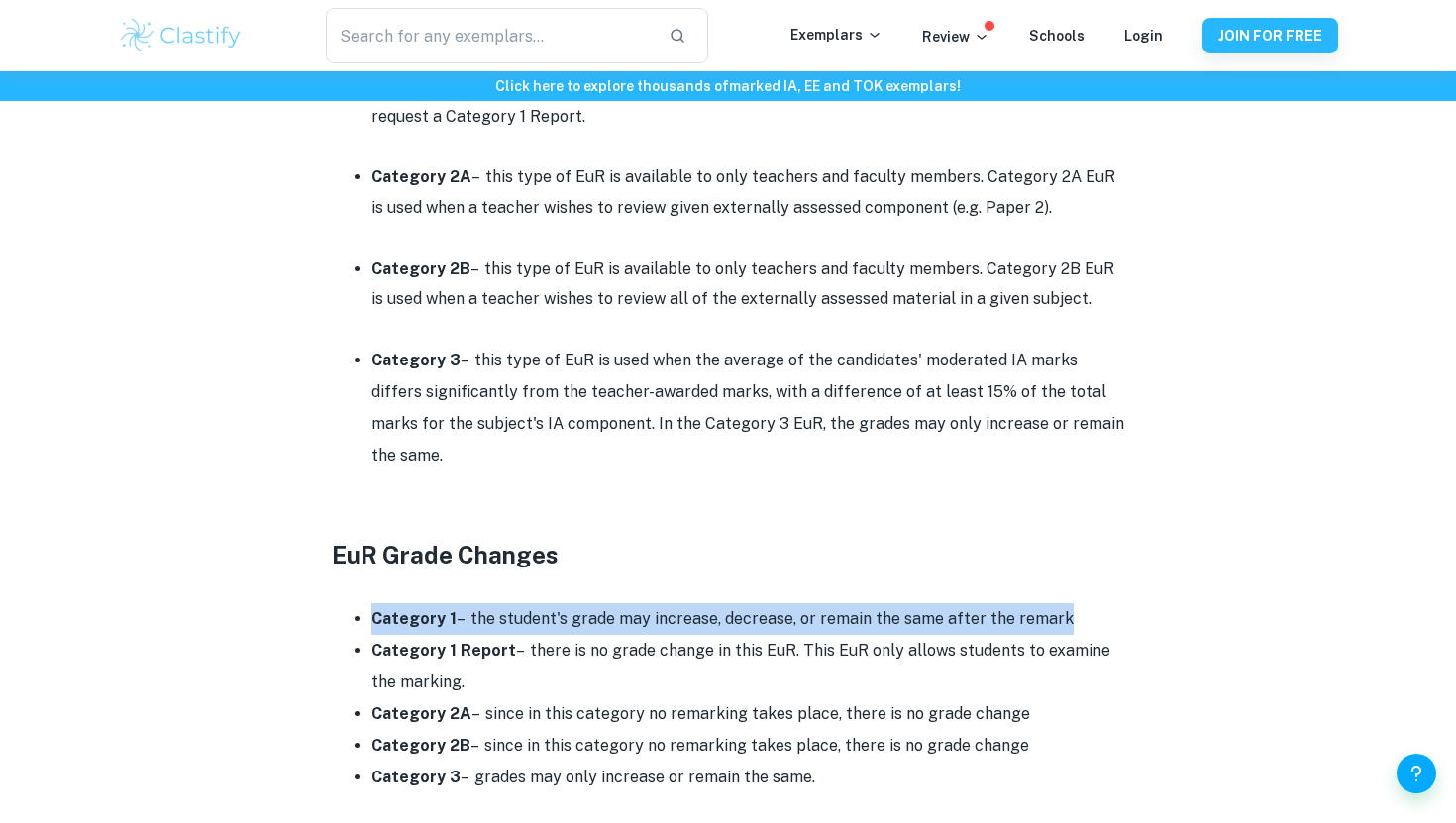 click on "Category 1   –  the student's grade may increase, decrease, or remain the same after the remark" at bounding box center (748, 619) 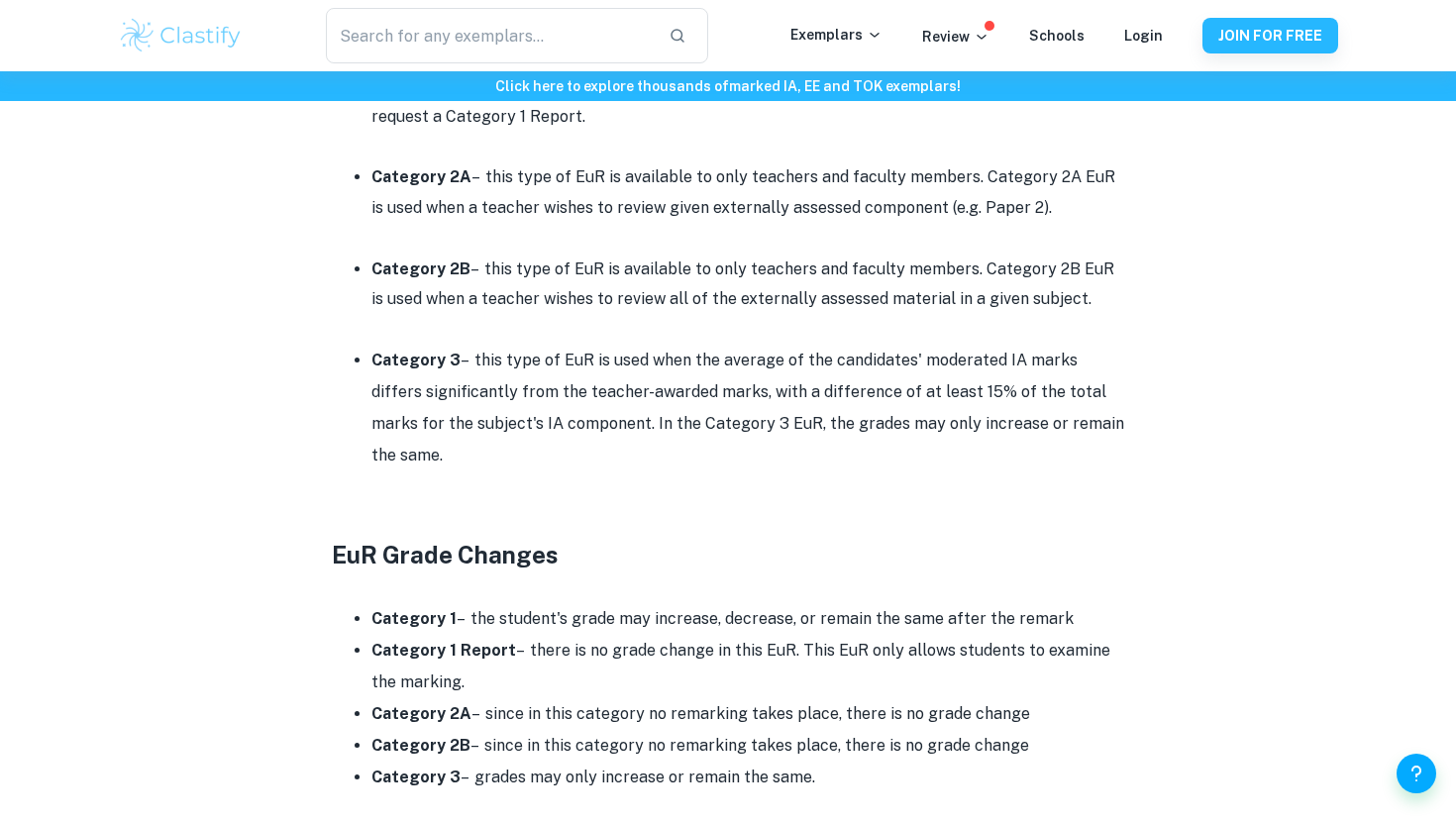 click on "Category 1 Report   –  there is no grade change in this EuR. This EuR only allows students to examine the marking." at bounding box center [748, 667] 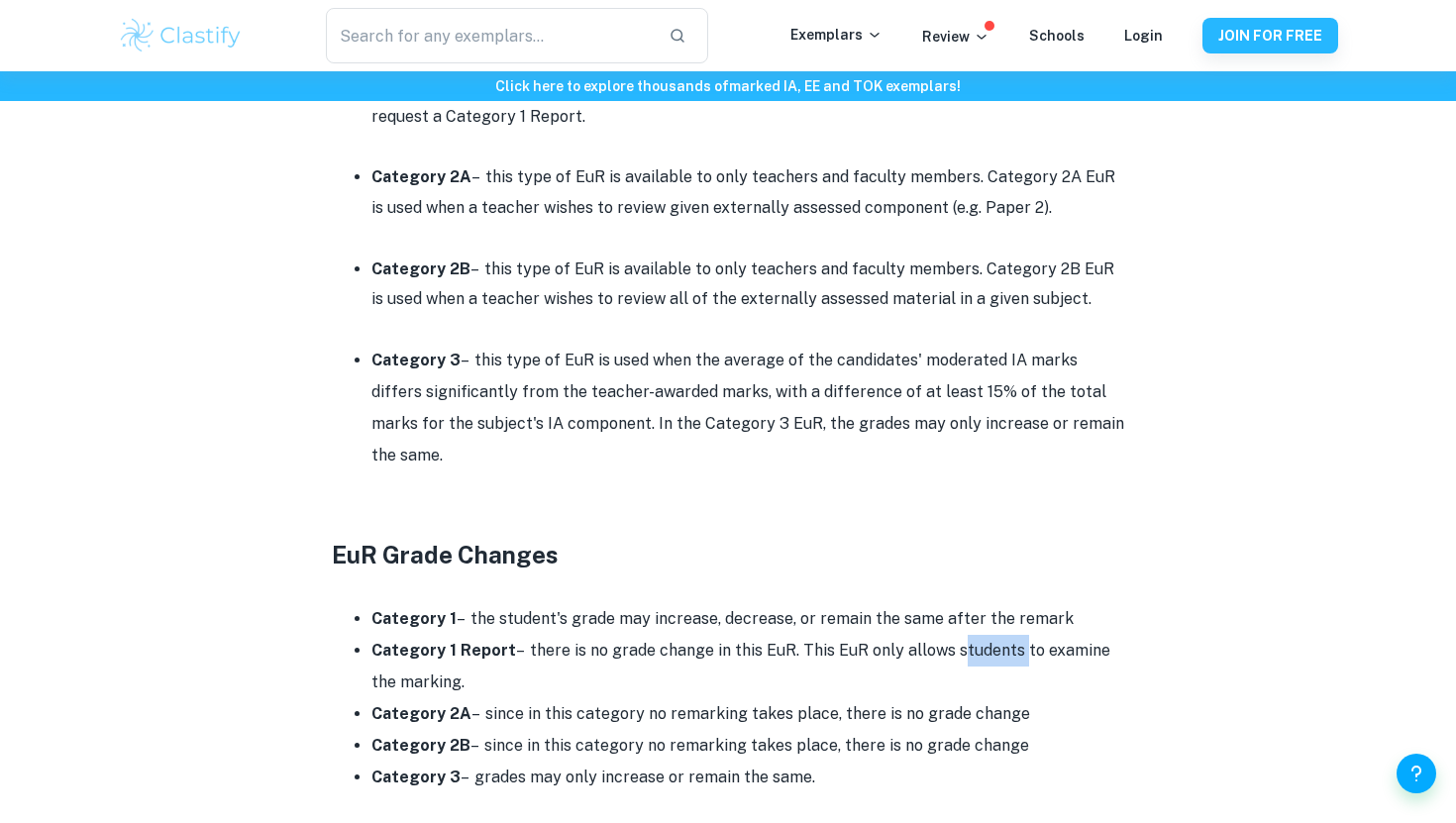 click on "Category 1 Report   –  there is no grade change in this EuR. This EuR only allows students to examine the marking." at bounding box center [748, 667] 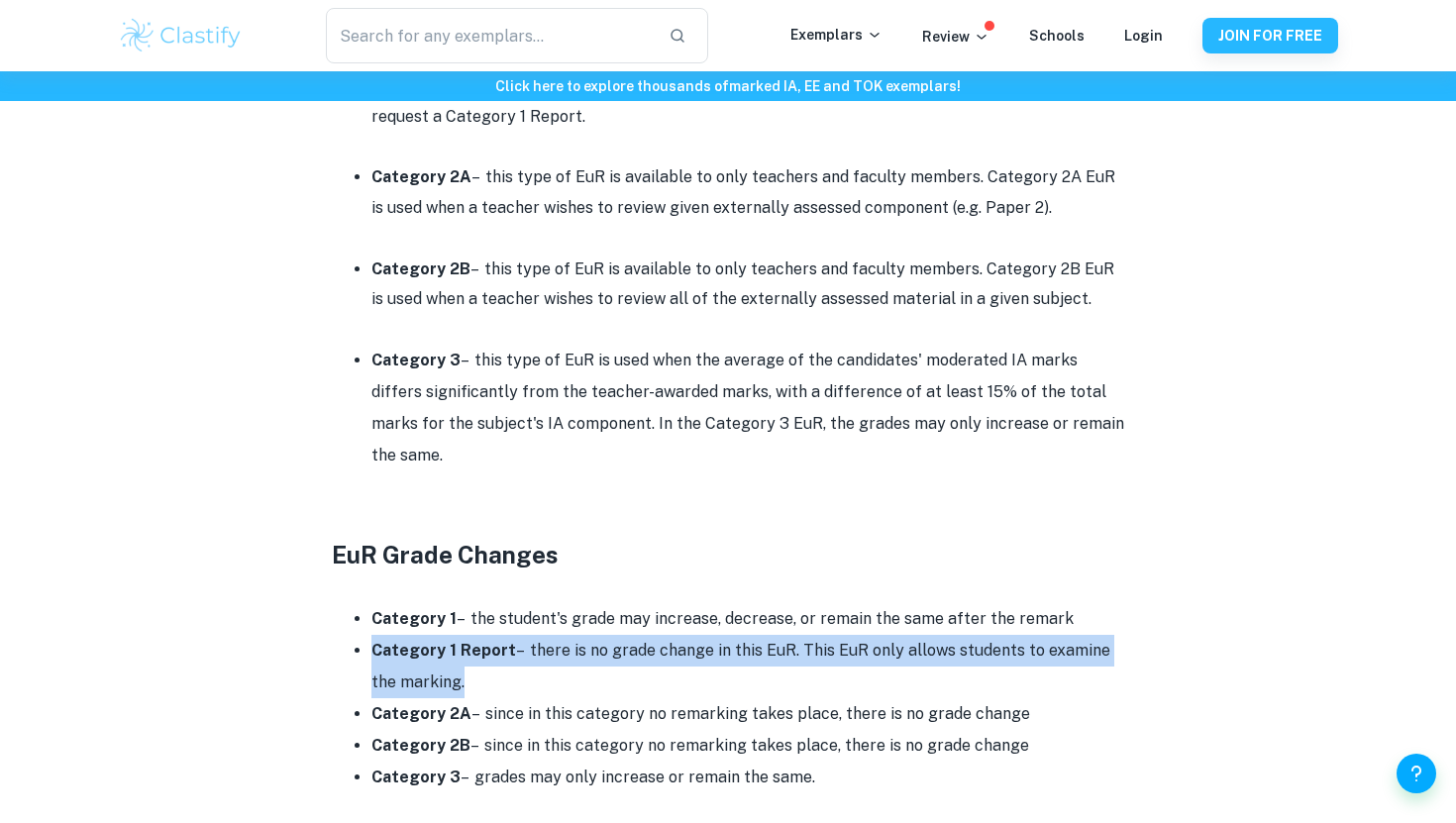 click on "Category 1 Report   –  there is no grade change in this EuR. This EuR only allows students to examine the marking." at bounding box center (748, 667) 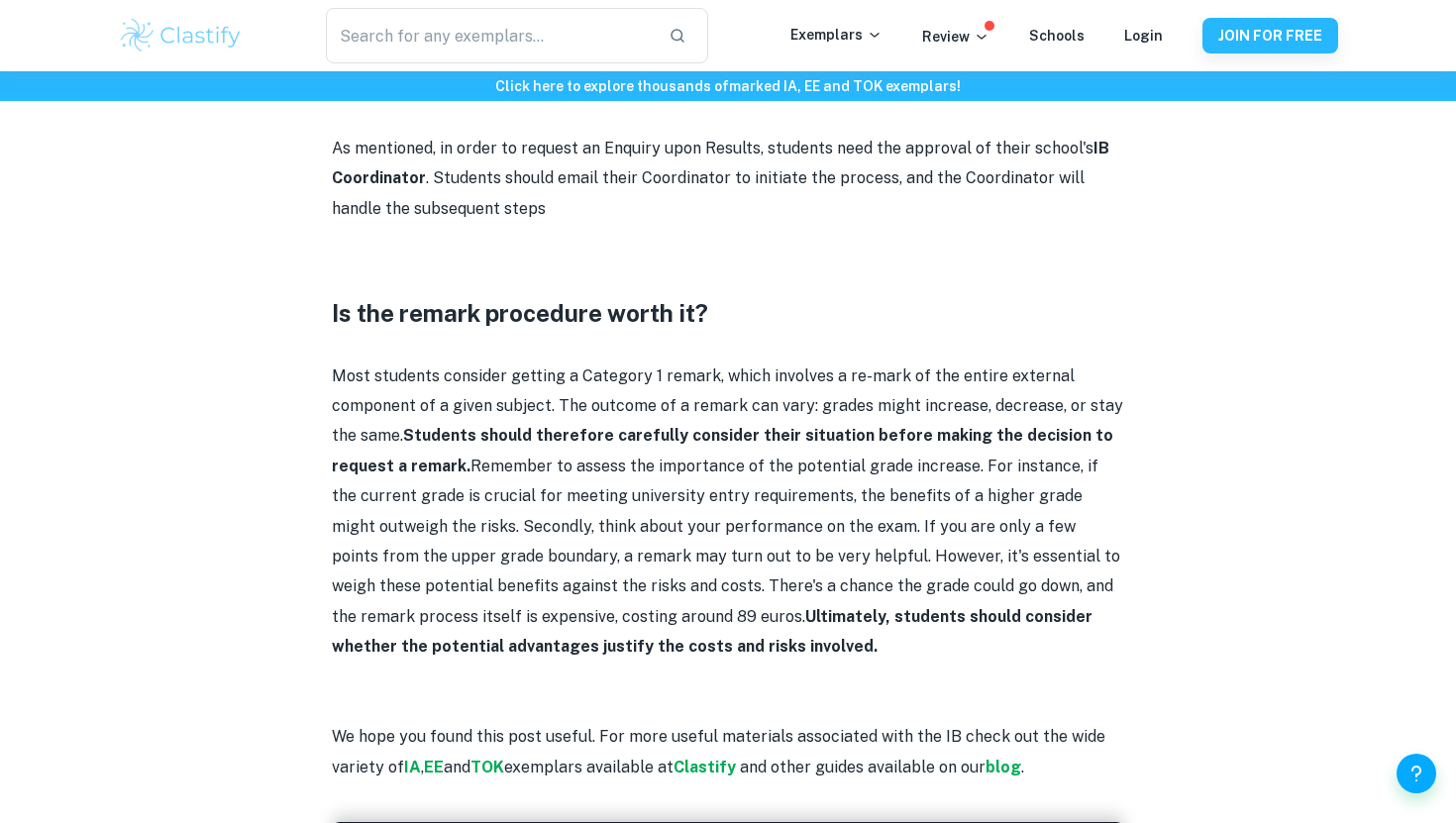 scroll, scrollTop: 2812, scrollLeft: 0, axis: vertical 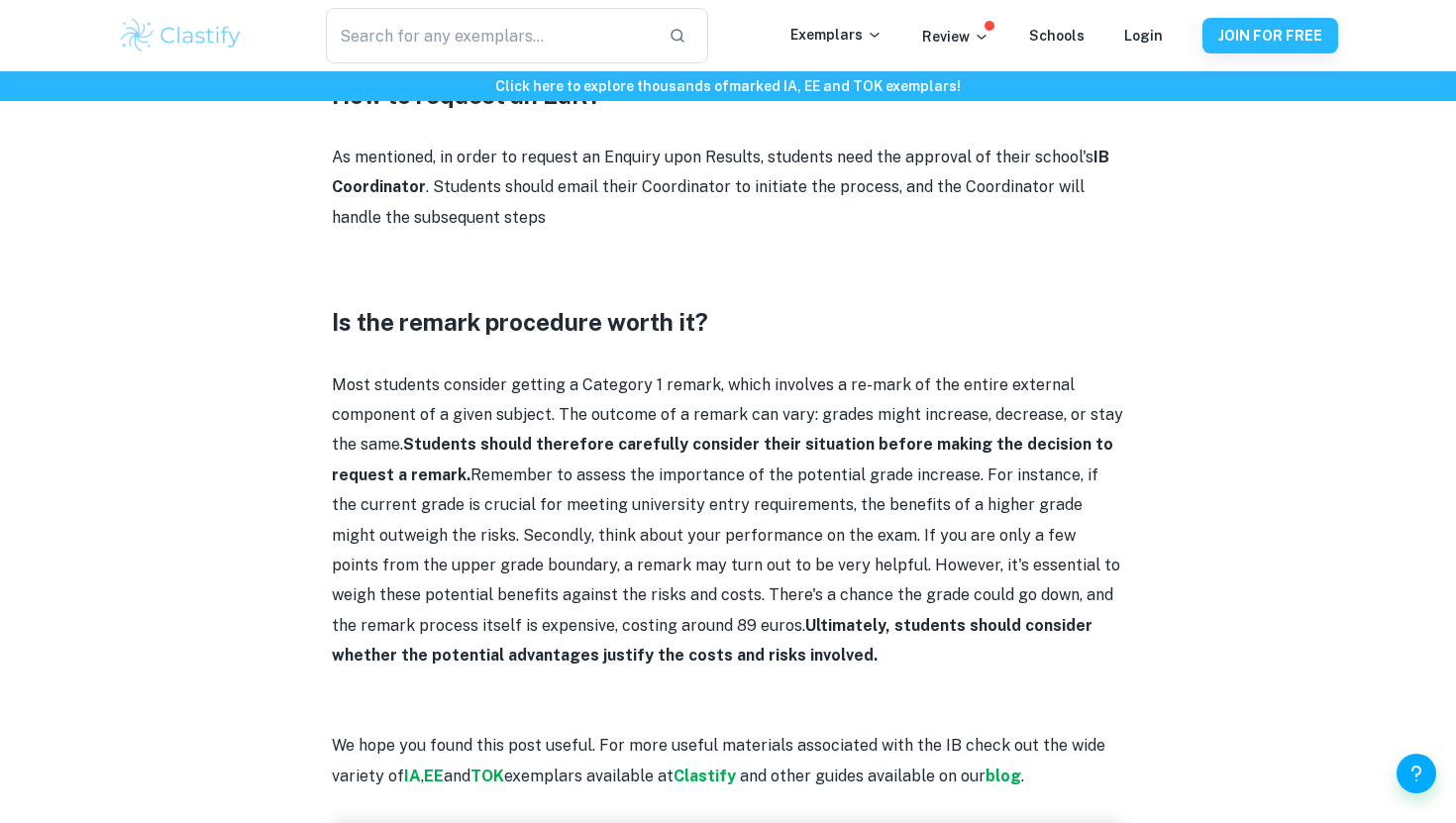 drag, startPoint x: 505, startPoint y: 326, endPoint x: 565, endPoint y: 618, distance: 298.10065 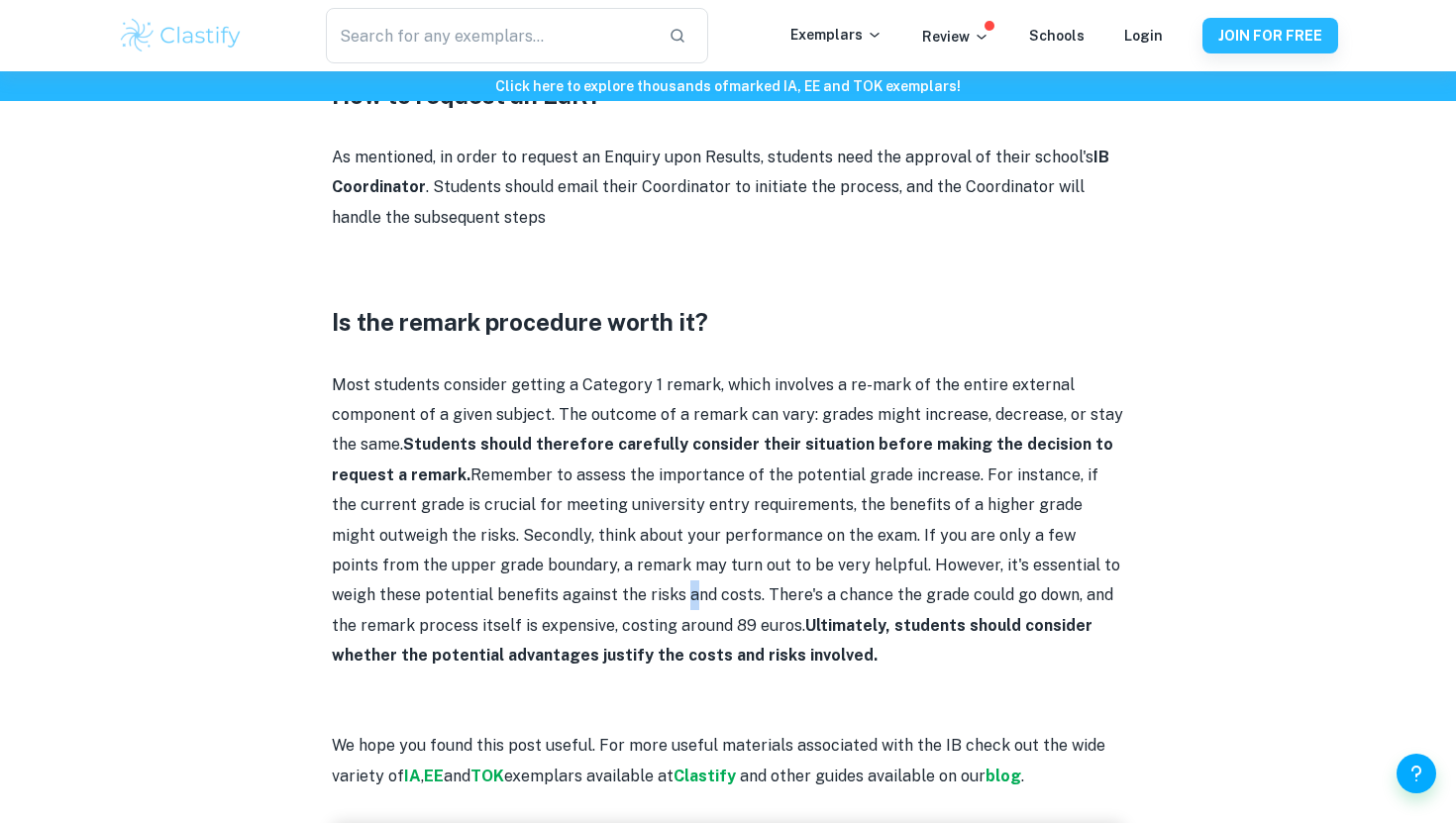 click on "Most students consider getting a Category 1 remark, which involves a re-mark of the entire external component of a given subject. The outcome of a remark can vary: grades might increase, decrease, or stay the same.  Students should therefore carefully consider their situation before making the decision to request a remark.  Remember to assess the importance of the potential grade increase. For instance, if the current grade is crucial for meeting university entry requirements, the benefits of a higher grade might outweigh the risks. Secondly, think about your performance on the exam. If you are only a few points from the upper grade boundary, a remark may turn out to be very helpful. However, it's essential to weigh these potential benefits against the risks and costs. There's a chance the grade could go down, and the remark process itself is expensive, costing around 89 euros.  Ultimately, students should consider whether the potential advantages justify the costs and risks involved." at bounding box center (728, 521) 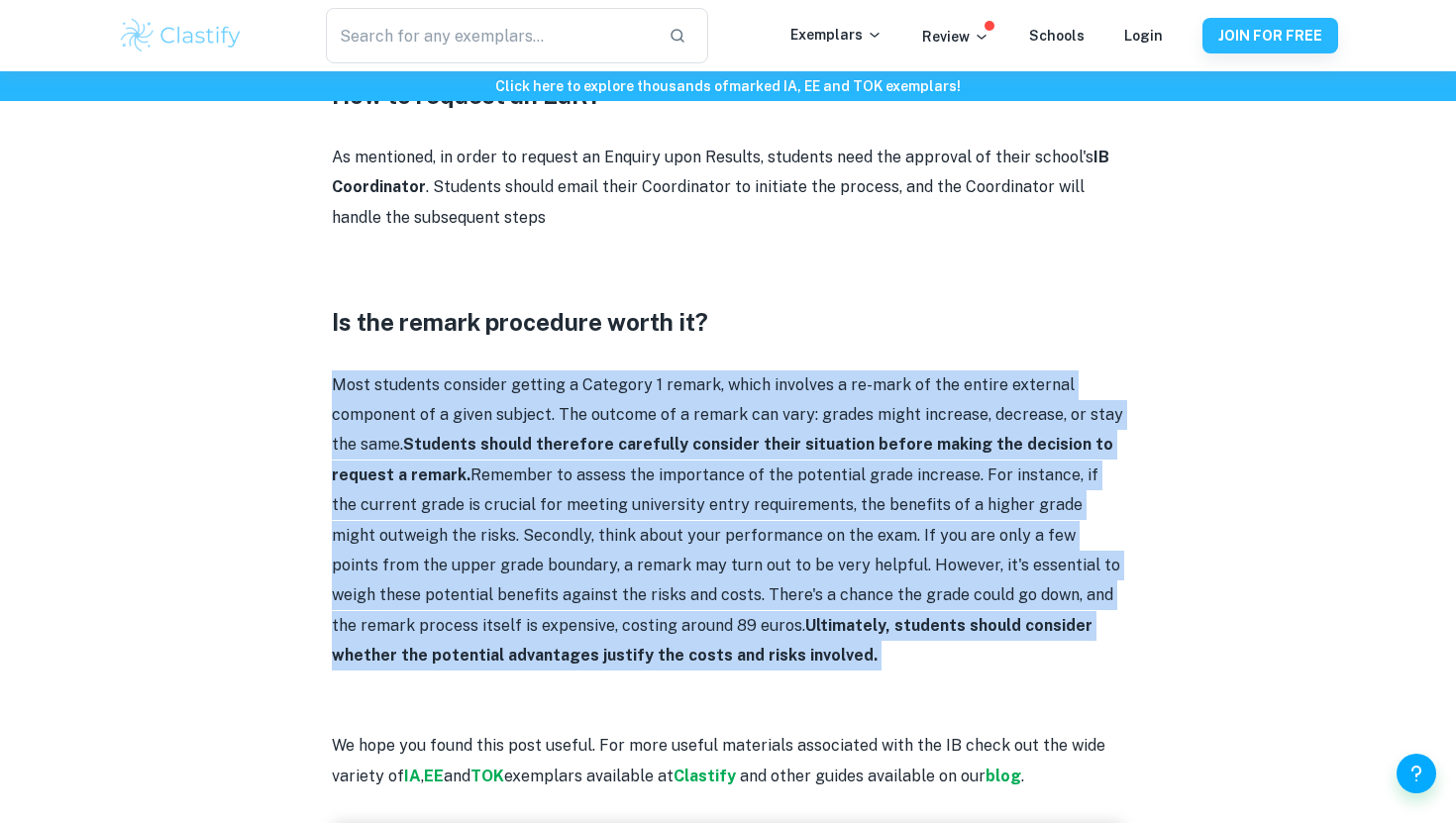 click on "Most students consider getting a Category 1 remark, which involves a re-mark of the entire external component of a given subject. The outcome of a remark can vary: grades might increase, decrease, or stay the same.  Students should therefore carefully consider their situation before making the decision to request a remark.  Remember to assess the importance of the potential grade increase. For instance, if the current grade is crucial for meeting university entry requirements, the benefits of a higher grade might outweigh the risks. Secondly, think about your performance on the exam. If you are only a few points from the upper grade boundary, a remark may turn out to be very helpful. However, it's essential to weigh these potential benefits against the risks and costs. There's a chance the grade could go down, and the remark process itself is expensive, costing around 89 euros.  Ultimately, students should consider whether the potential advantages justify the costs and risks involved." at bounding box center [728, 521] 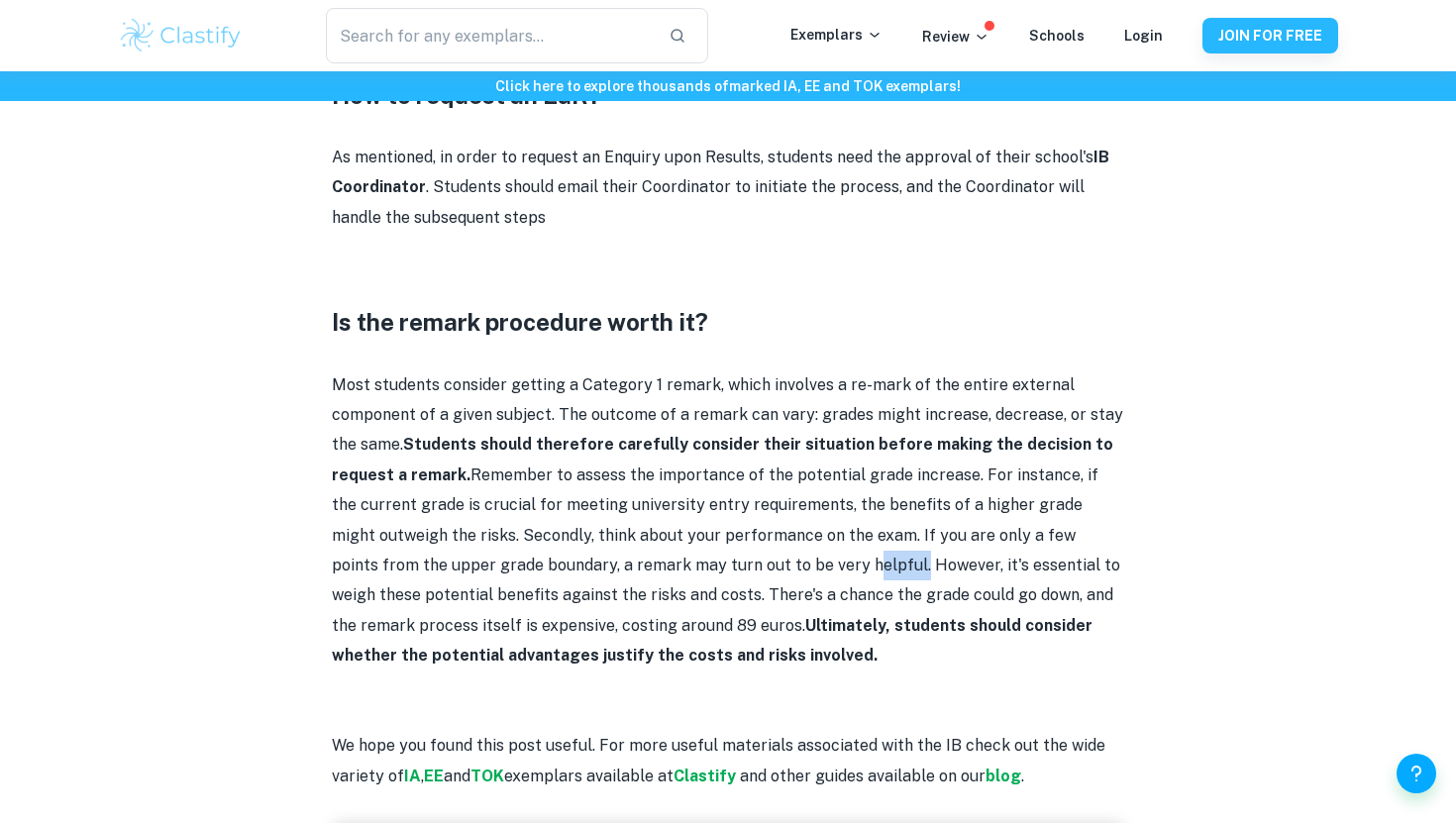 click on "Most students consider getting a Category 1 remark, which involves a re-mark of the entire external component of a given subject. The outcome of a remark can vary: grades might increase, decrease, or stay the same.  Students should therefore carefully consider their situation before making the decision to request a remark.  Remember to assess the importance of the potential grade increase. For instance, if the current grade is crucial for meeting university entry requirements, the benefits of a higher grade might outweigh the risks. Secondly, think about your performance on the exam. If you are only a few points from the upper grade boundary, a remark may turn out to be very helpful. However, it's essential to weigh these potential benefits against the risks and costs. There's a chance the grade could go down, and the remark process itself is expensive, costing around 89 euros.  Ultimately, students should consider whether the potential advantages justify the costs and risks involved." at bounding box center (728, 521) 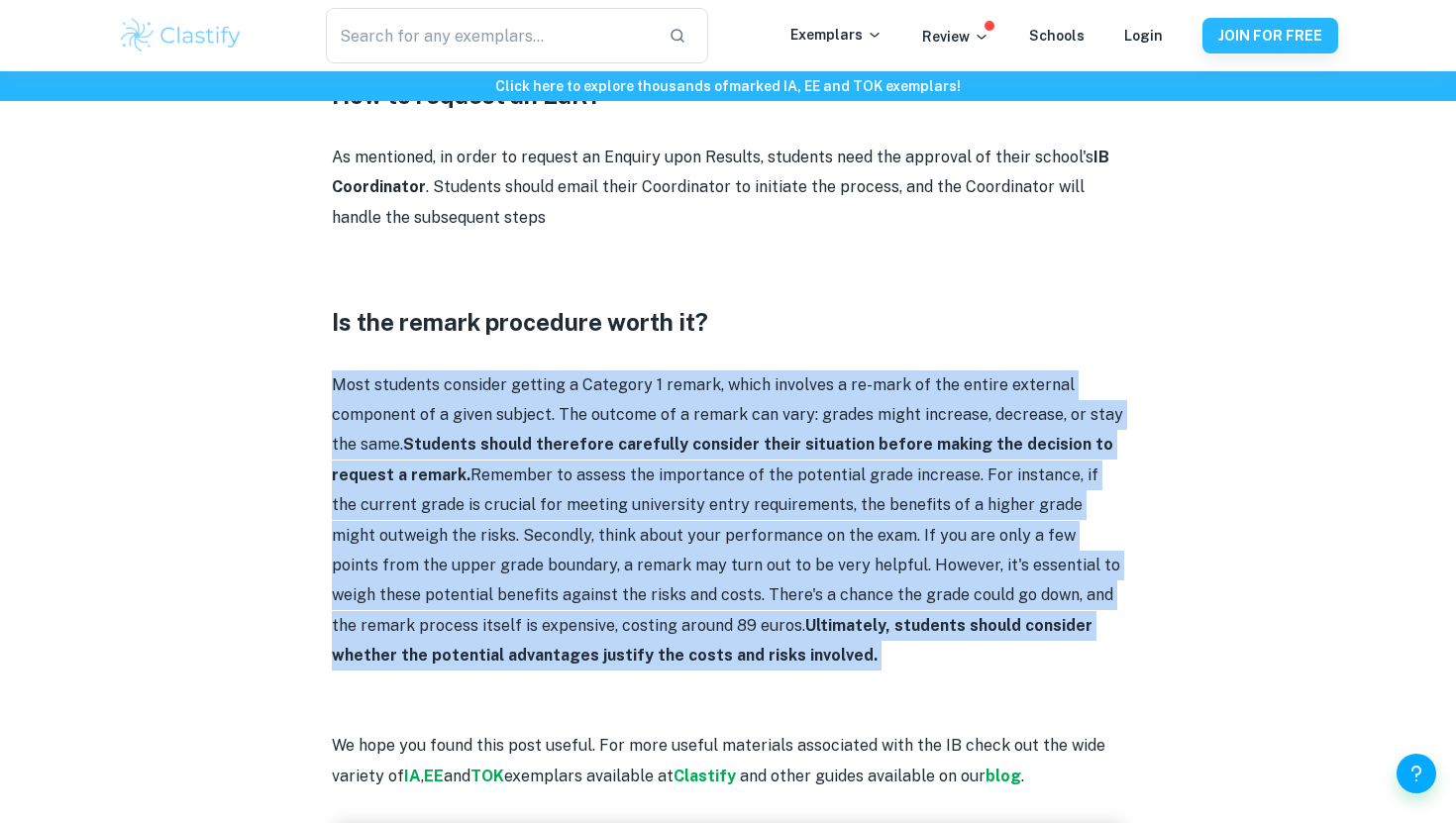 click on "Most students consider getting a Category 1 remark, which involves a re-mark of the entire external component of a given subject. The outcome of a remark can vary: grades might increase, decrease, or stay the same.  Students should therefore carefully consider their situation before making the decision to request a remark.  Remember to assess the importance of the potential grade increase. For instance, if the current grade is crucial for meeting university entry requirements, the benefits of a higher grade might outweigh the risks. Secondly, think about your performance on the exam. If you are only a few points from the upper grade boundary, a remark may turn out to be very helpful. However, it's essential to weigh these potential benefits against the risks and costs. There's a chance the grade could go down, and the remark process itself is expensive, costing around 89 euros.  Ultimately, students should consider whether the potential advantages justify the costs and risks involved." at bounding box center (728, 521) 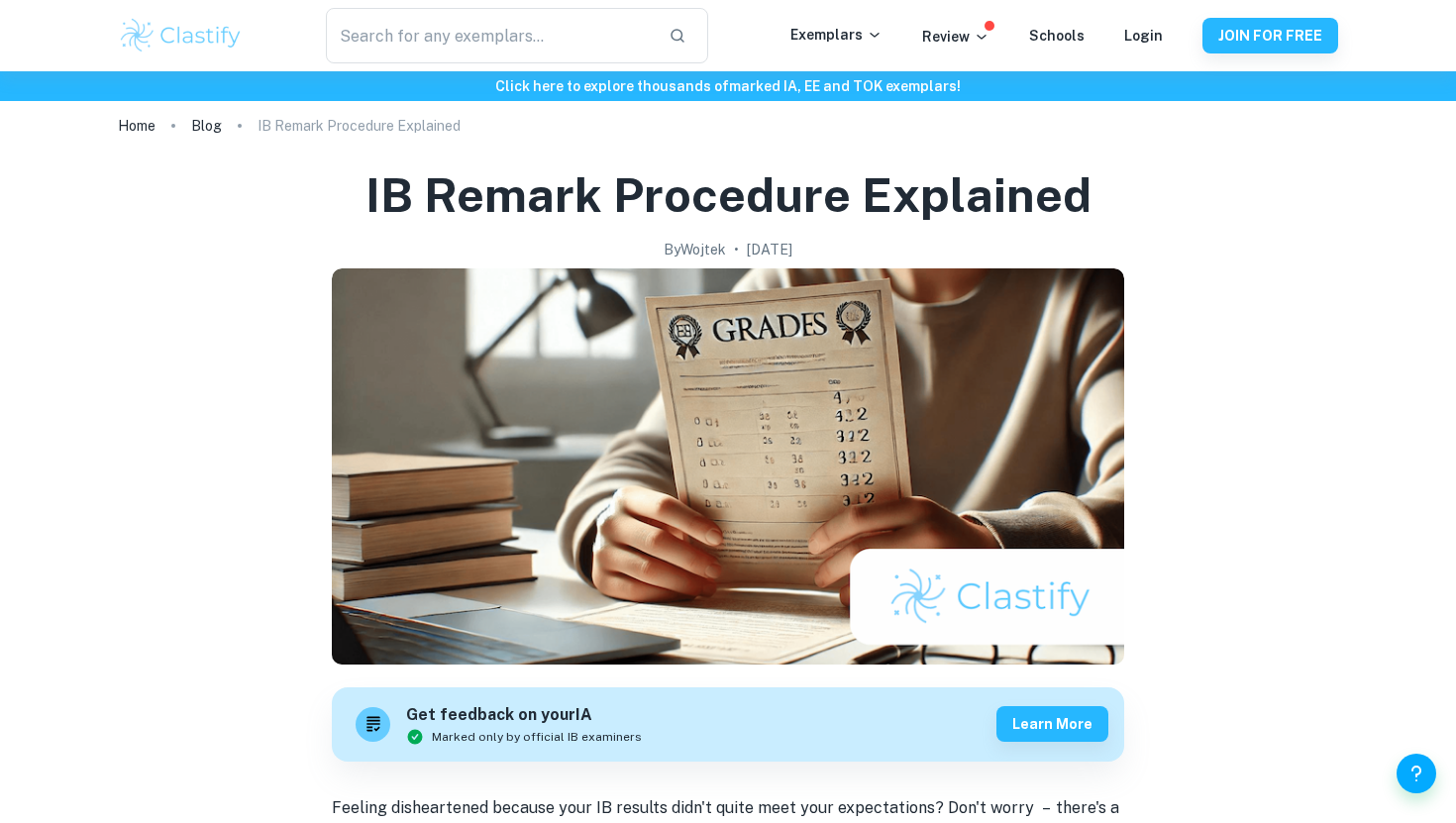 scroll, scrollTop: 0, scrollLeft: 0, axis: both 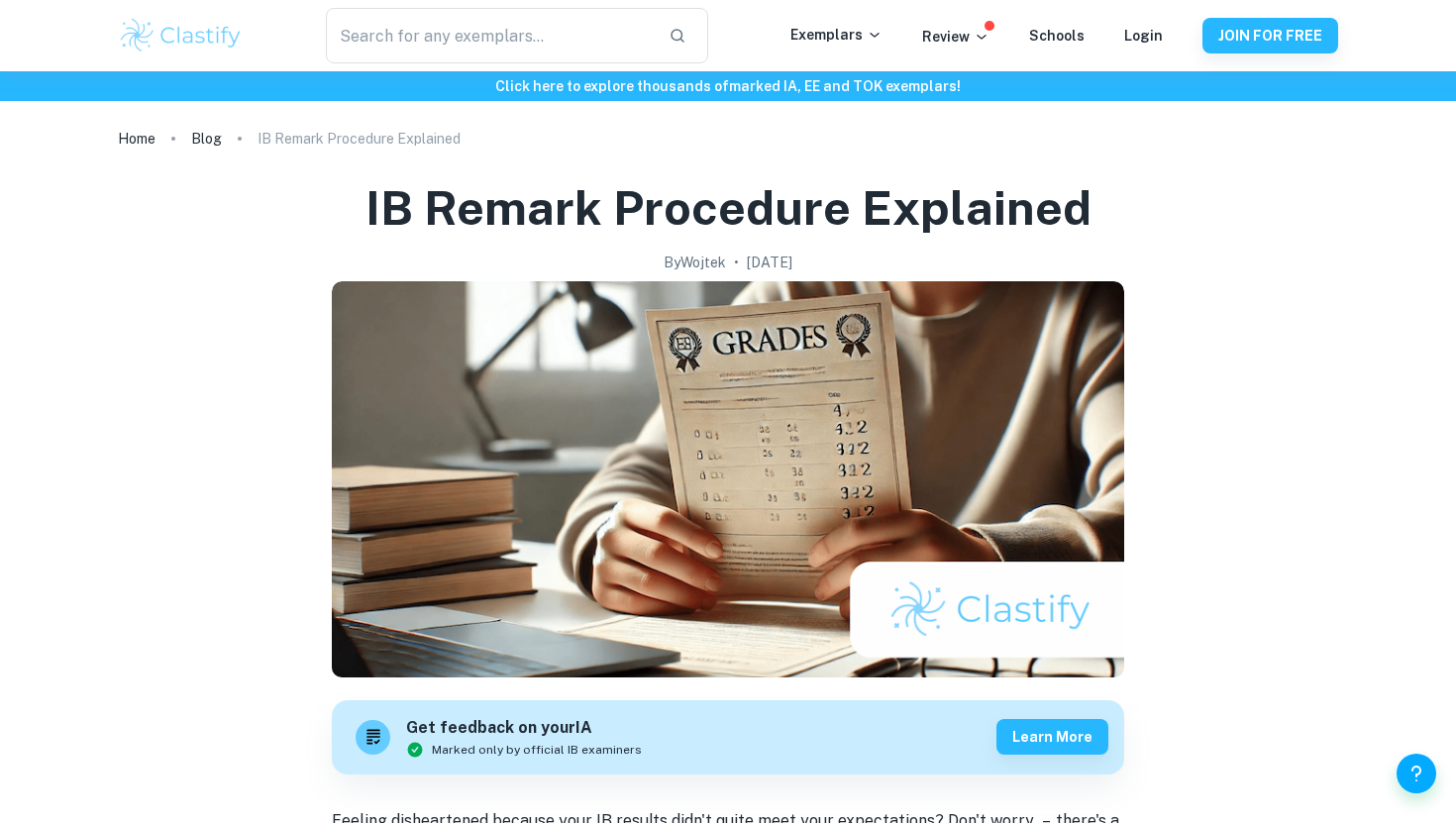 click on "IB Remark Procedure Explained" at bounding box center (728, 208) 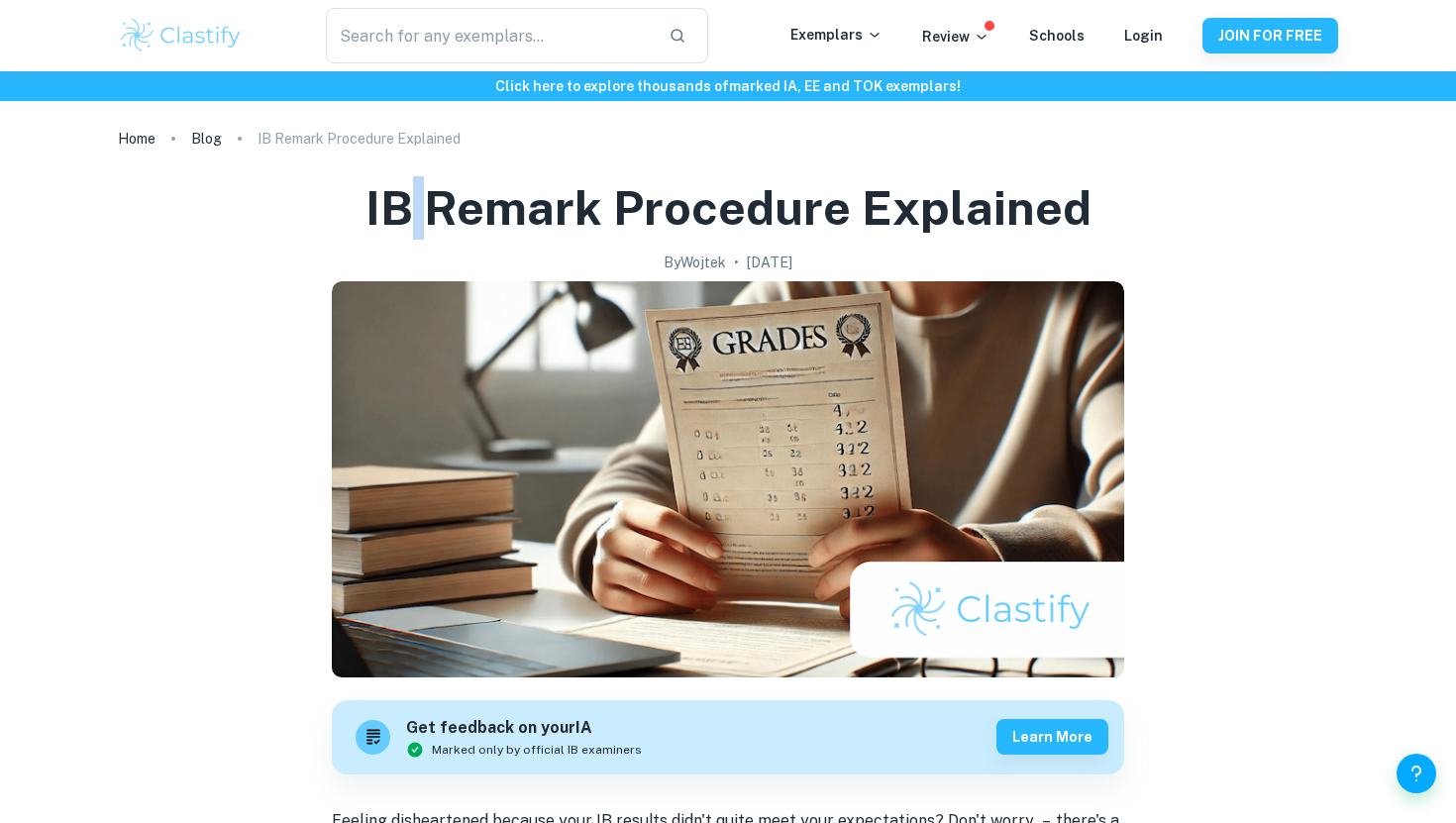 click on "IB Remark Procedure Explained" at bounding box center [728, 208] 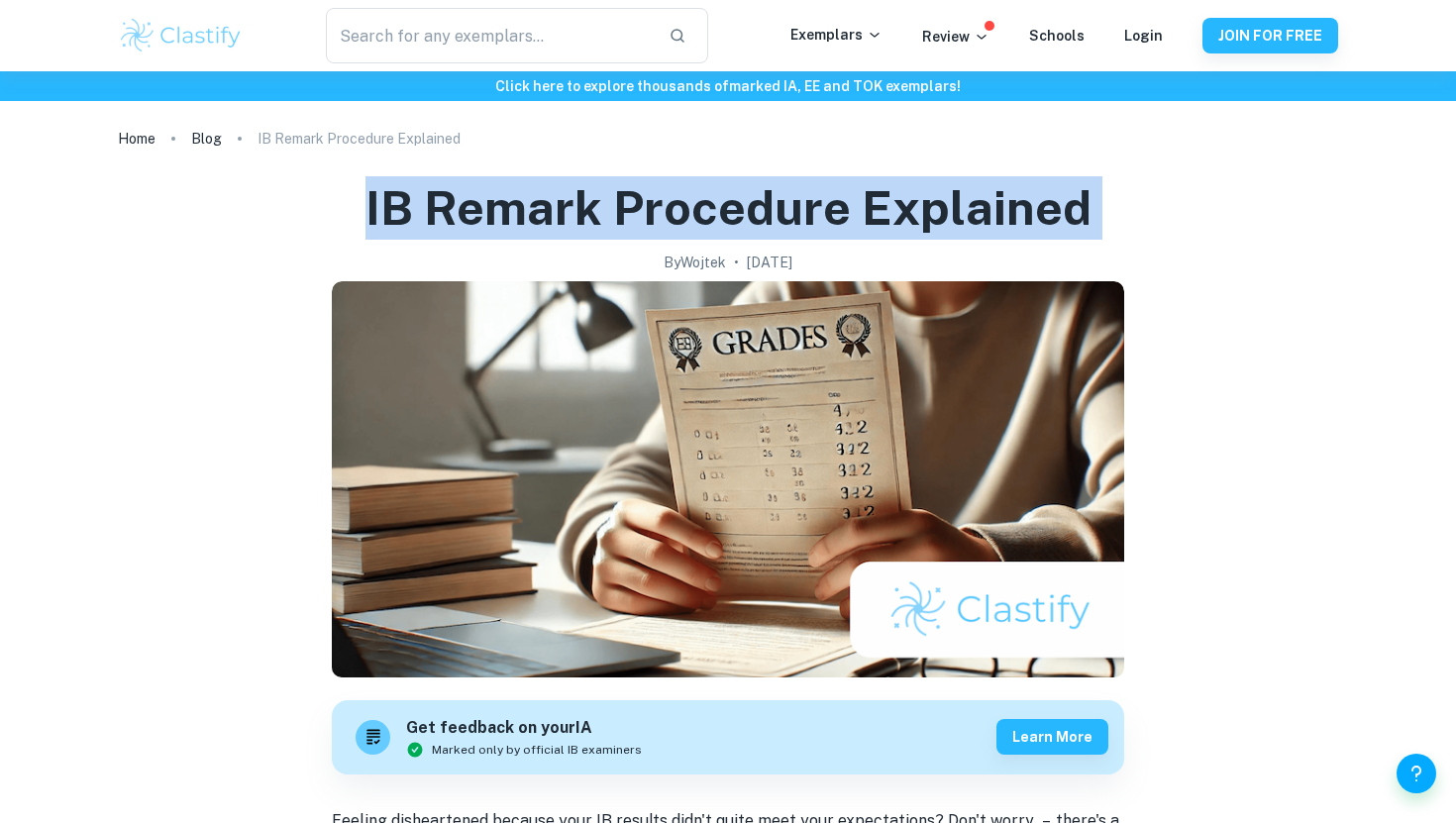 click on "IB Remark Procedure Explained" at bounding box center (728, 208) 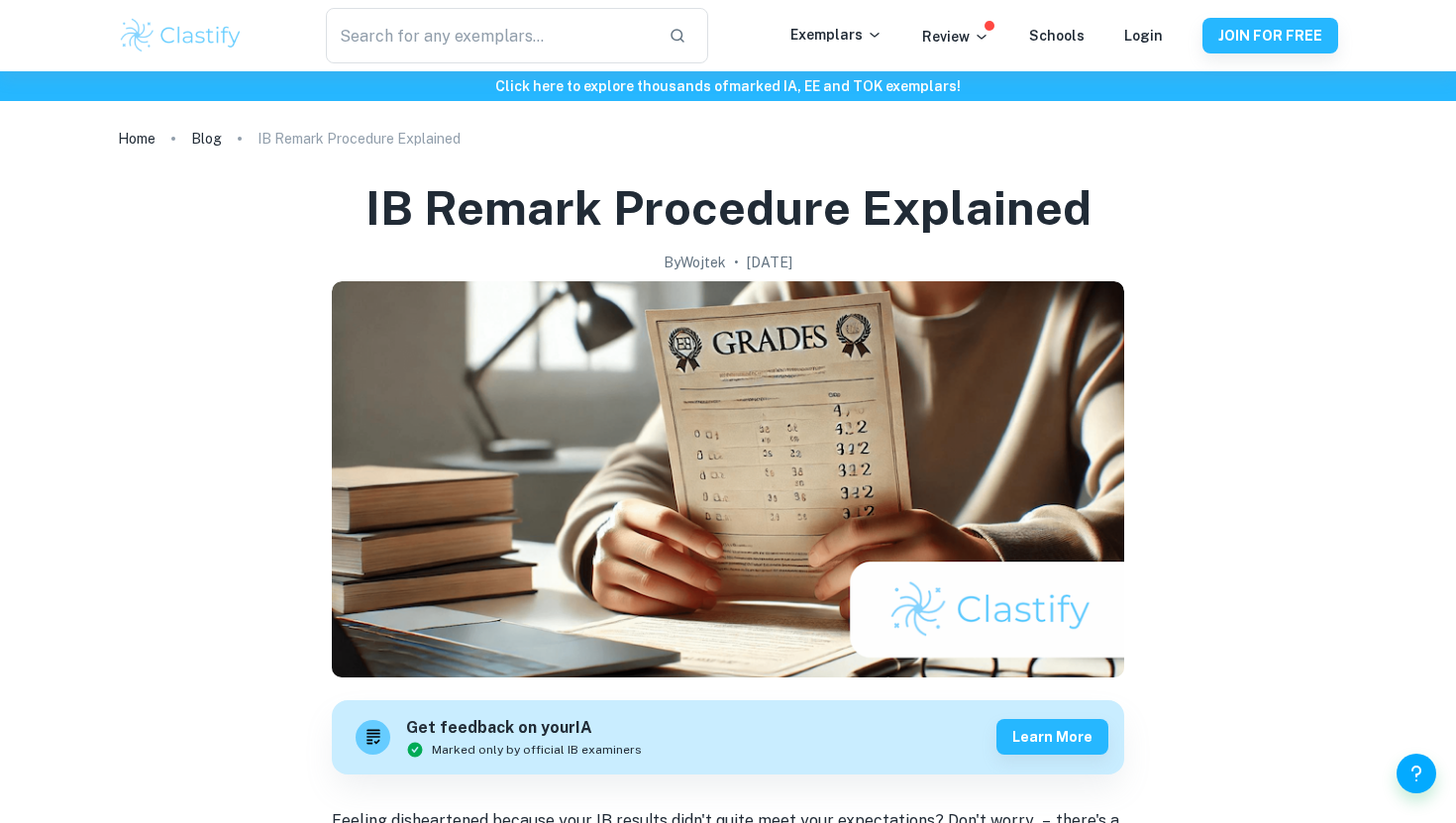 click on "IB Remark Procedure Explained" at bounding box center (728, 208) 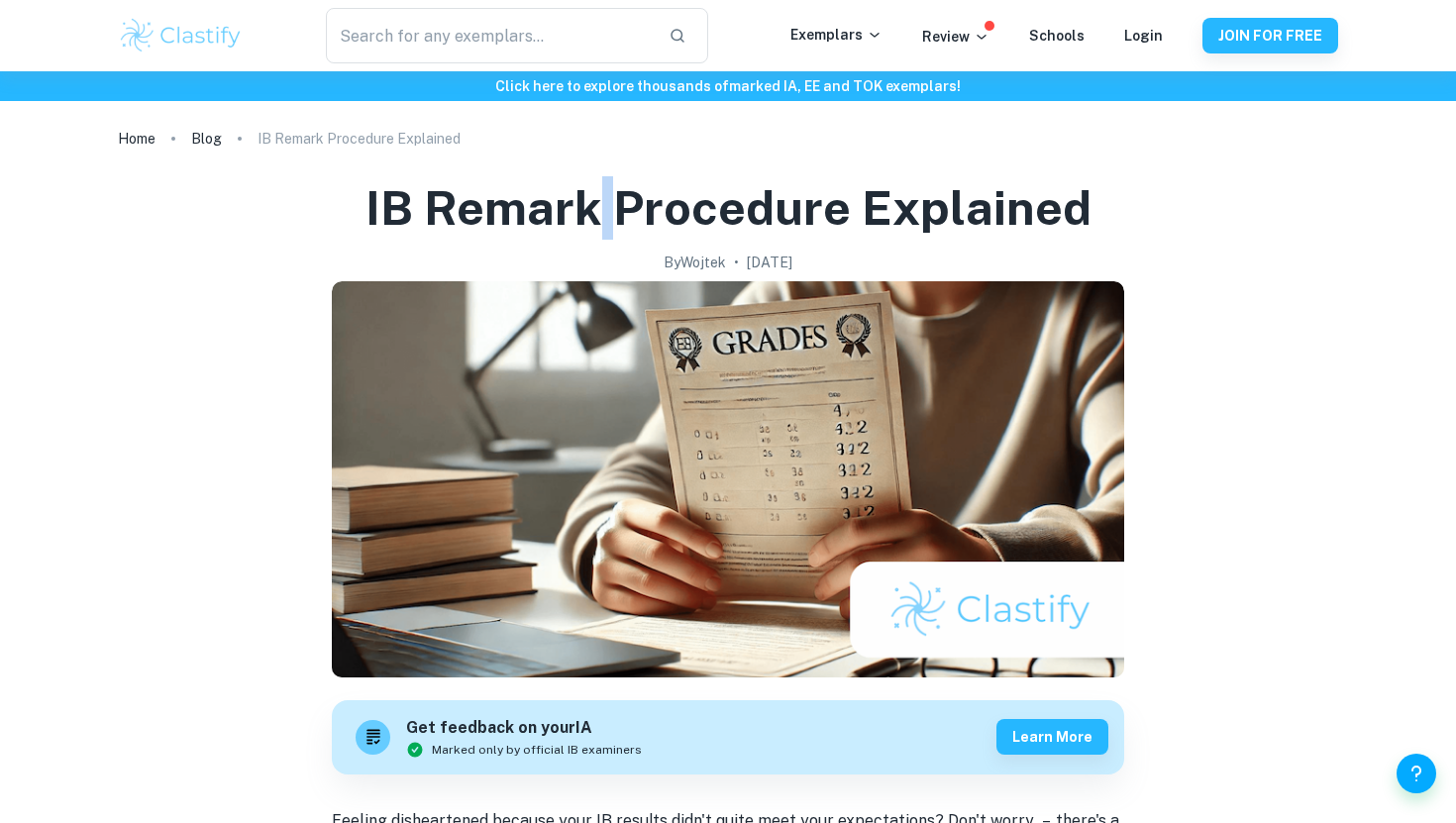 drag, startPoint x: 607, startPoint y: 206, endPoint x: 622, endPoint y: 206, distance: 15 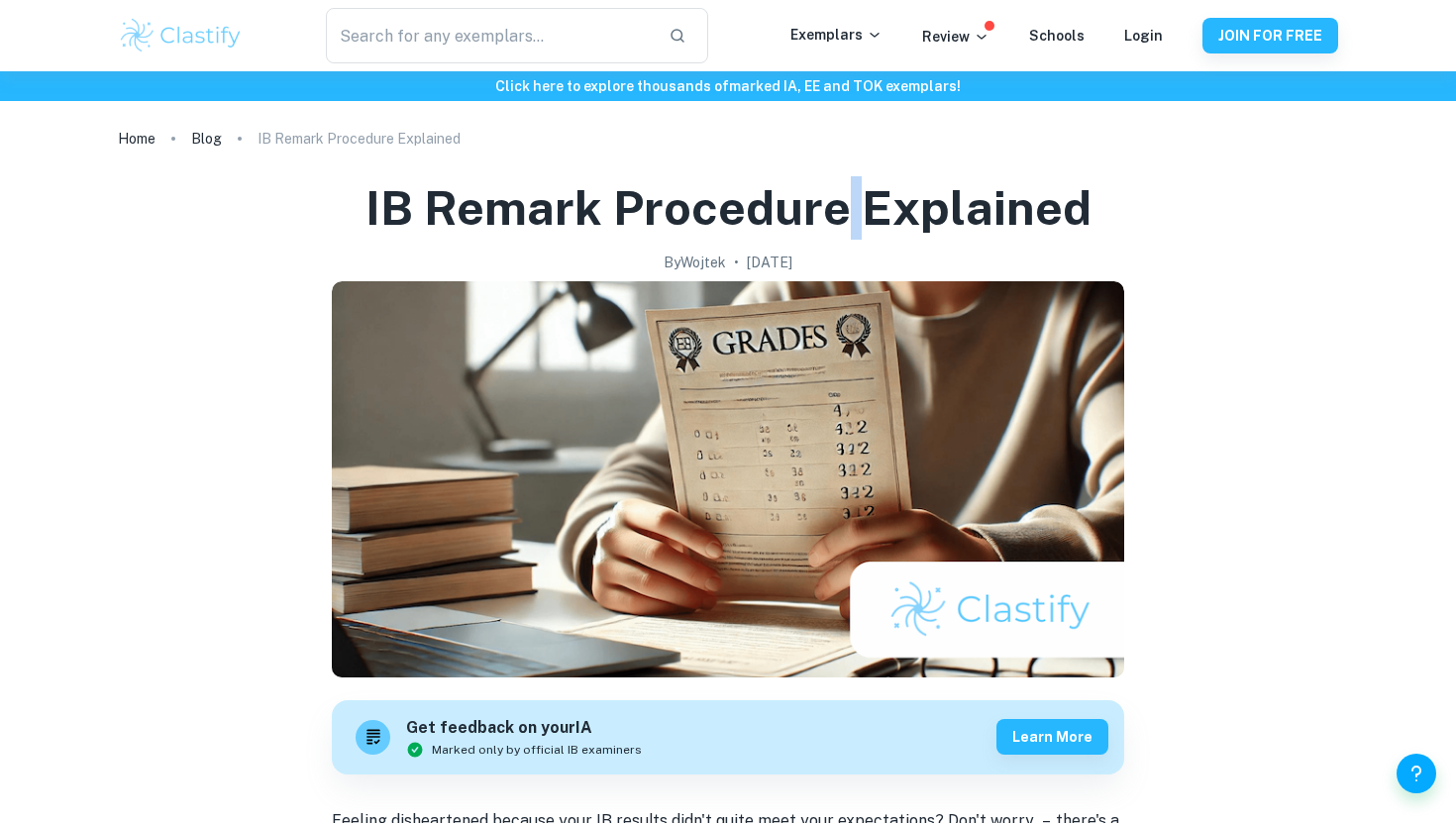 drag, startPoint x: 857, startPoint y: 216, endPoint x: 846, endPoint y: 216, distance: 11 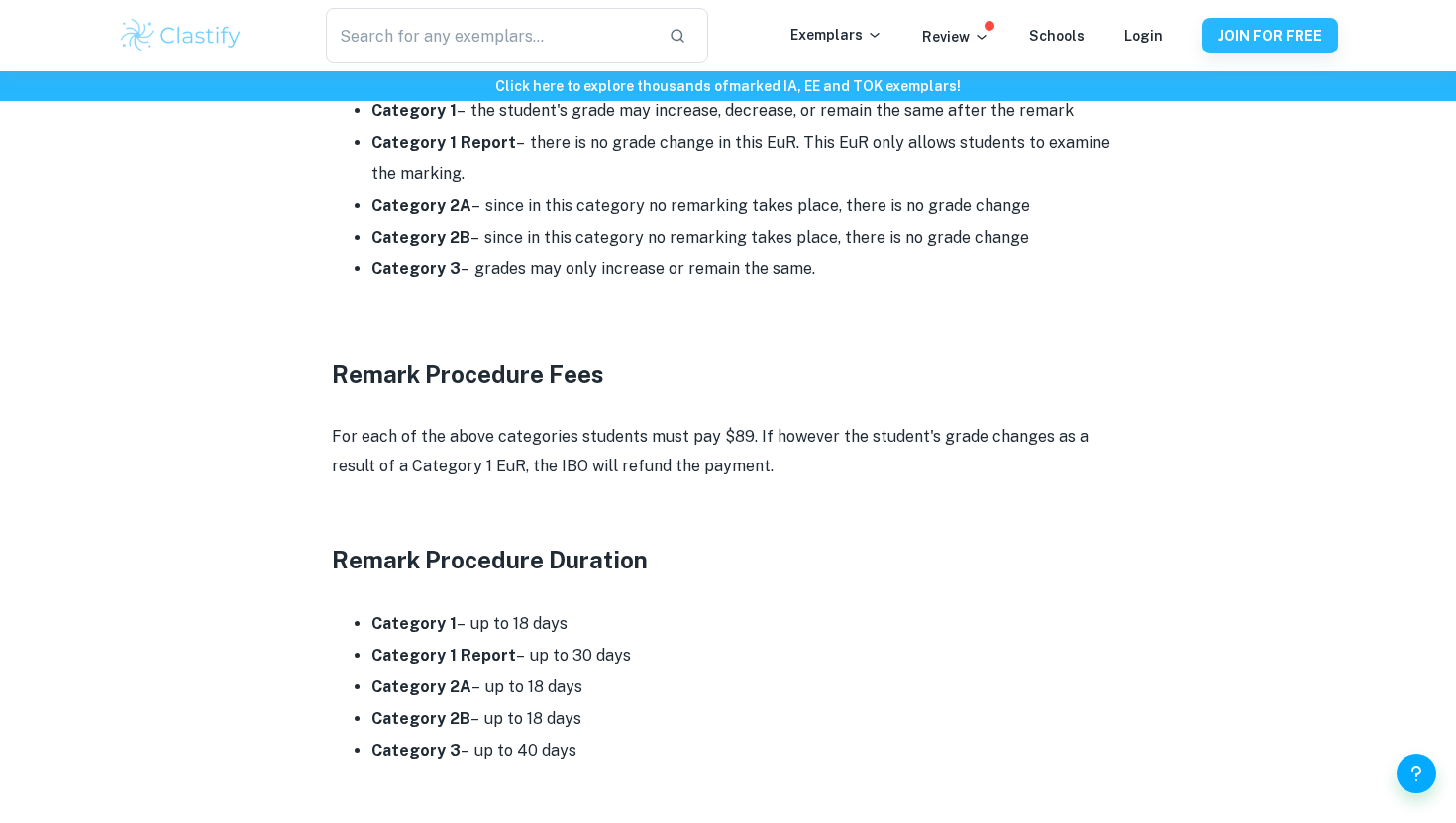 scroll, scrollTop: 2130, scrollLeft: 0, axis: vertical 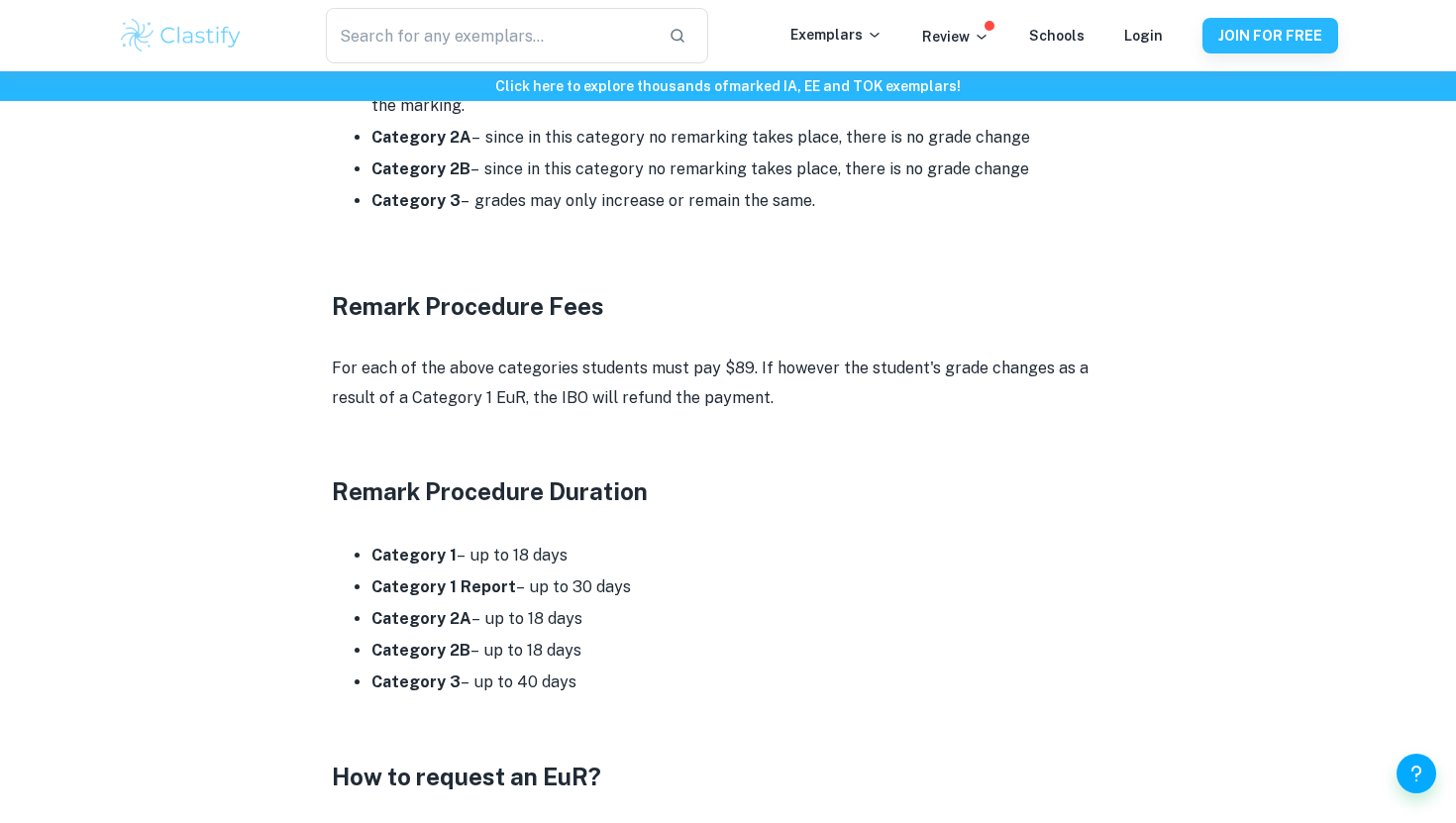 click on "Category 3   –  up to 40 days" at bounding box center [748, 682] 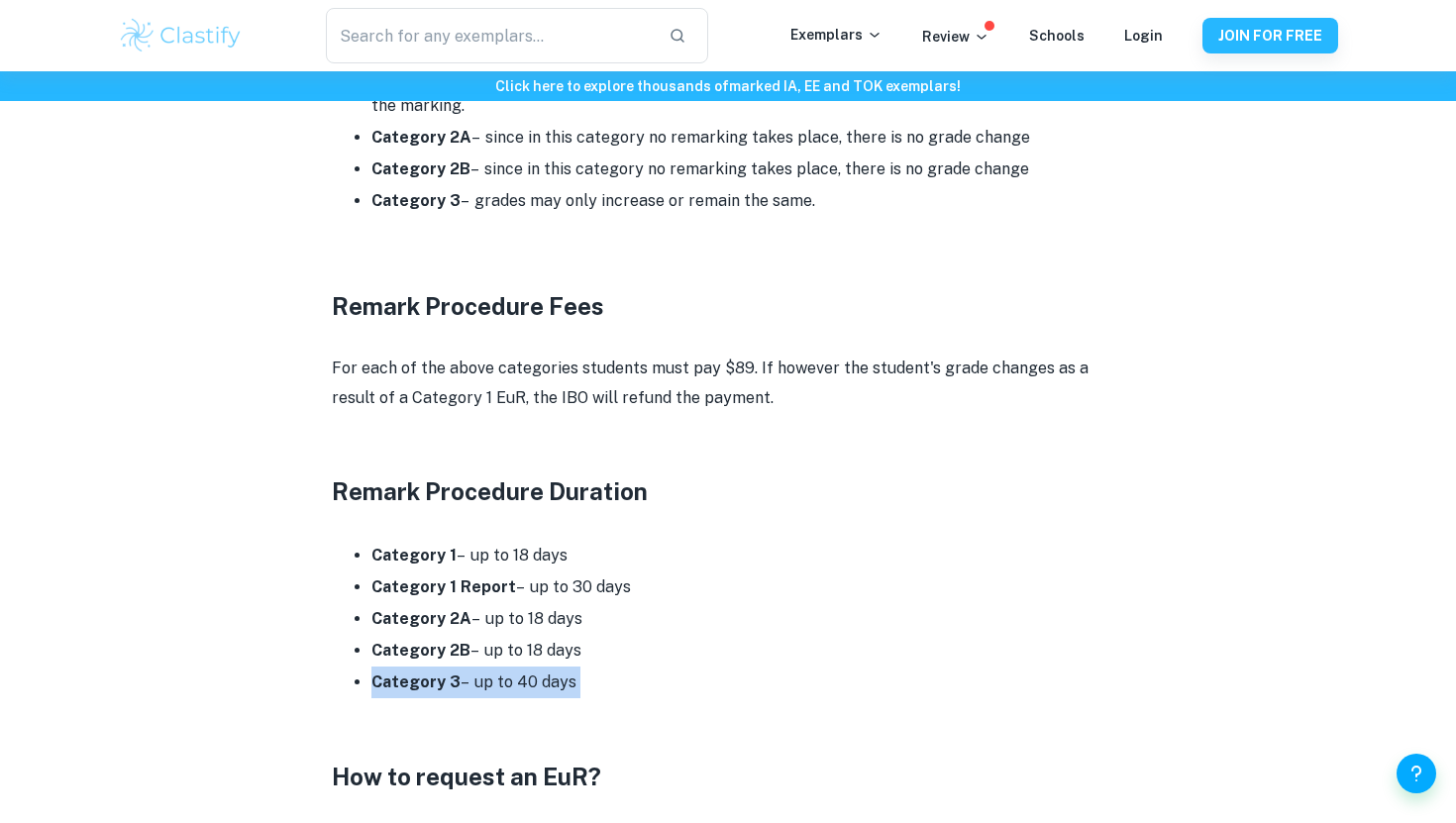 click on "Category 3   –  up to 40 days" at bounding box center (748, 682) 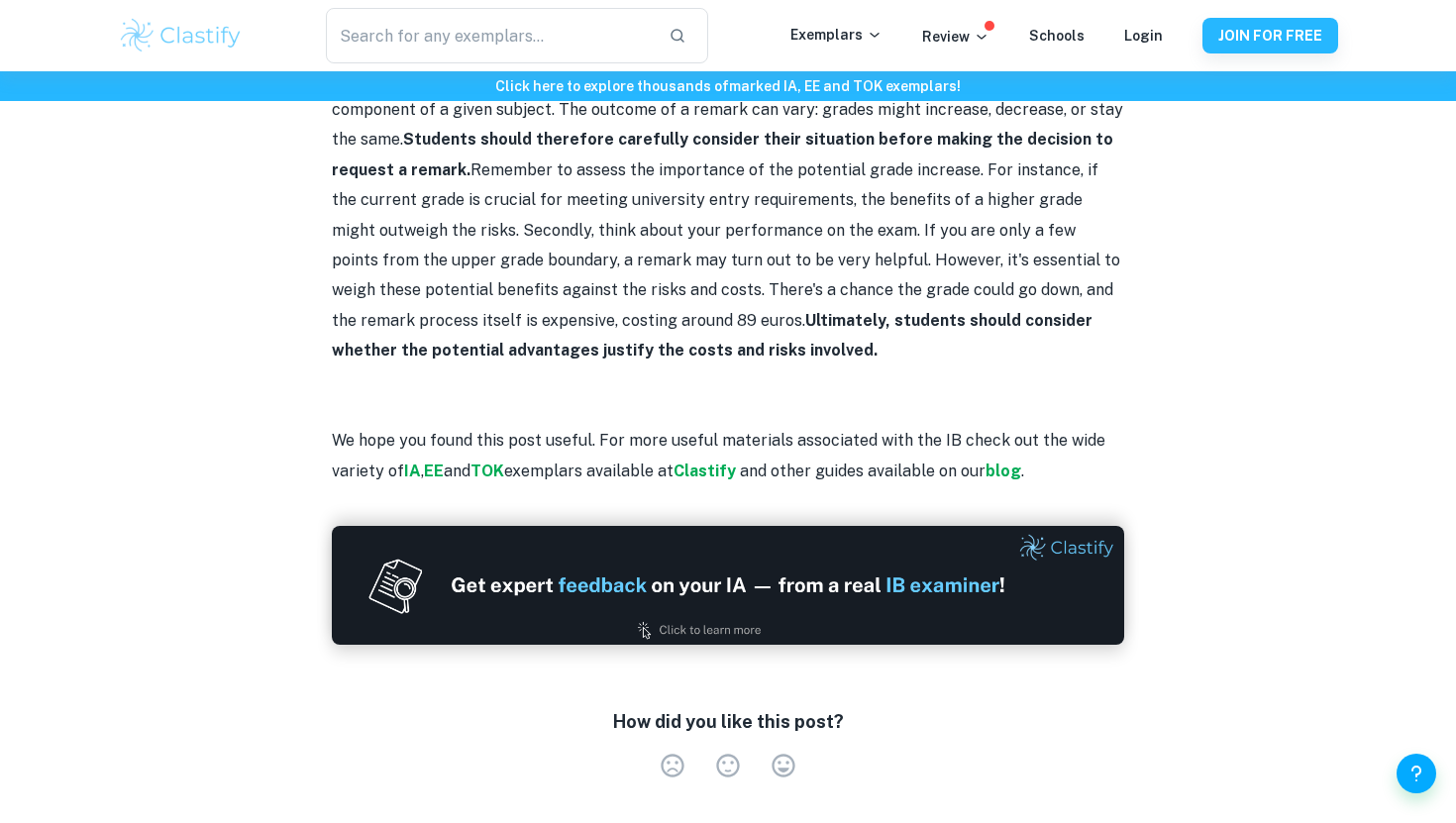 scroll, scrollTop: 3016, scrollLeft: 0, axis: vertical 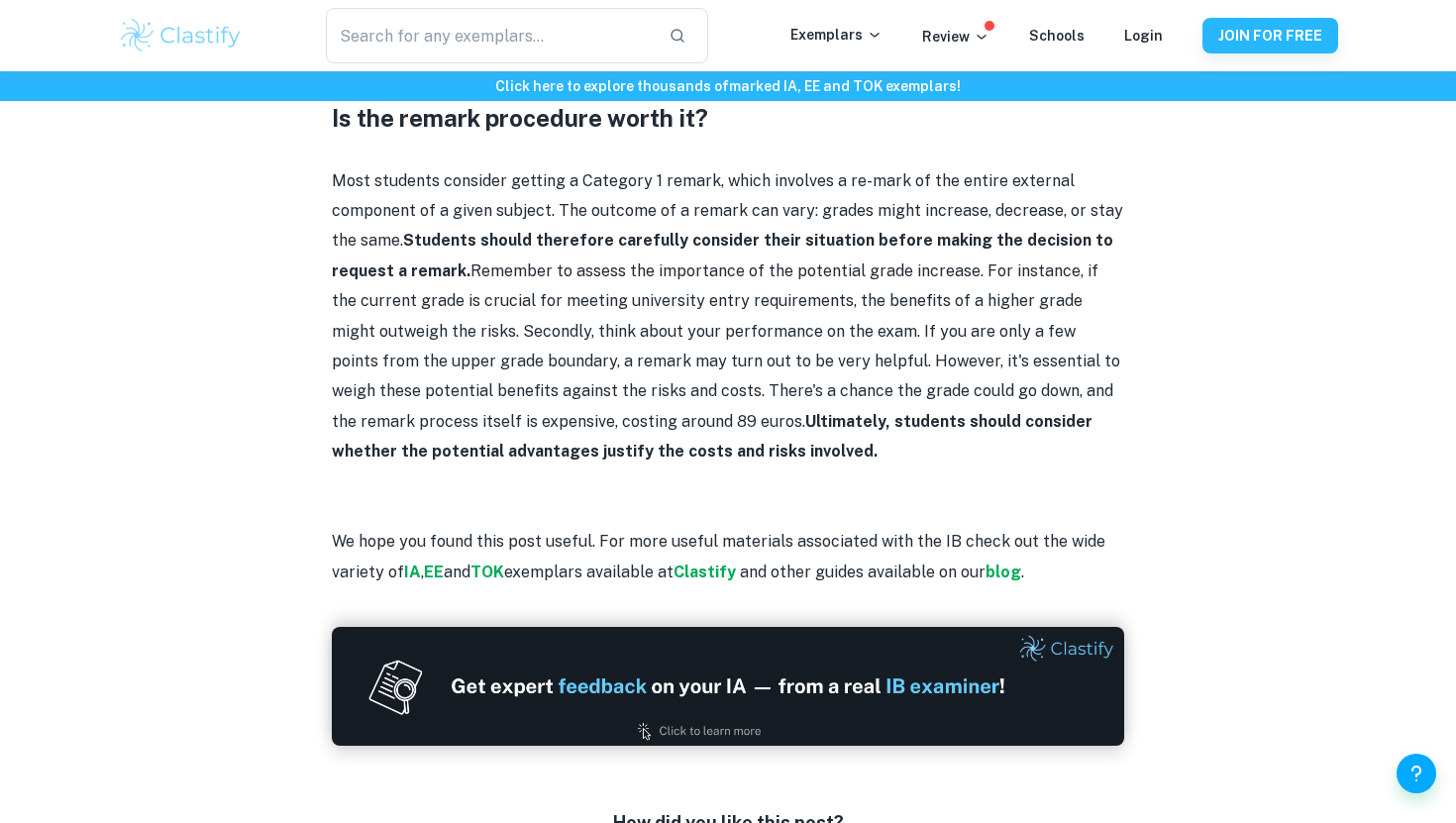 click on "Ultimately, students should consider whether the potential advantages justify the costs and risks involved." at bounding box center (712, 436) 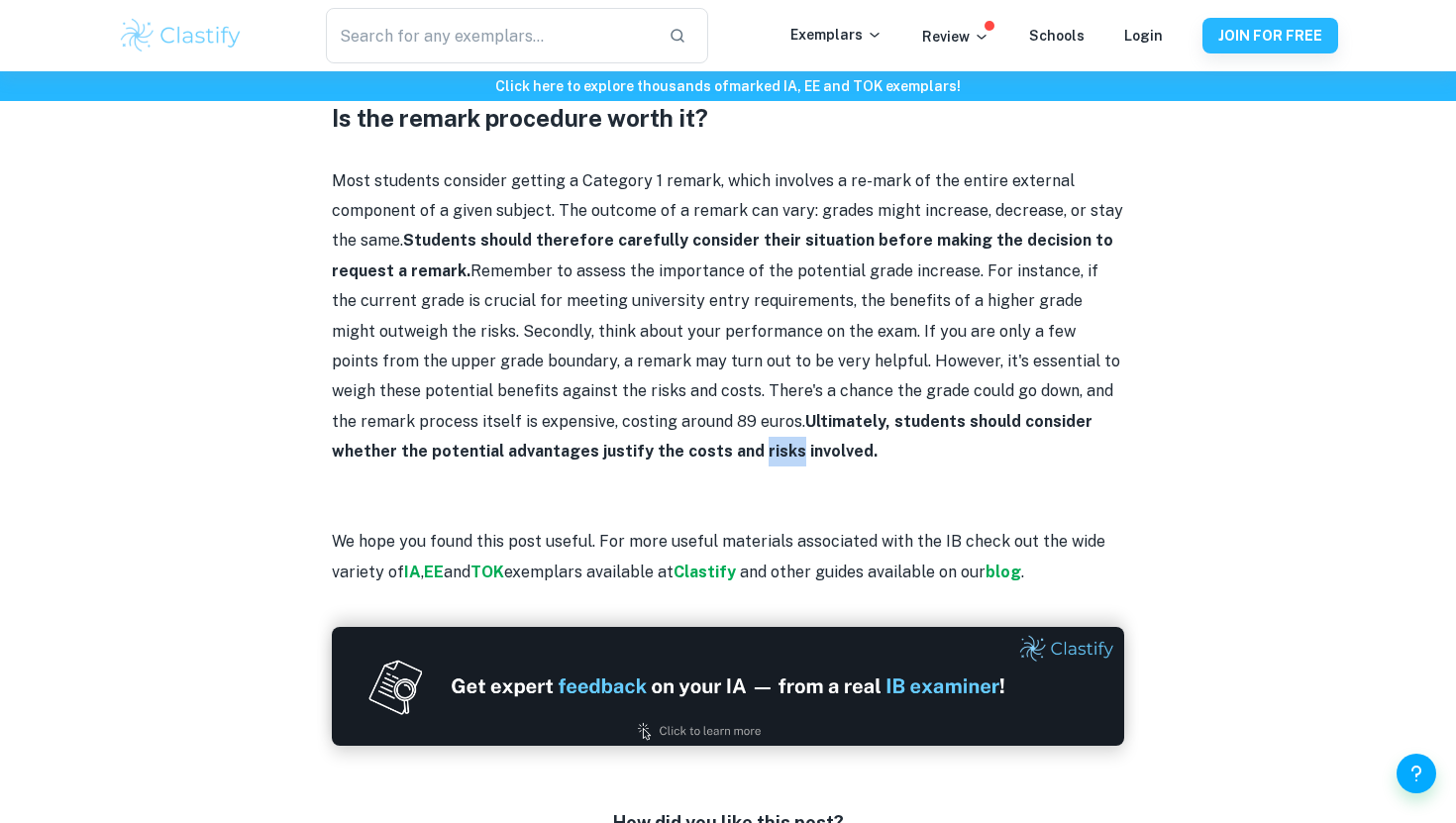 click on "Ultimately, students should consider whether the potential advantages justify the costs and risks involved." at bounding box center [712, 436] 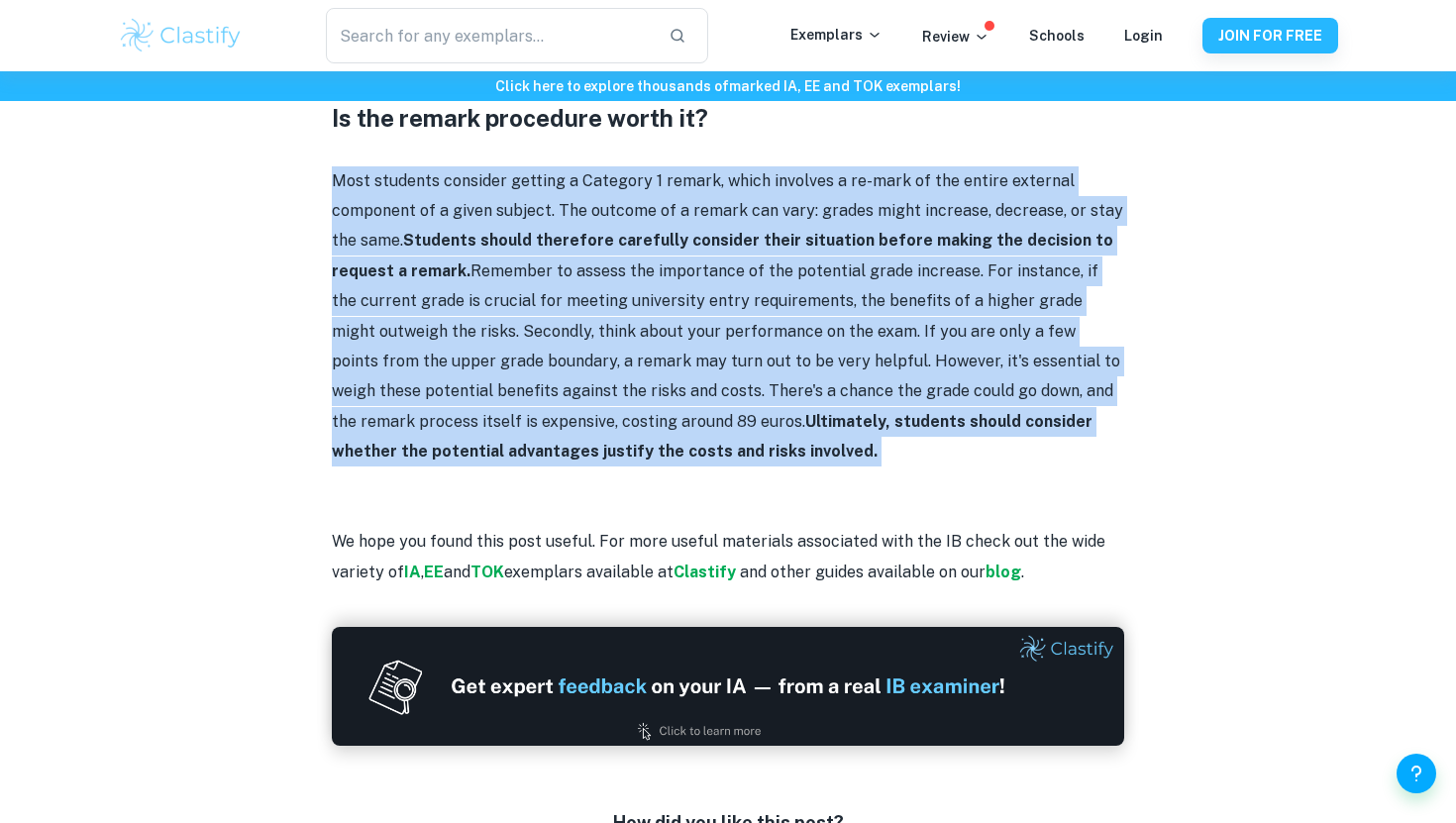click on "Ultimately, students should consider whether the potential advantages justify the costs and risks involved." at bounding box center [712, 436] 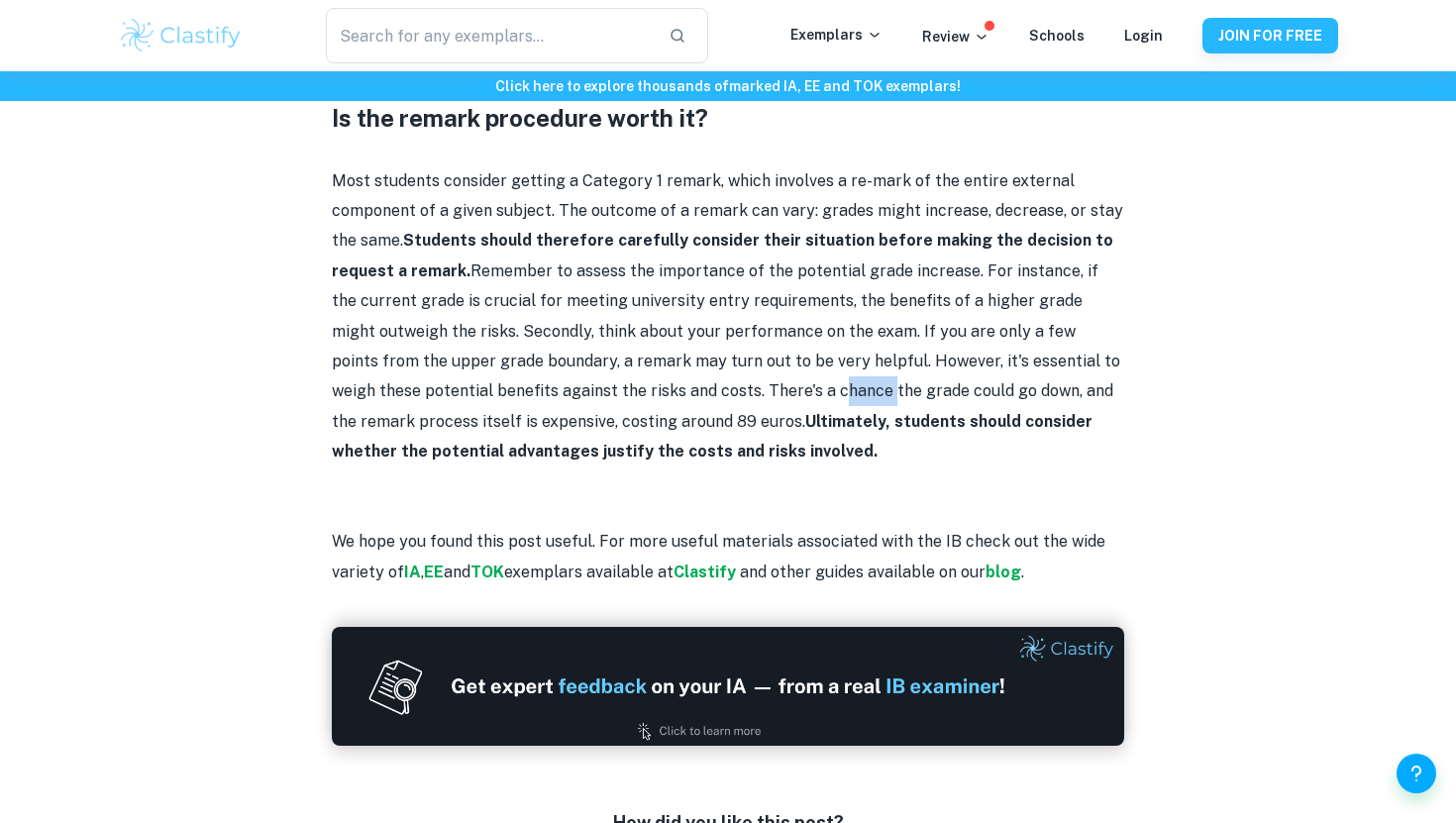 click on "Most students consider getting a Category 1 remark, which involves a re-mark of the entire external component of a given subject. The outcome of a remark can vary: grades might increase, decrease, or stay the same.  Students should therefore carefully consider their situation before making the decision to request a remark.  Remember to assess the importance of the potential grade increase. For instance, if the current grade is crucial for meeting university entry requirements, the benefits of a higher grade might outweigh the risks. Secondly, think about your performance on the exam. If you are only a few points from the upper grade boundary, a remark may turn out to be very helpful. However, it's essential to weigh these potential benefits against the risks and costs. There's a chance the grade could go down, and the remark process itself is expensive, costing around 89 euros.  Ultimately, students should consider whether the potential advantages justify the costs and risks involved." at bounding box center [728, 317] 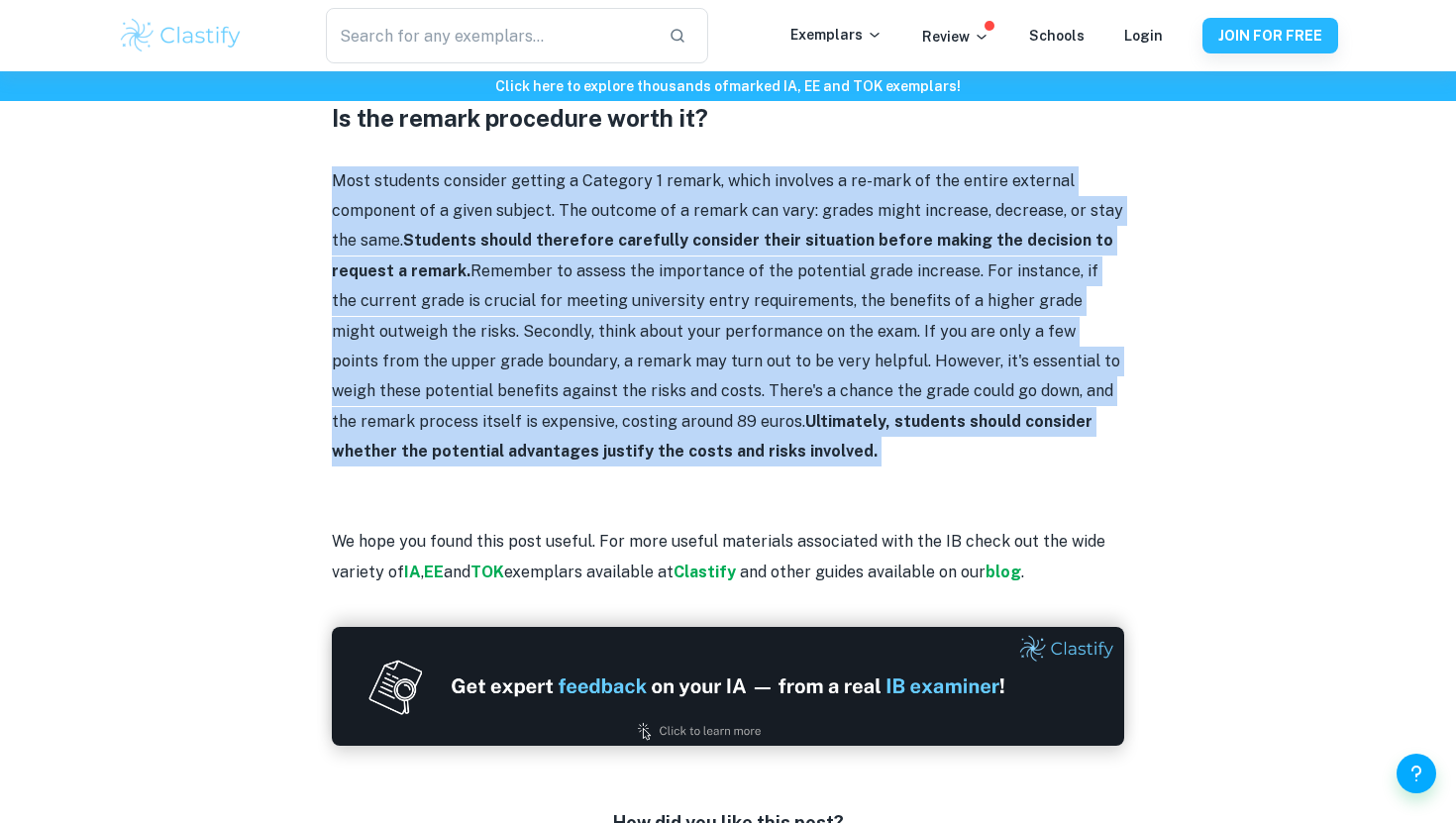 click on "Most students consider getting a Category 1 remark, which involves a re-mark of the entire external component of a given subject. The outcome of a remark can vary: grades might increase, decrease, or stay the same.  Students should therefore carefully consider their situation before making the decision to request a remark.  Remember to assess the importance of the potential grade increase. For instance, if the current grade is crucial for meeting university entry requirements, the benefits of a higher grade might outweigh the risks. Secondly, think about your performance on the exam. If you are only a few points from the upper grade boundary, a remark may turn out to be very helpful. However, it's essential to weigh these potential benefits against the risks and costs. There's a chance the grade could go down, and the remark process itself is expensive, costing around 89 euros.  Ultimately, students should consider whether the potential advantages justify the costs and risks involved." at bounding box center [728, 317] 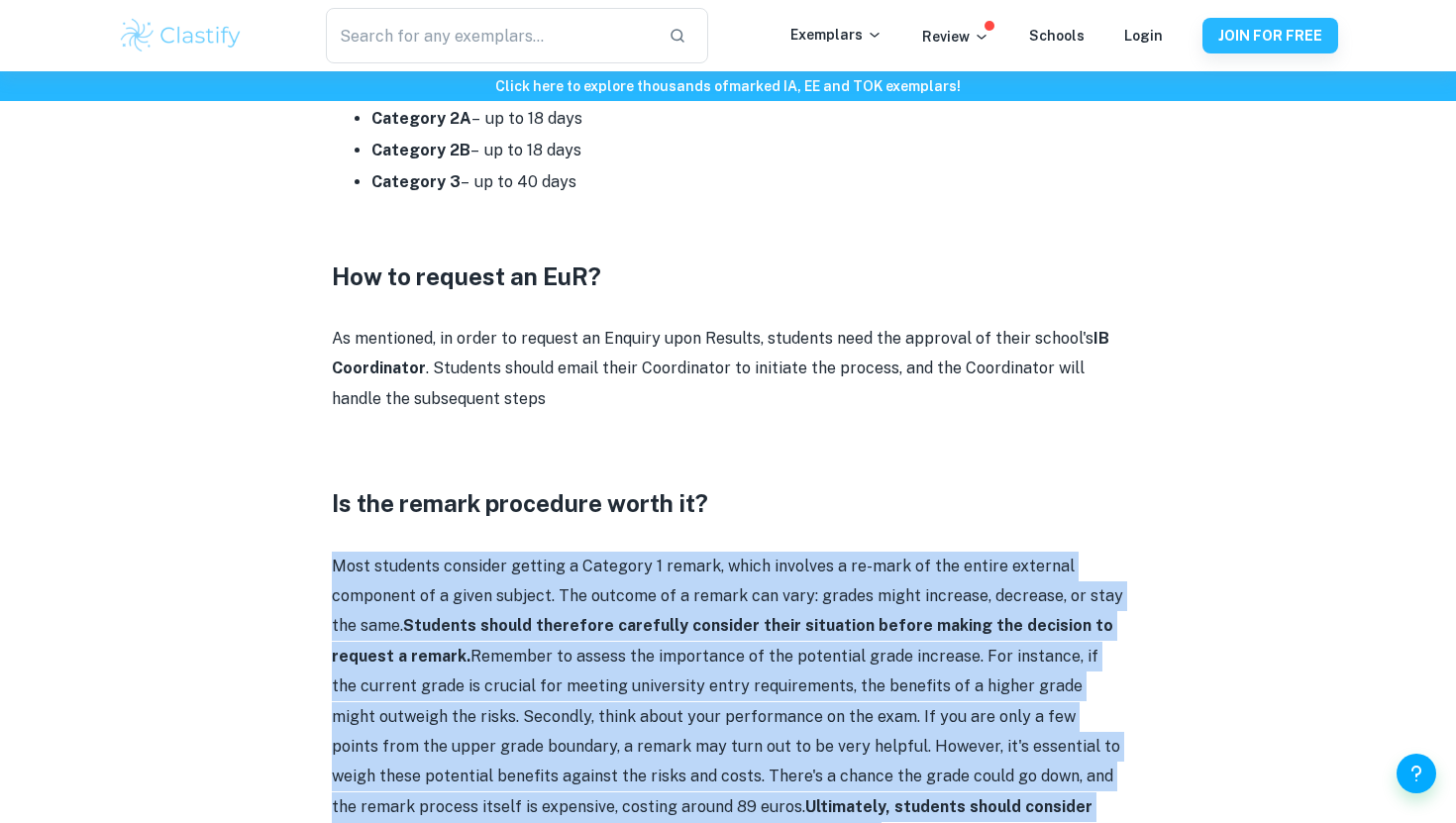 scroll, scrollTop: 2623, scrollLeft: 0, axis: vertical 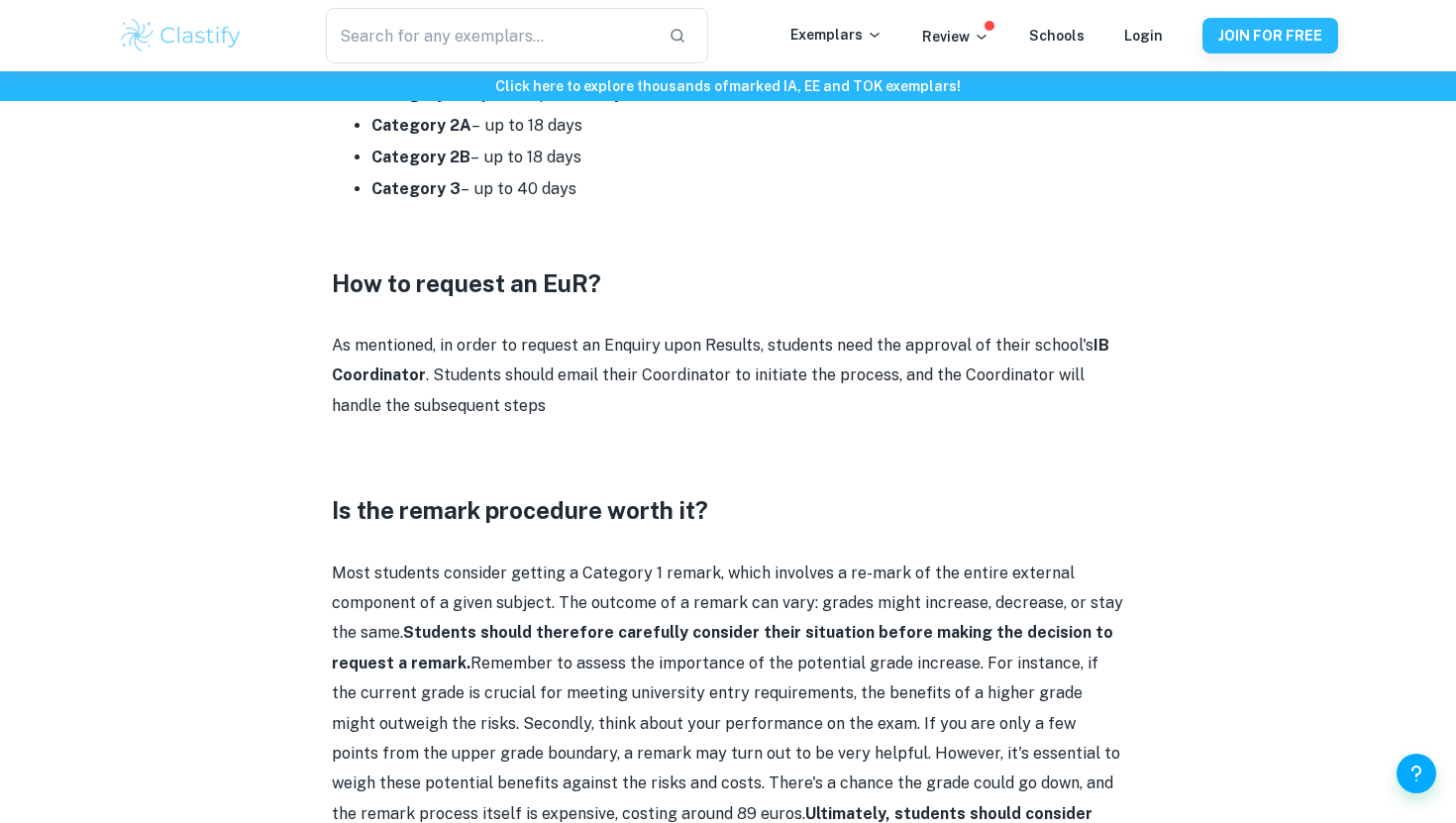 click on "As mentioned, in order to request an Enquiry upon Results, students need the approval of their school's  IB Coordinator . Students should email their Coordinator to initiate the process, and the Coordinator will handle the subsequent steps" at bounding box center (728, 375) 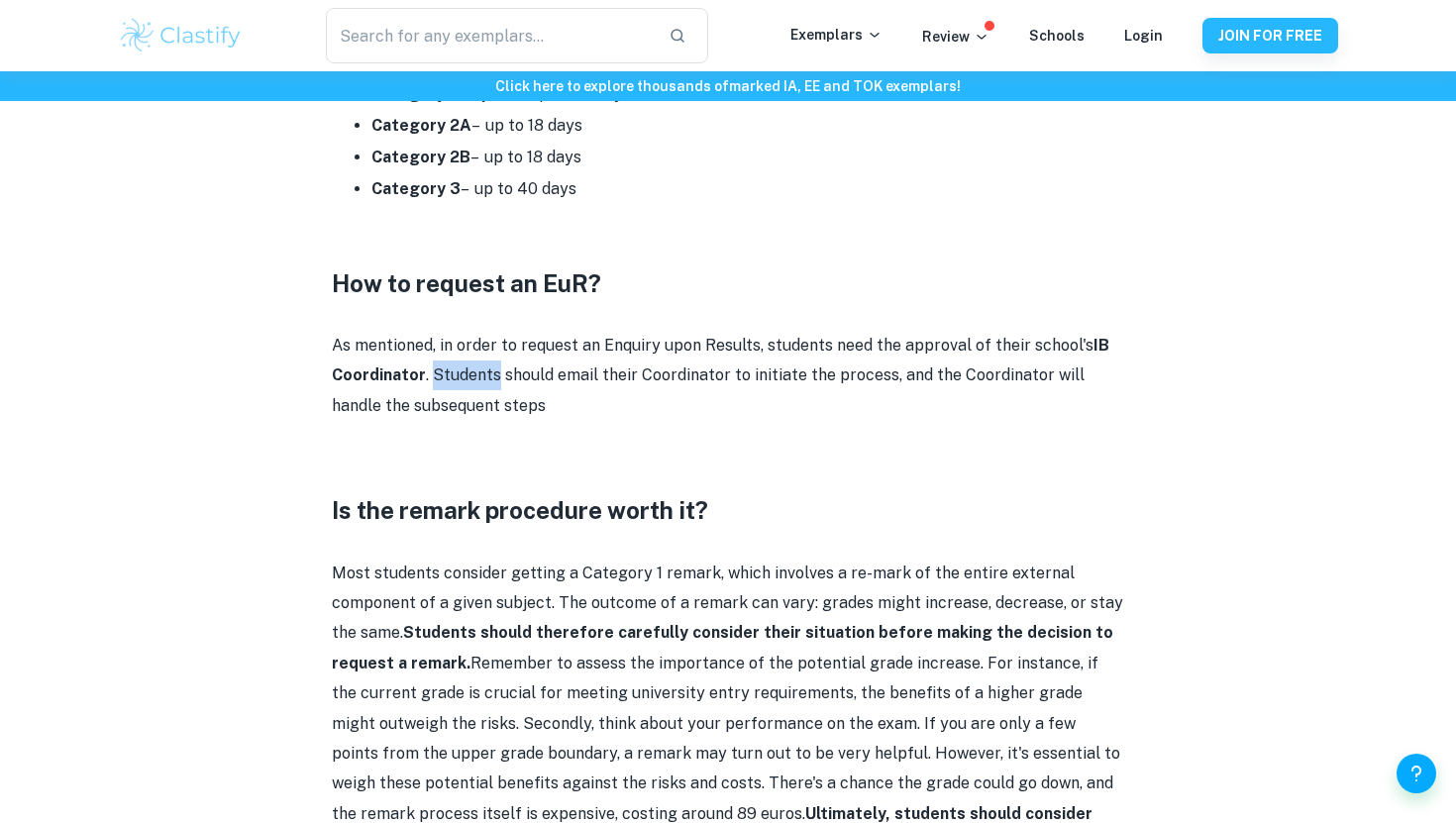 click on "As mentioned, in order to request an Enquiry upon Results, students need the approval of their school's  IB Coordinator . Students should email their Coordinator to initiate the process, and the Coordinator will handle the subsequent steps" at bounding box center (728, 375) 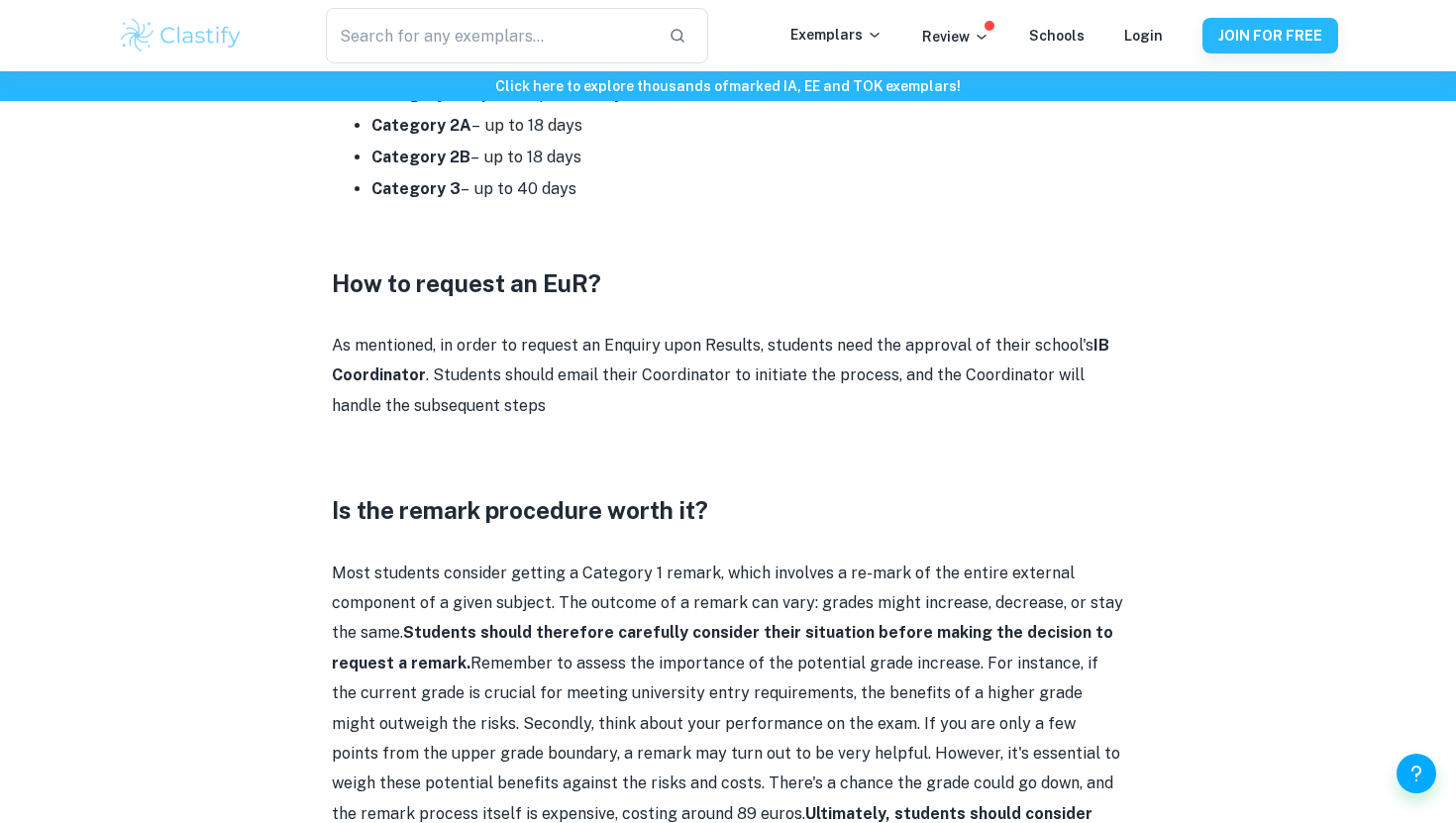 click on "As mentioned, in order to request an Enquiry upon Results, students need the approval of their school's  IB Coordinator . Students should email their Coordinator to initiate the process, and the Coordinator will handle the subsequent steps" at bounding box center (728, 375) 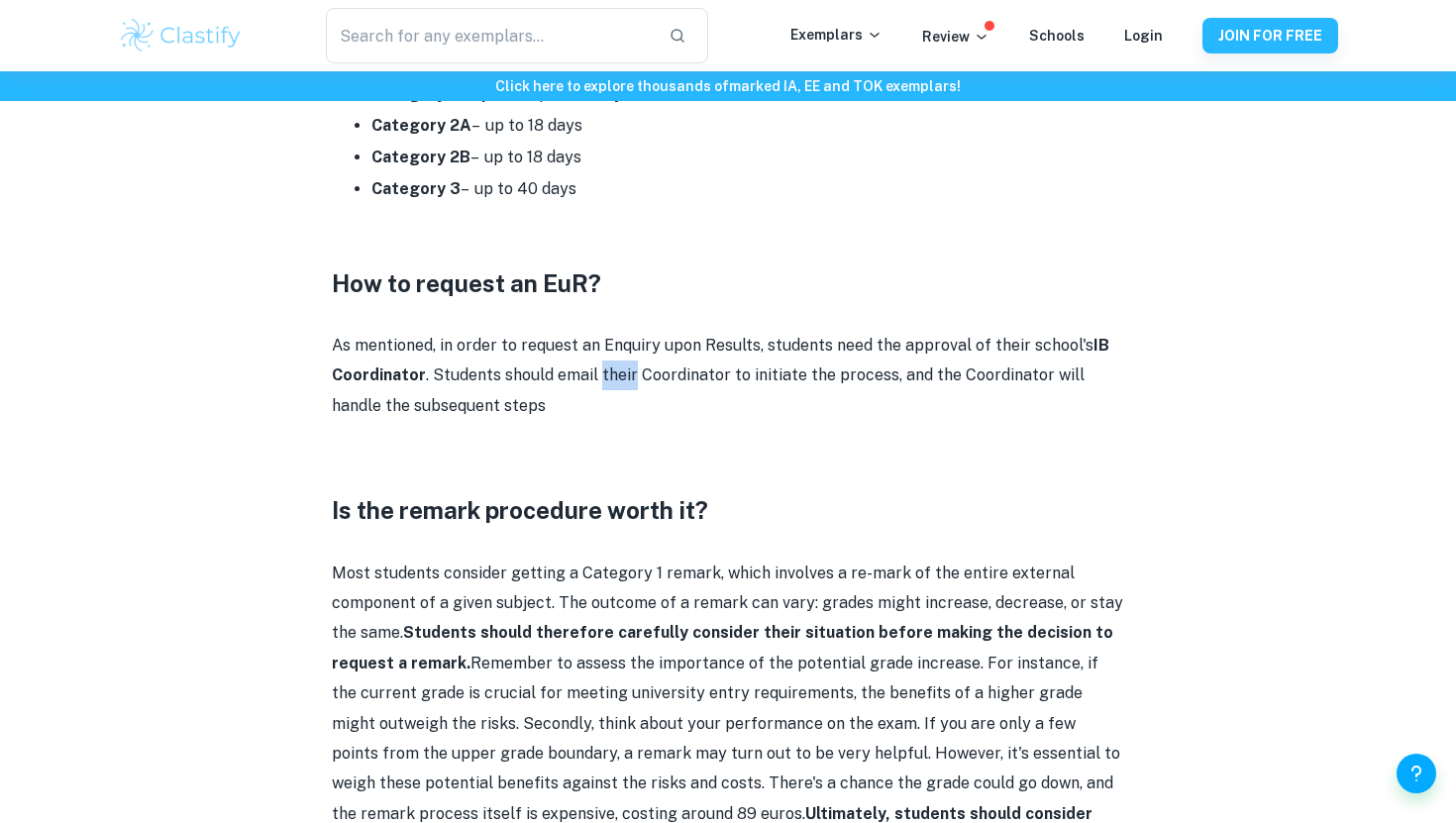 click on "As mentioned, in order to request an Enquiry upon Results, students need the approval of their school's  IB Coordinator . Students should email their Coordinator to initiate the process, and the Coordinator will handle the subsequent steps" at bounding box center [728, 375] 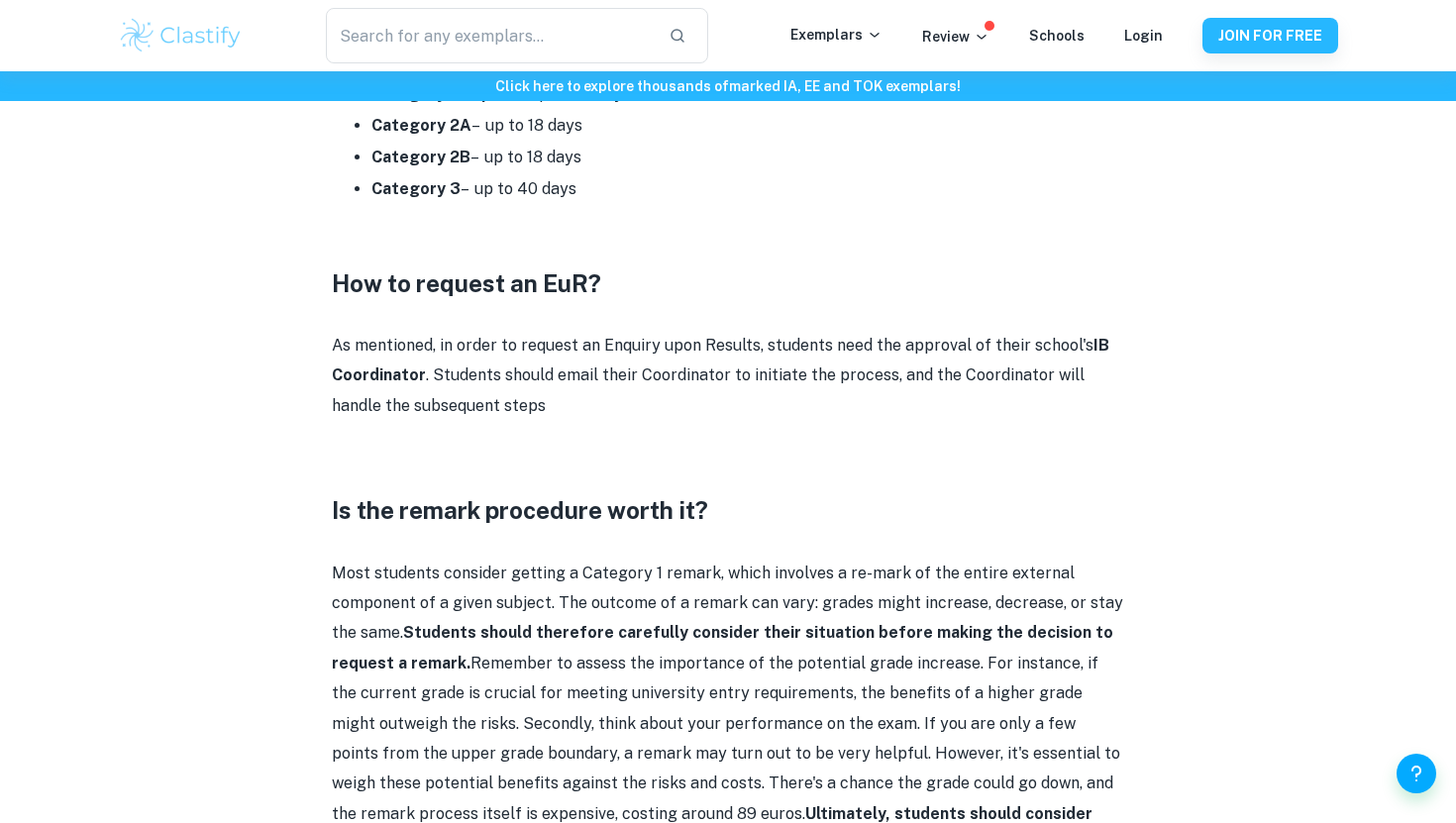 click on "As mentioned, in order to request an Enquiry upon Results, students need the approval of their school's  IB Coordinator . Students should email their Coordinator to initiate the process, and the Coordinator will handle the subsequent steps" at bounding box center (728, 375) 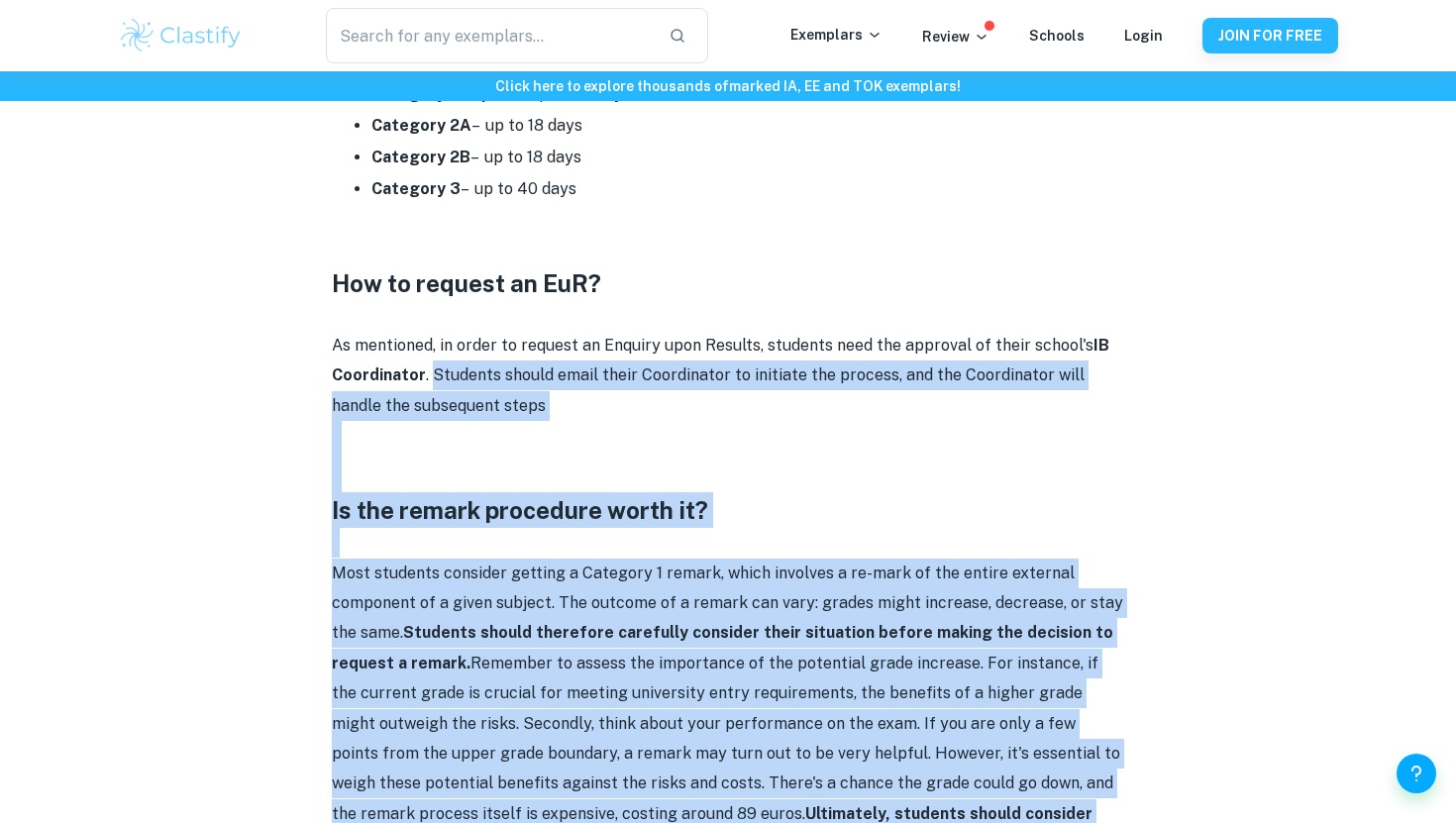 drag, startPoint x: 431, startPoint y: 313, endPoint x: 858, endPoint y: 806, distance: 652.2101 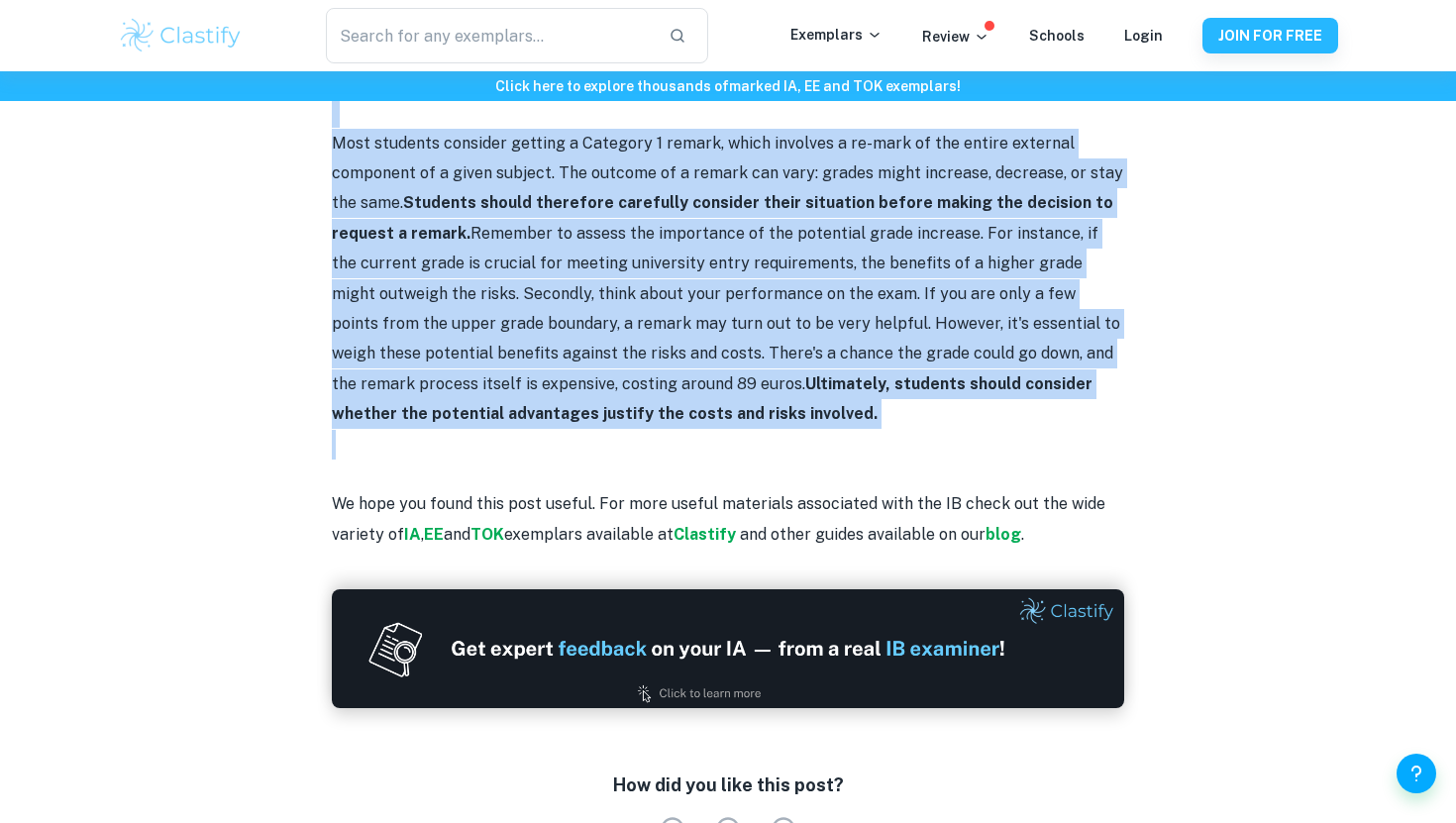 scroll, scrollTop: 3052, scrollLeft: 0, axis: vertical 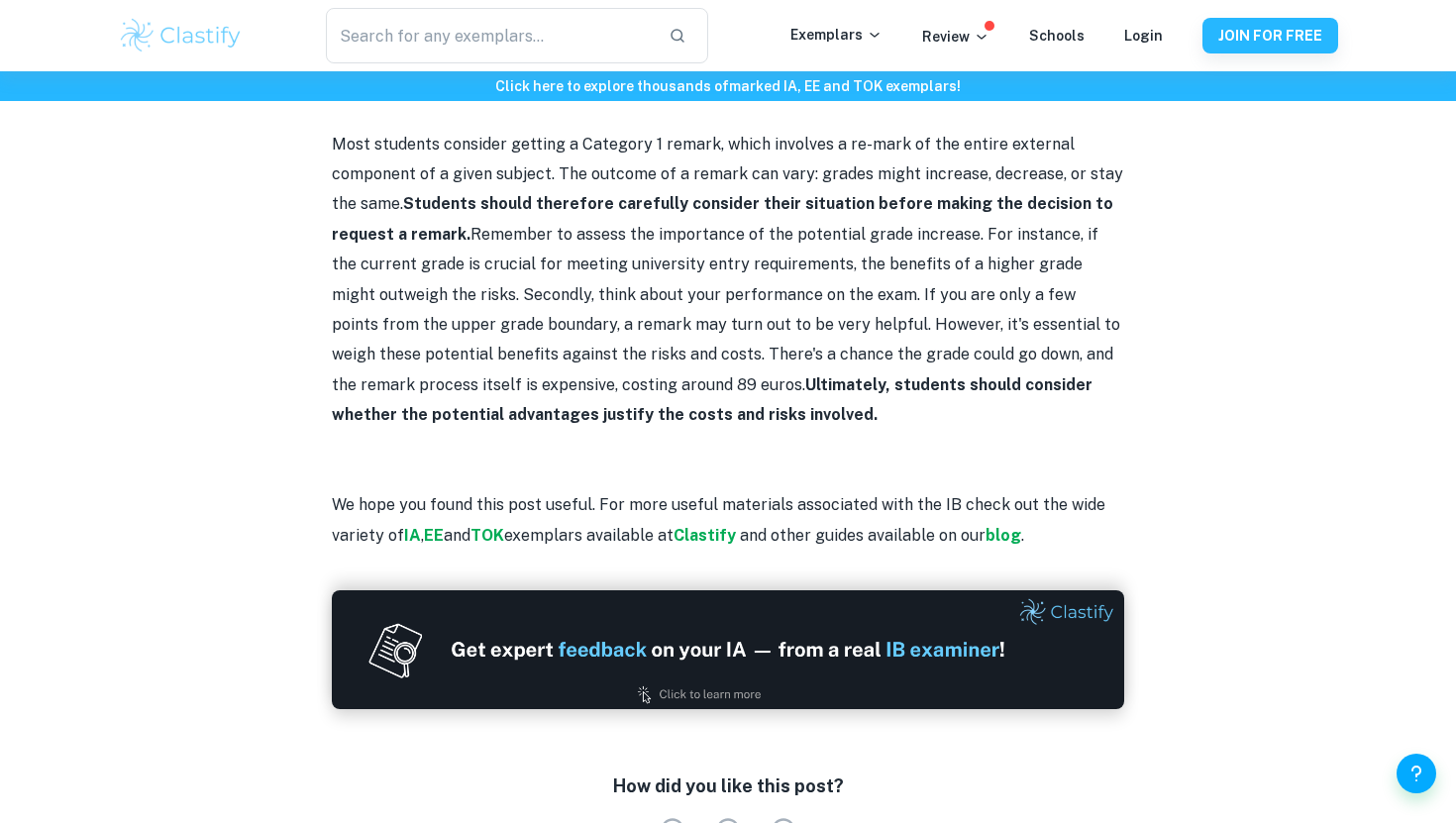 click on "We hope you found this post useful. For more useful materials associated with the IB check out the wide variety of  IA ,  EE  and  TOK  exemplars available at  Clastify   and other guides available on our  blog ." at bounding box center [728, 520] 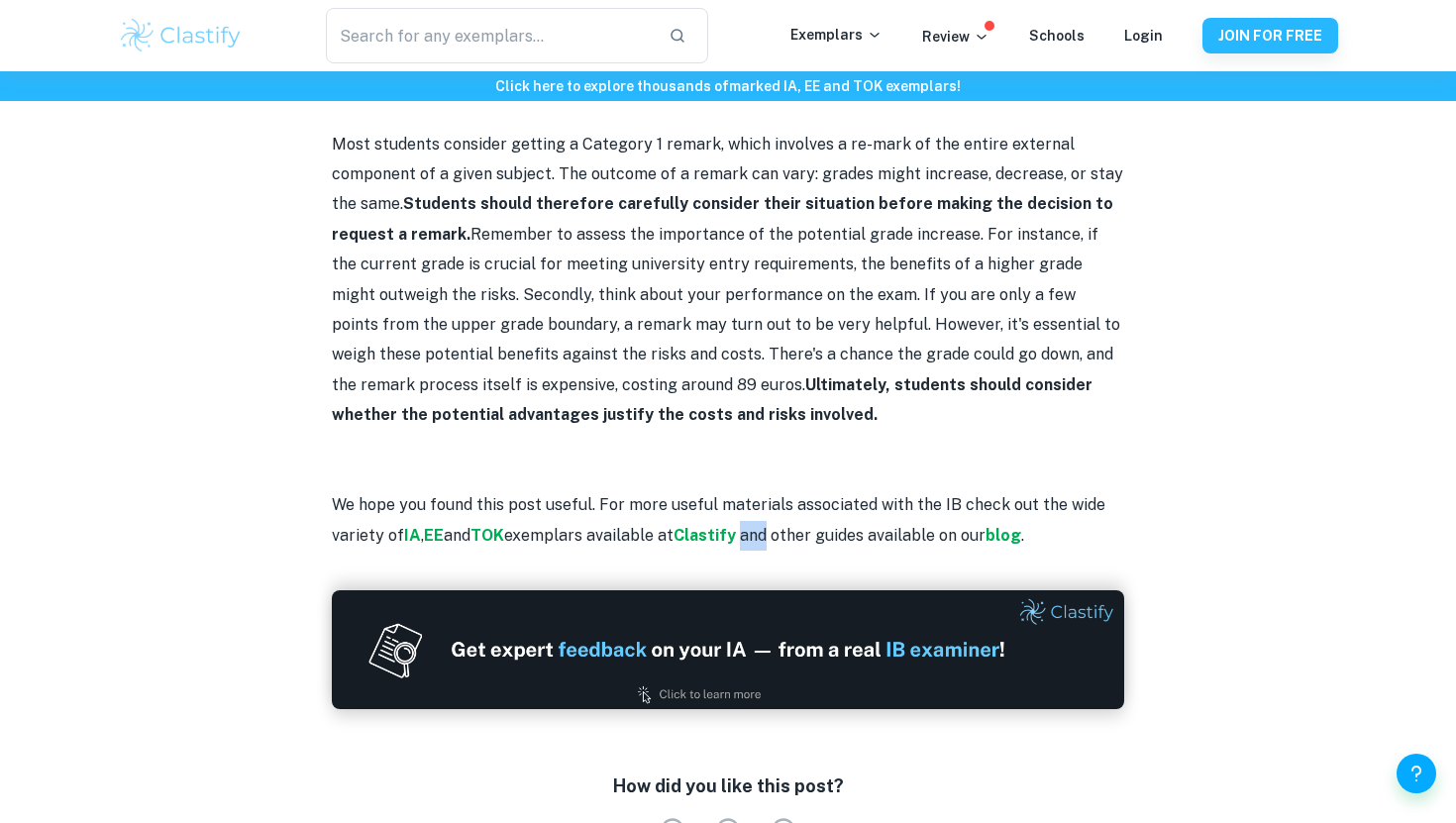 click on "We hope you found this post useful. For more useful materials associated with the IB check out the wide variety of  IA ,  EE  and  TOK  exemplars available at  Clastify   and other guides available on our  blog ." at bounding box center [728, 520] 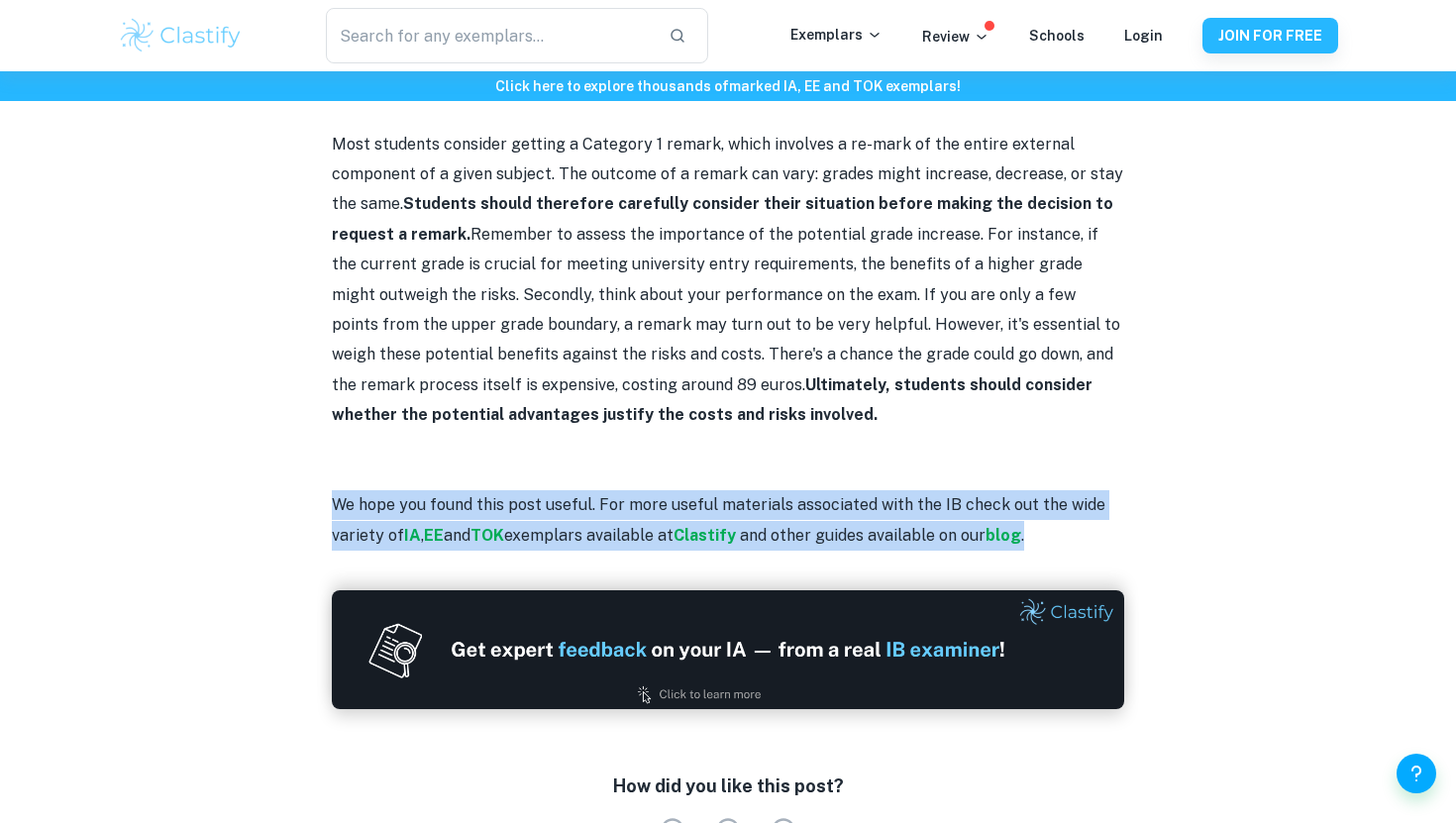 click on "We hope you found this post useful. For more useful materials associated with the IB check out the wide variety of  IA ,  EE  and  TOK  exemplars available at  Clastify   and other guides available on our  blog ." at bounding box center [728, 520] 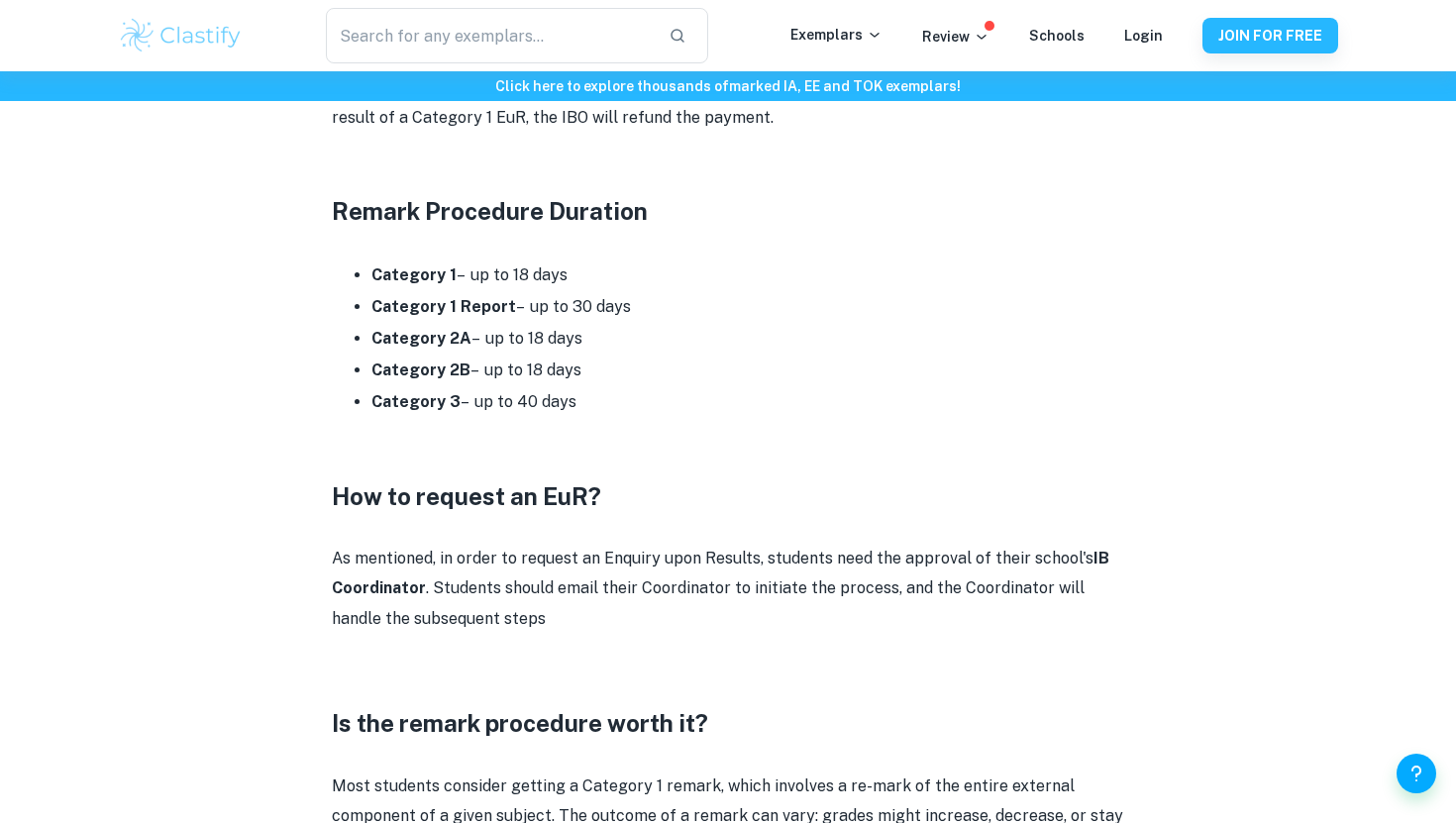 scroll, scrollTop: 2409, scrollLeft: 0, axis: vertical 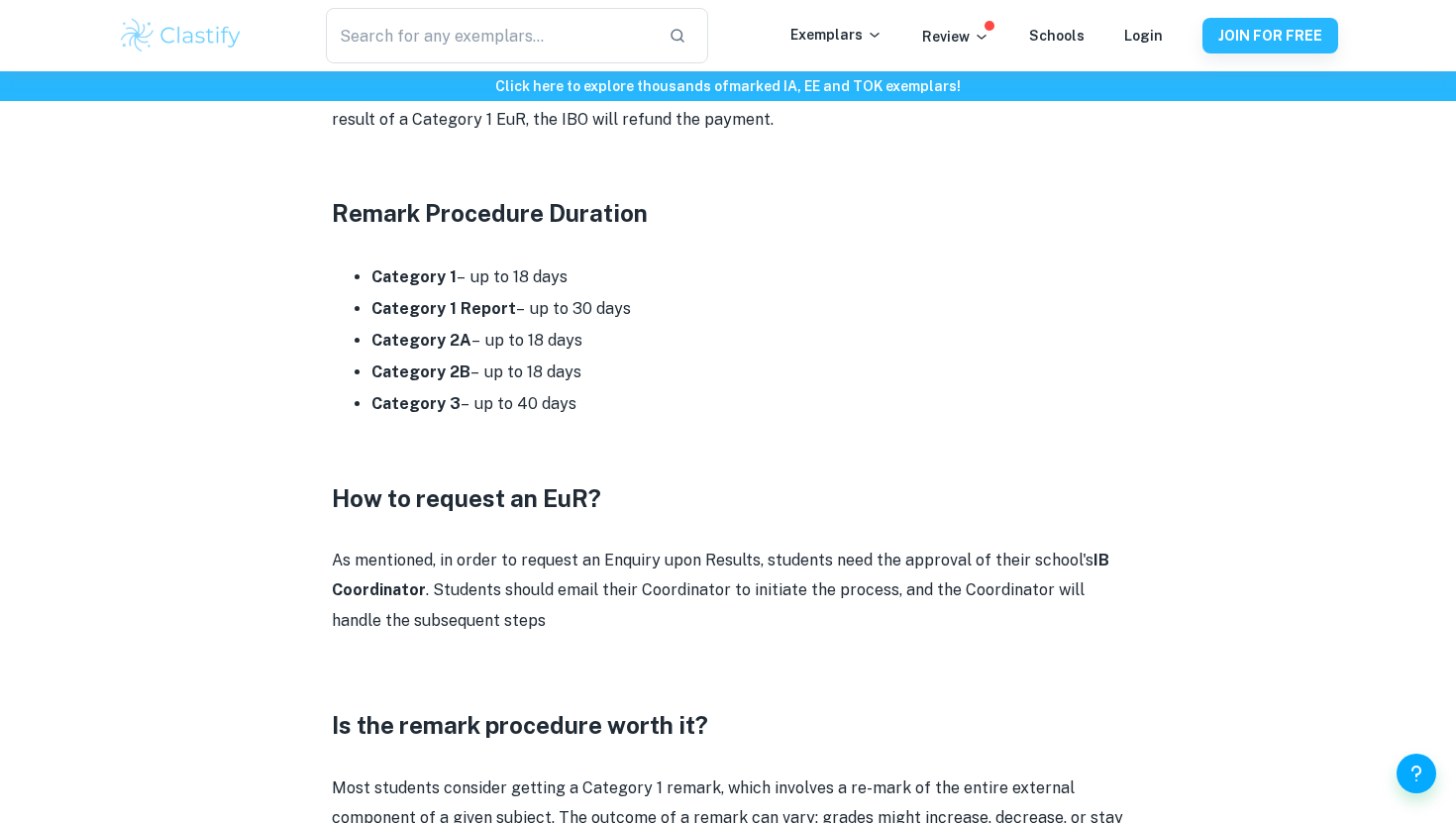 click on "Category 1 Report   –  up to 30 days" at bounding box center [748, 309] 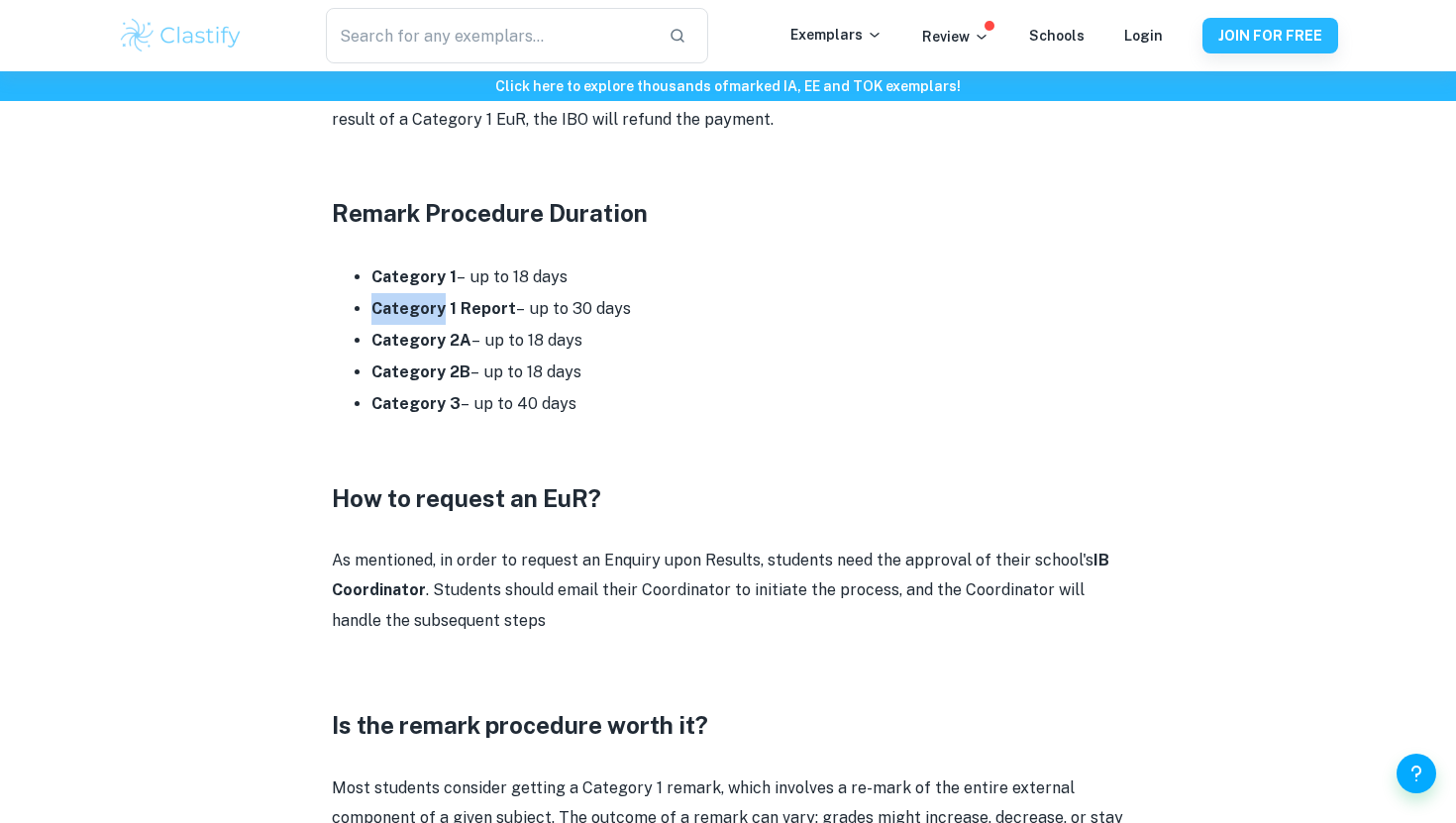click on "Category 1 Report   –  up to 30 days" at bounding box center [748, 309] 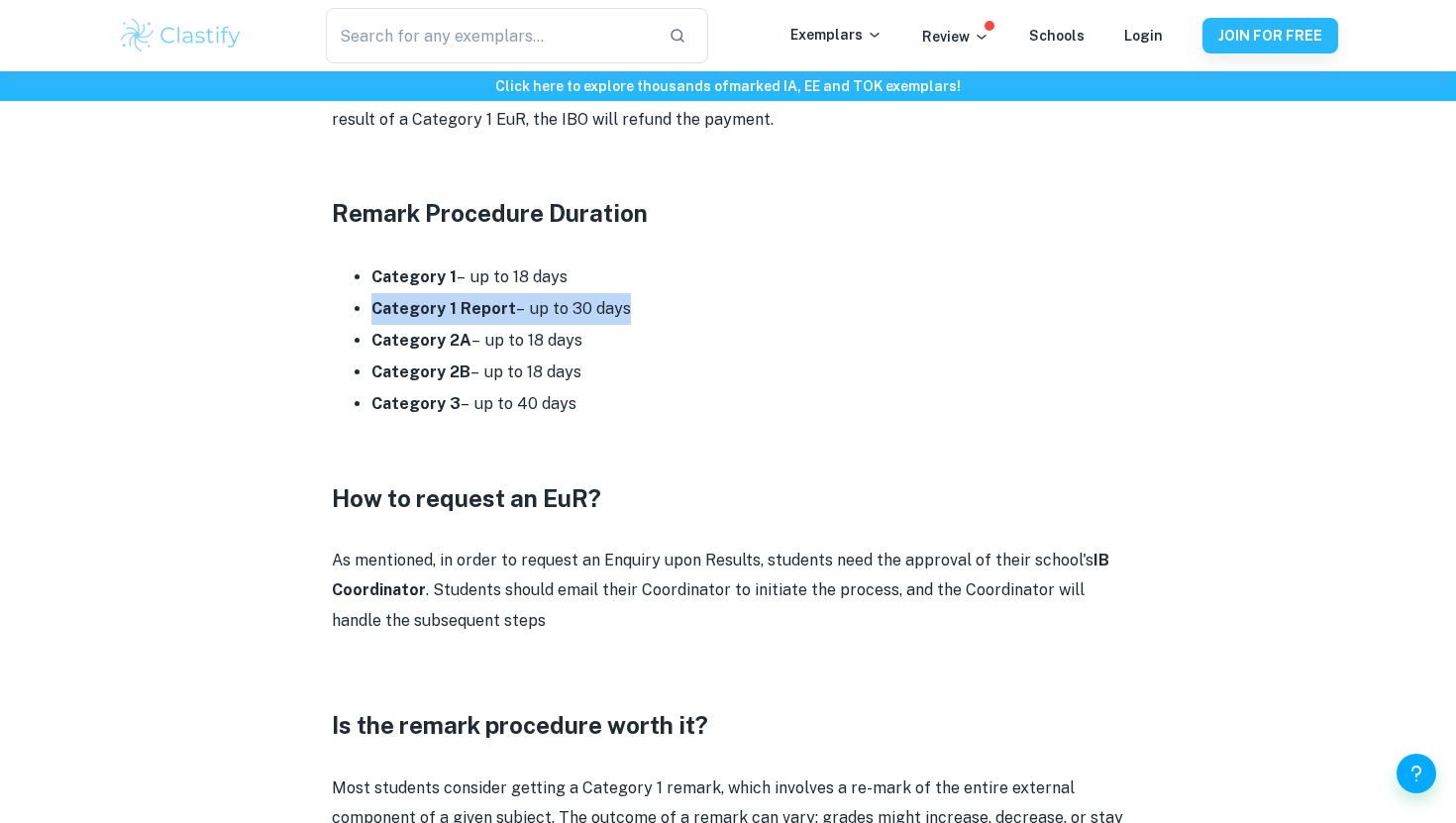 click on "Category 1 Report   –  up to 30 days" at bounding box center [748, 309] 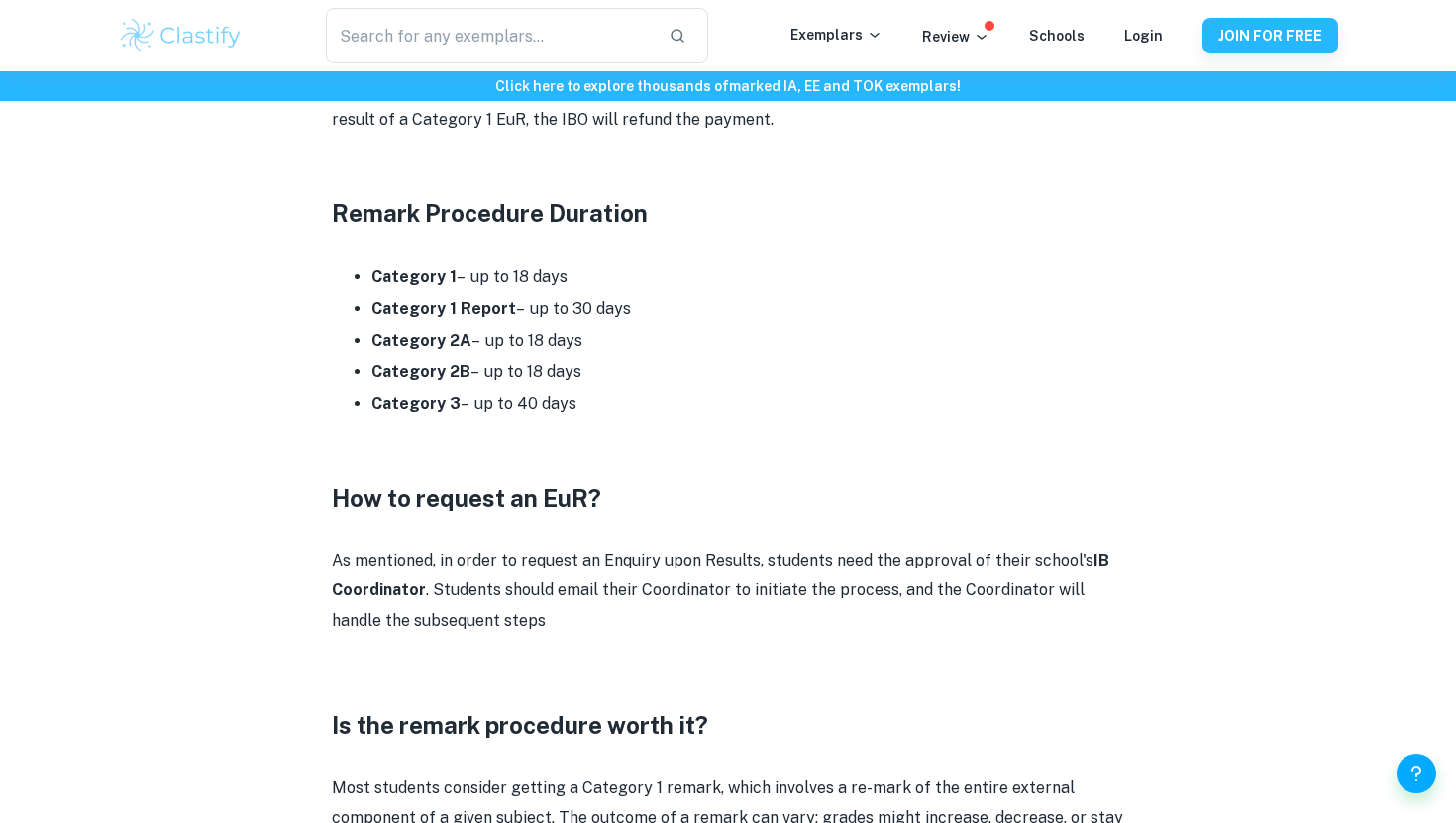 click on "Category 1 Report   –  up to 30 days" at bounding box center (748, 309) 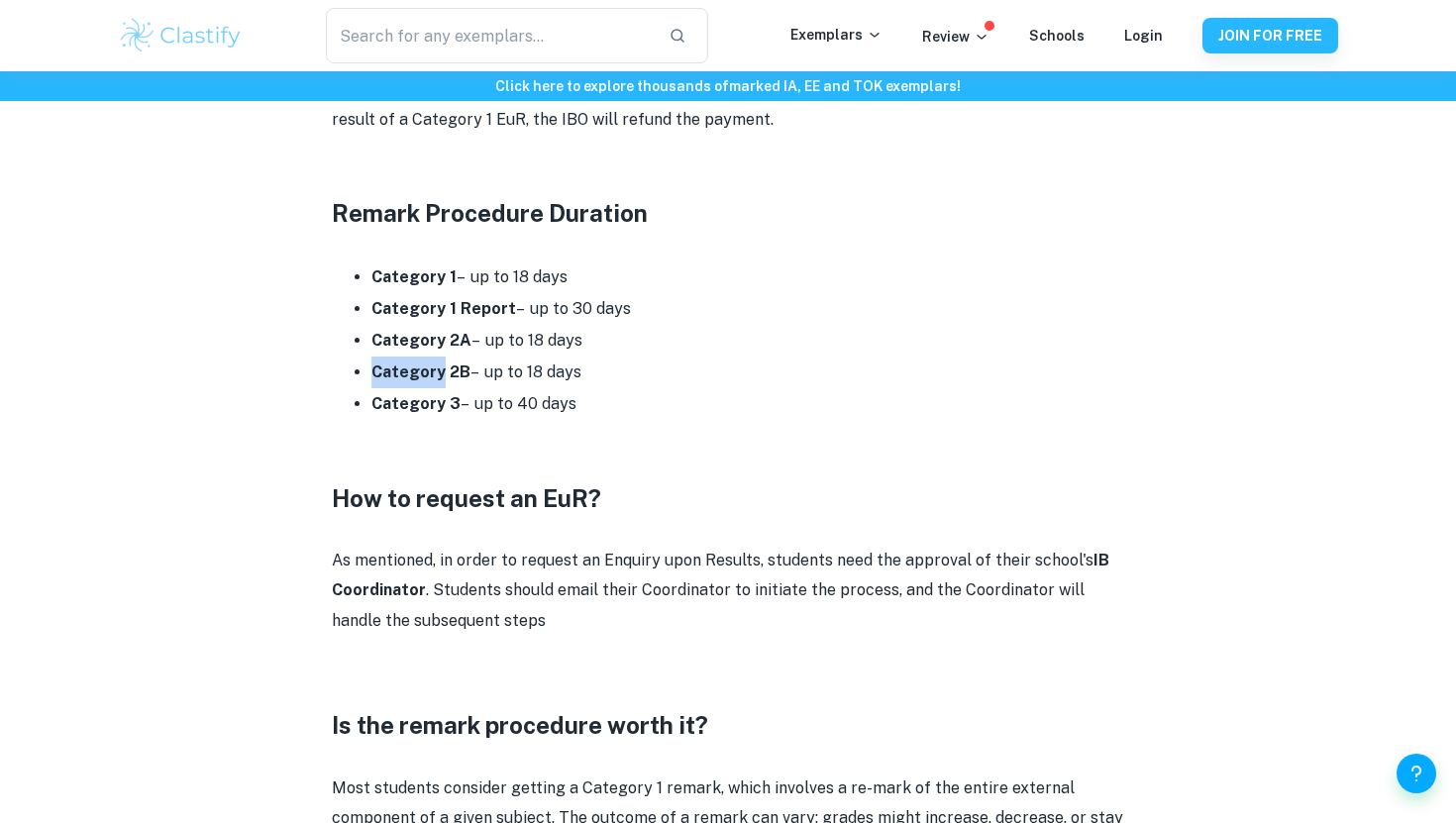 click on "Category 2B" at bounding box center [421, 371] 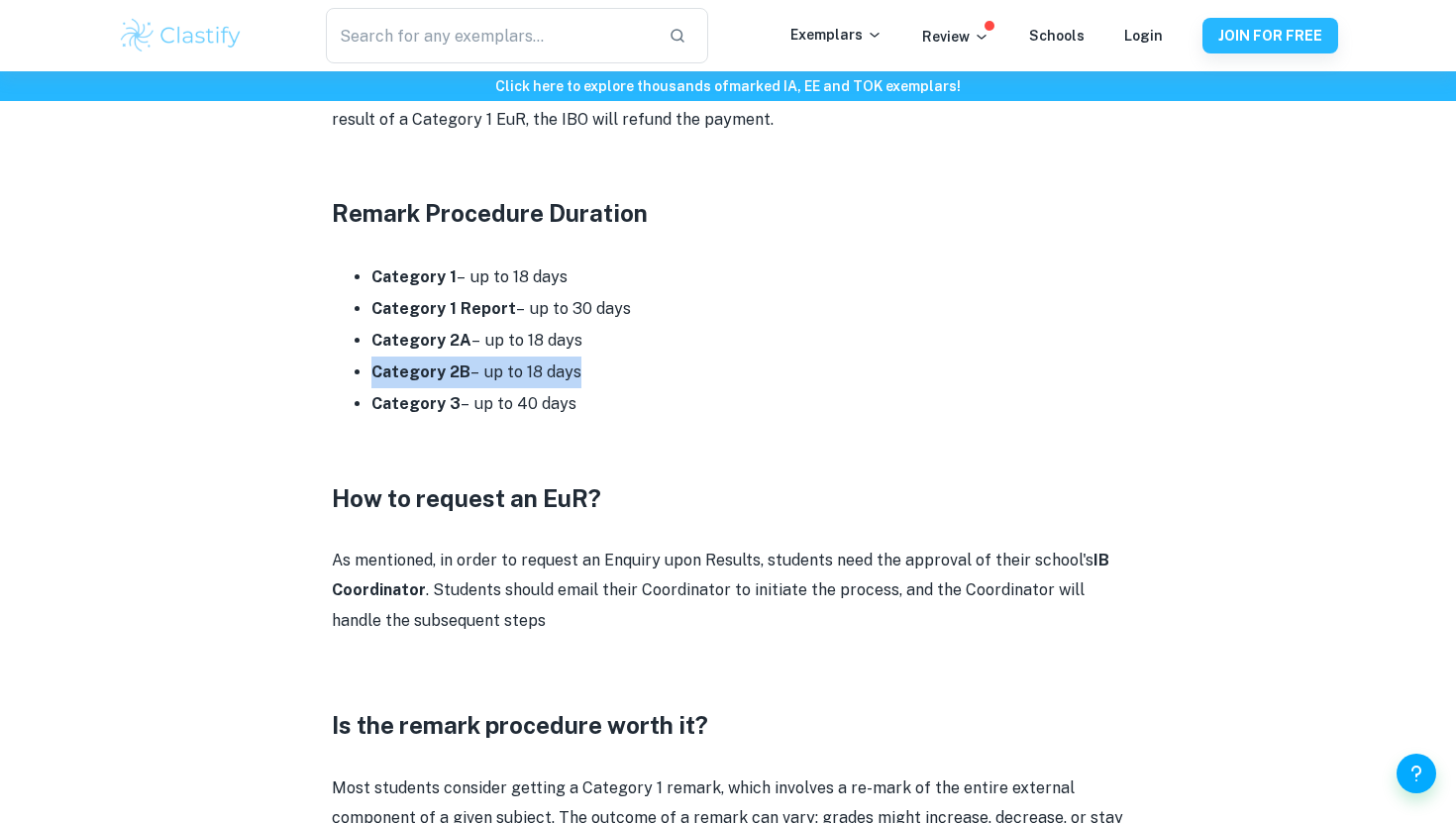 click on "Category 2B" at bounding box center (421, 371) 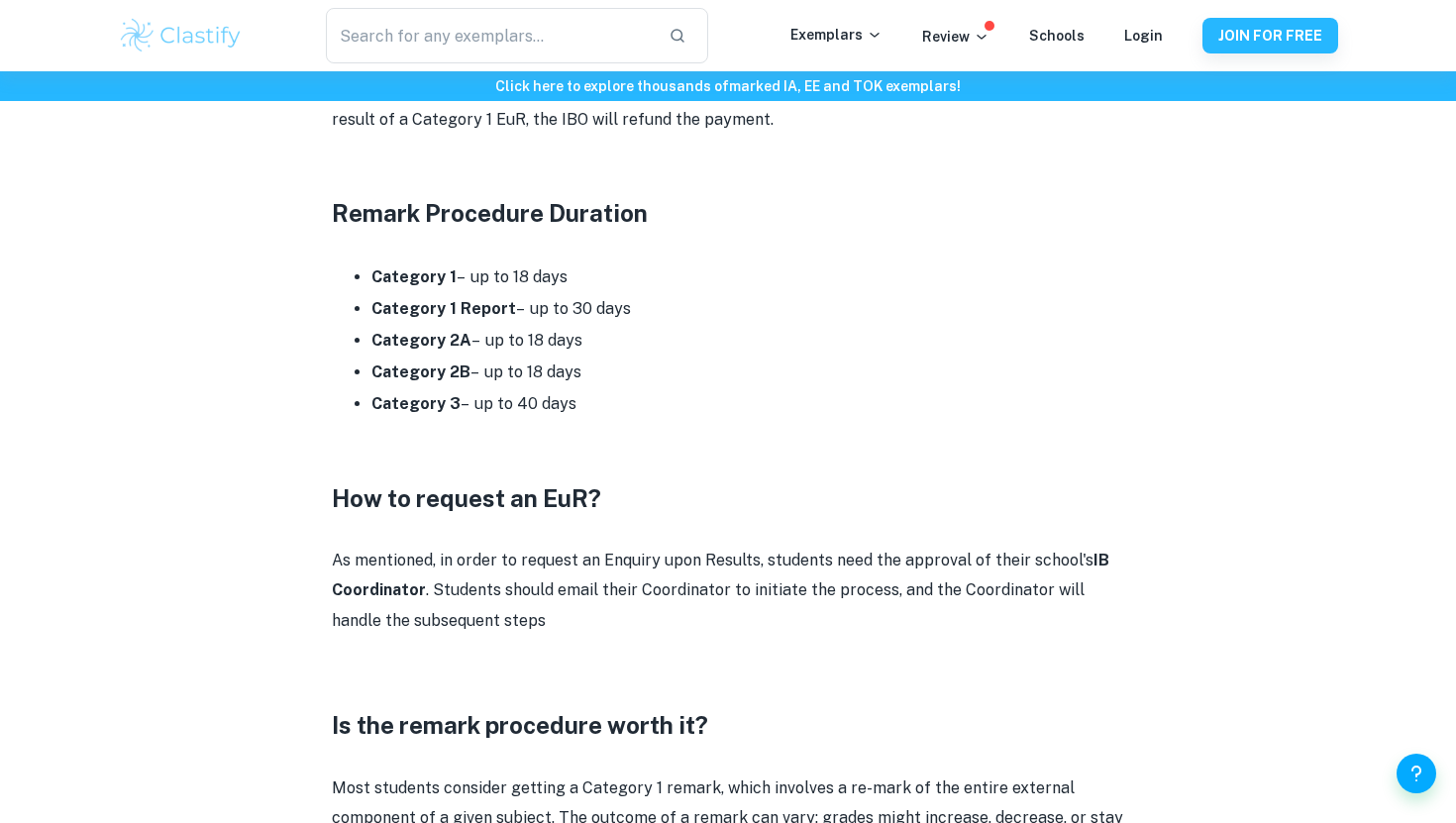 click on "Category 3   –  up to 40 days" at bounding box center (748, 404) 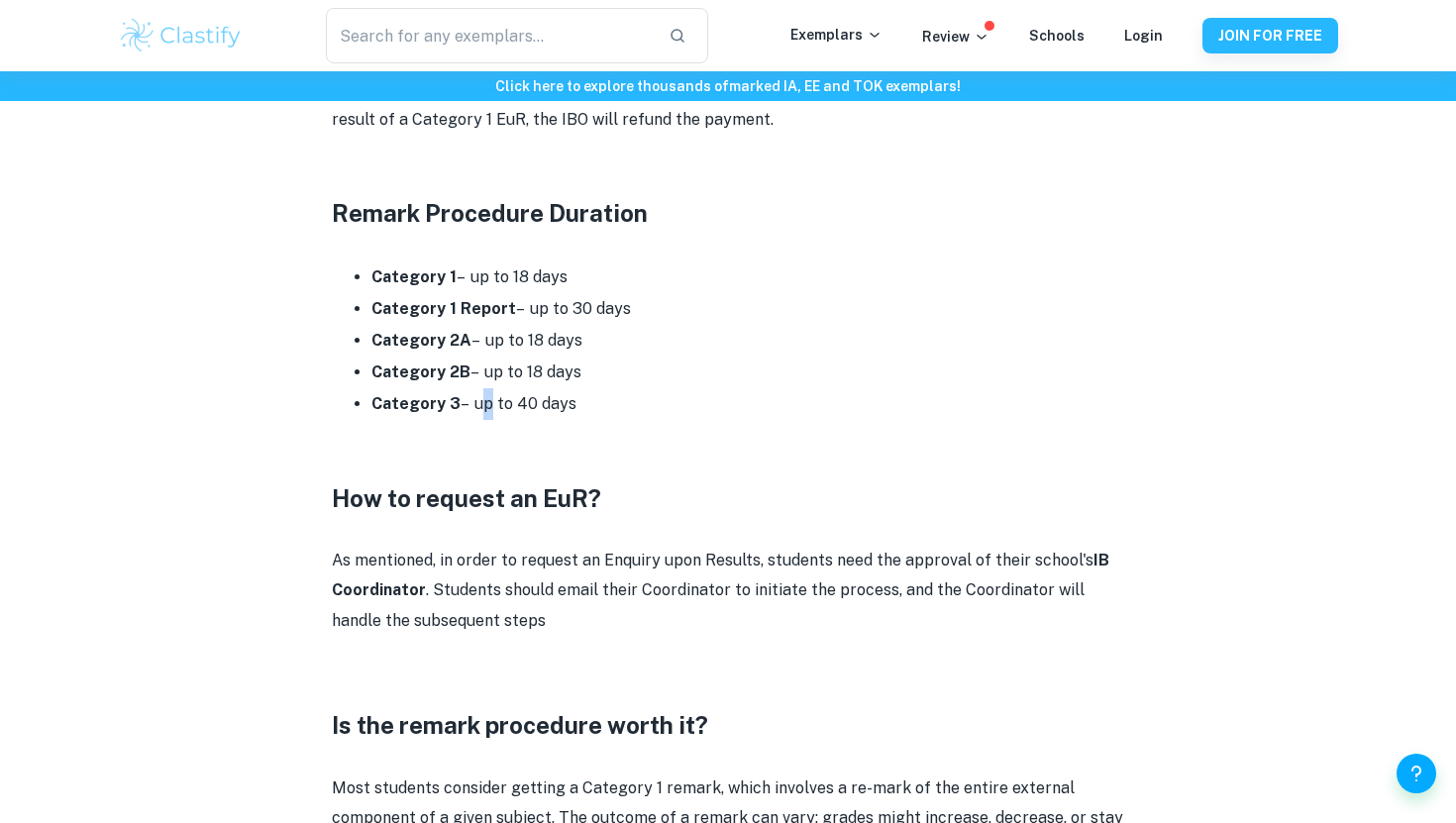 click on "Category 3   –  up to 40 days" at bounding box center (748, 404) 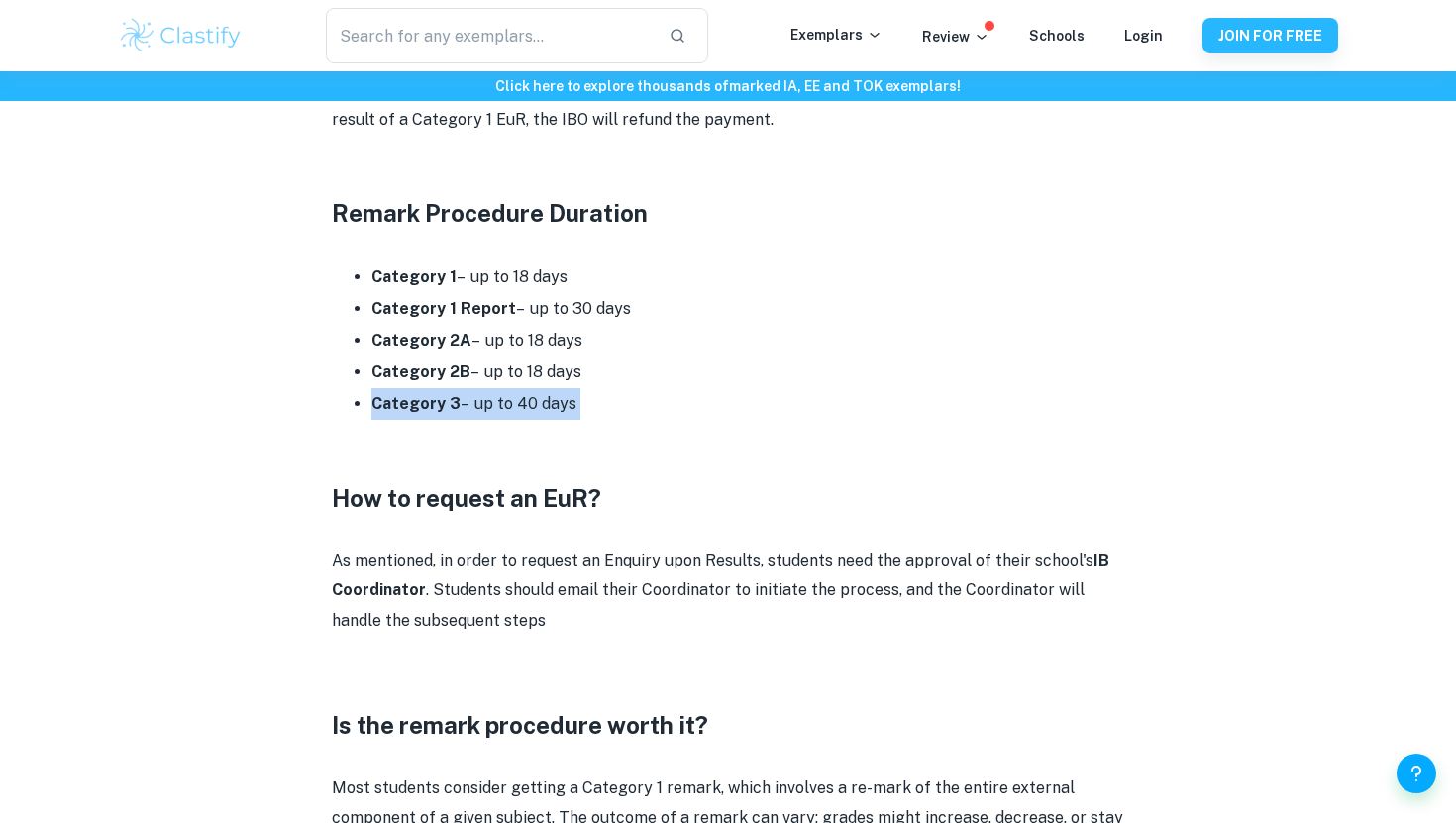 click on "Category 3   –  up to 40 days" at bounding box center [748, 404] 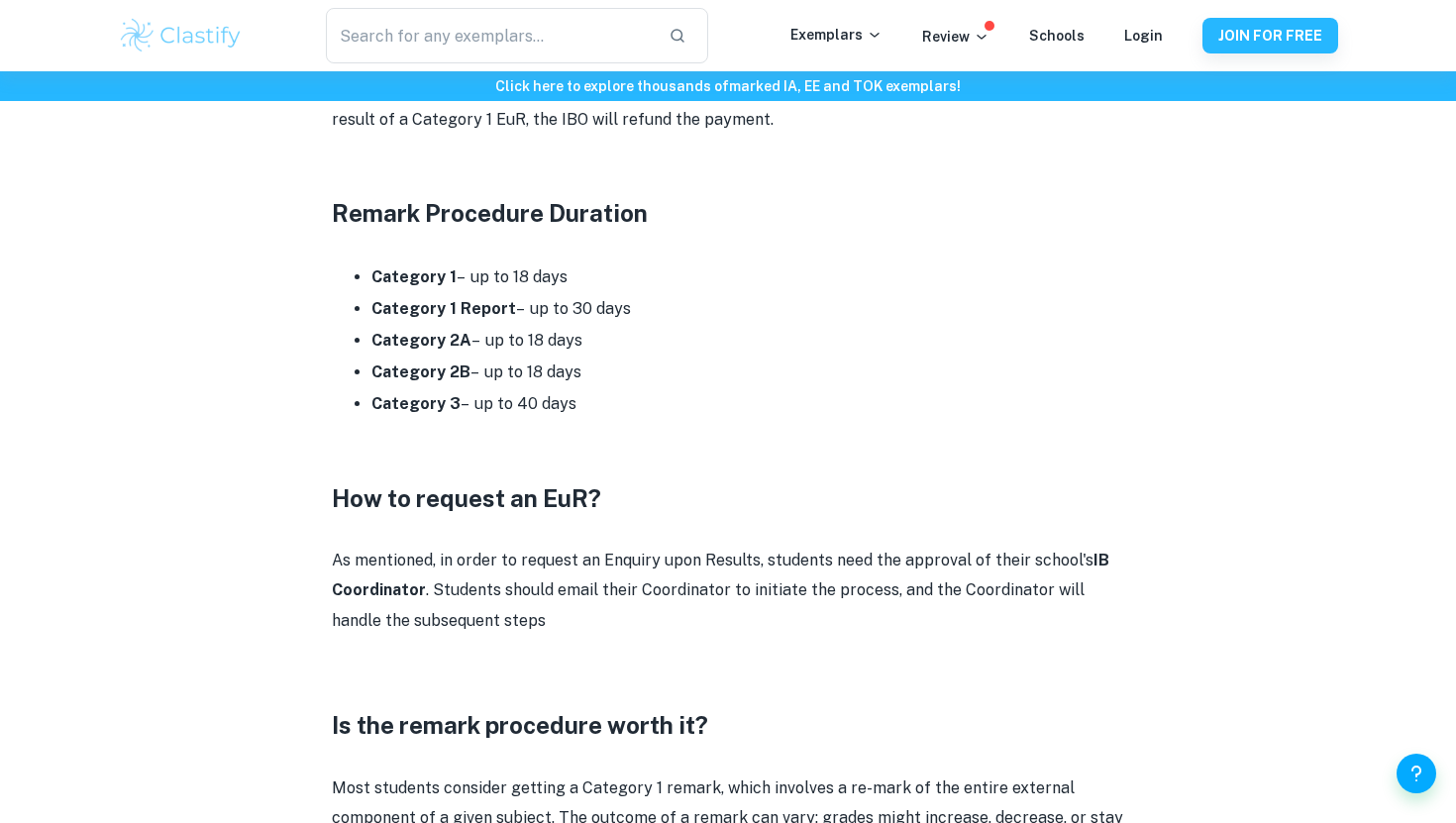 click on "Category 1   –  up to 18 days" at bounding box center [748, 277] 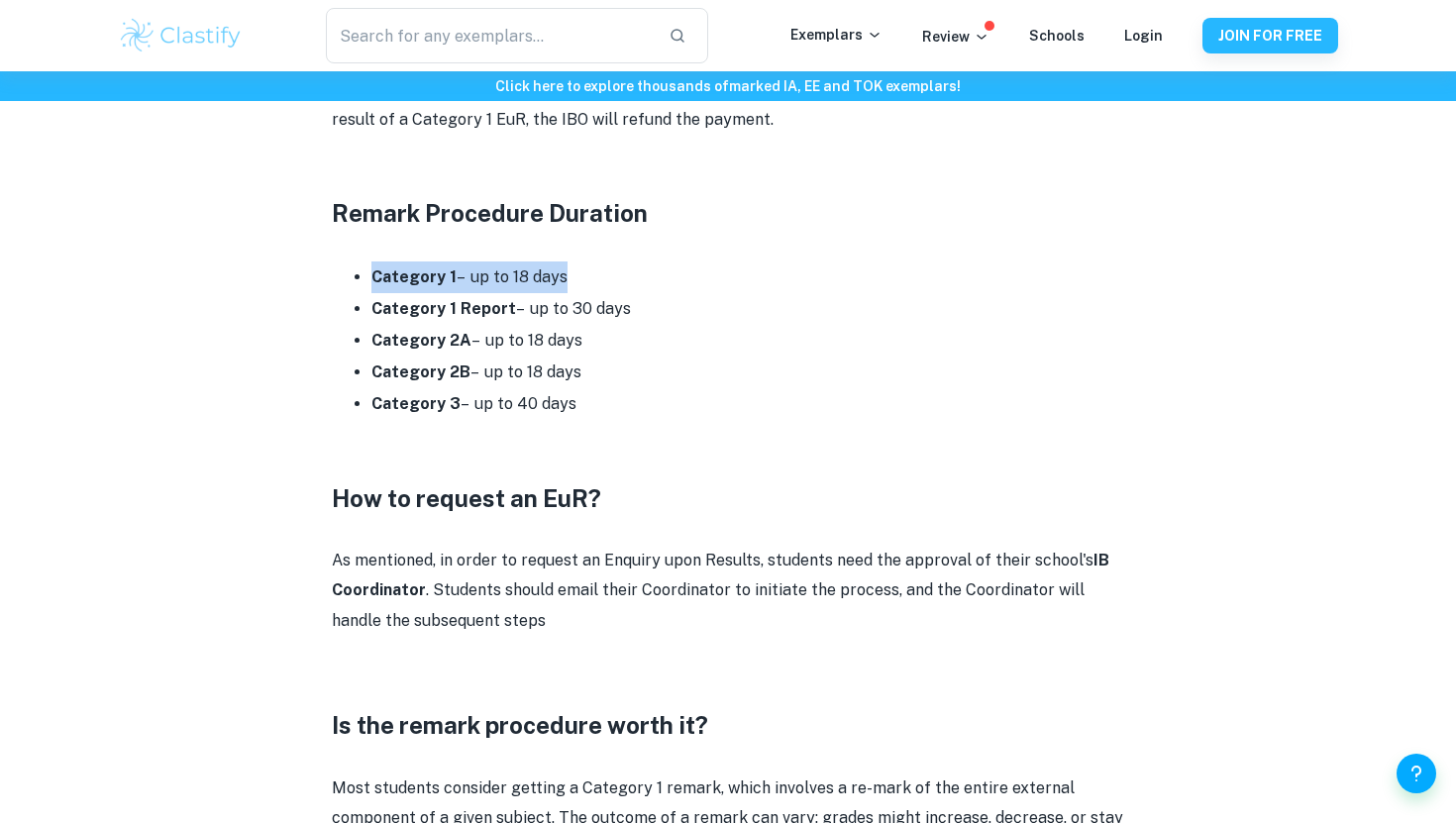 click on "Category 1   –  up to 18 days" at bounding box center (748, 277) 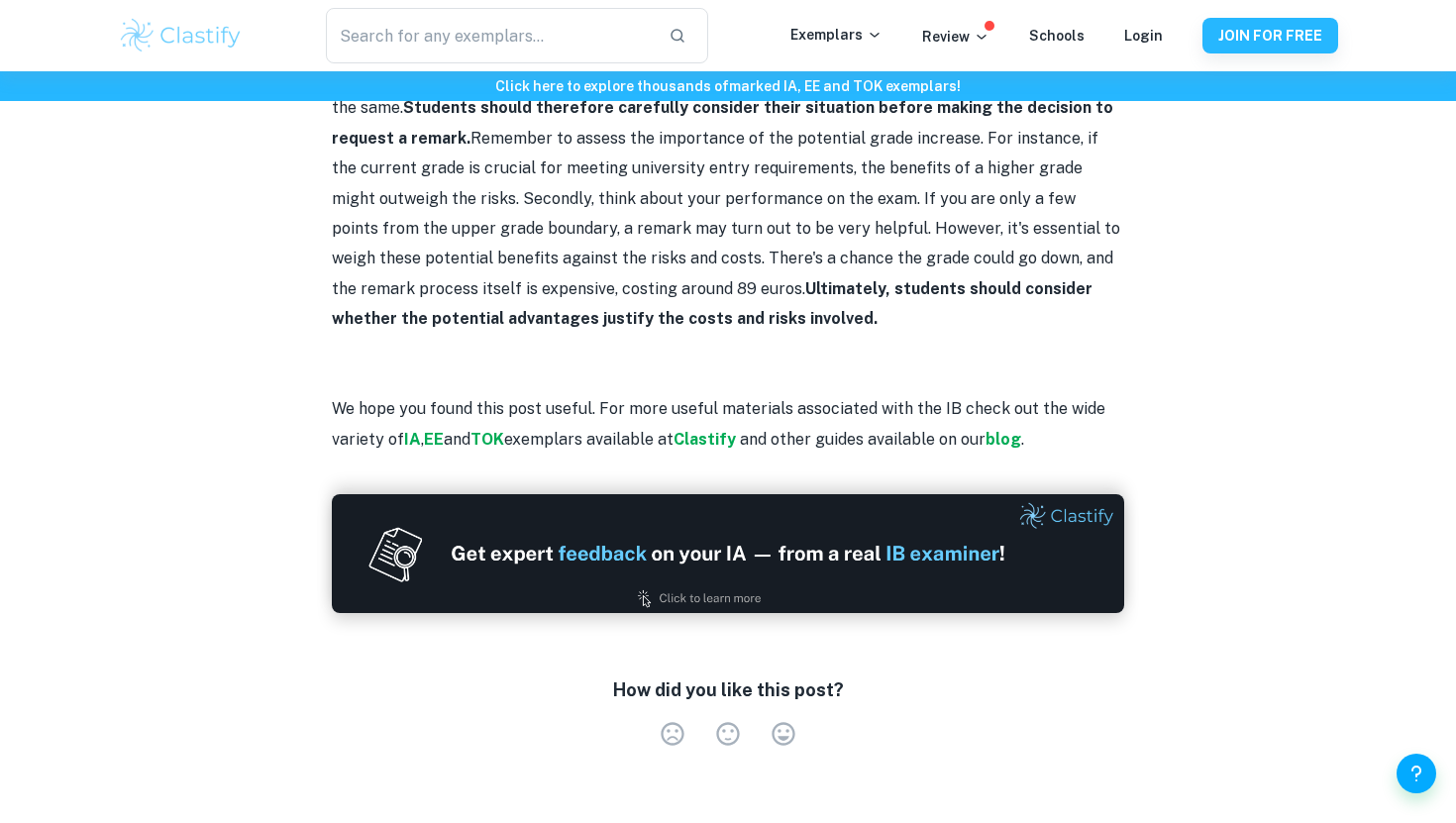 scroll, scrollTop: 3154, scrollLeft: 0, axis: vertical 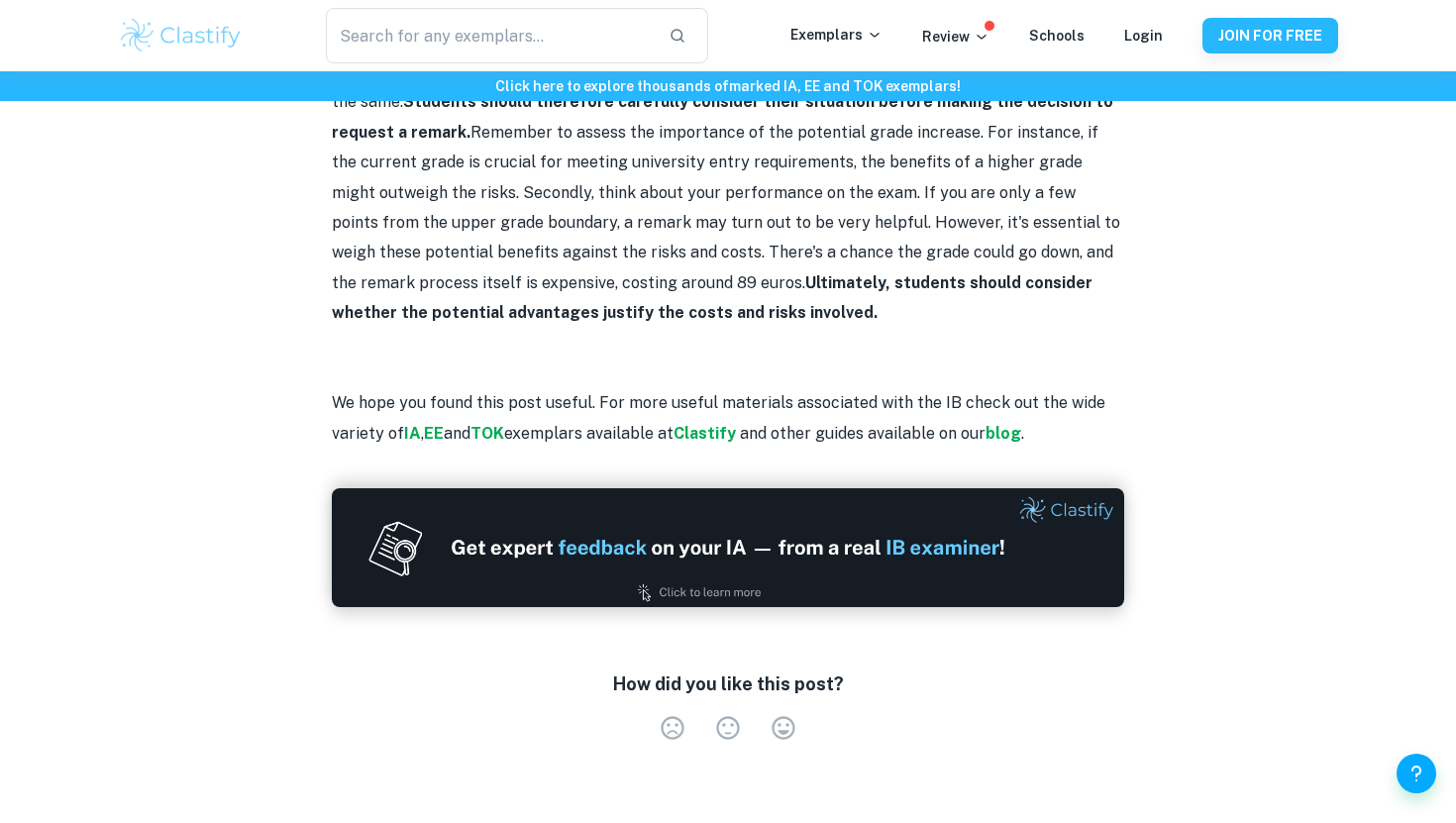 click on "Ultimately, students should consider whether the potential advantages justify the costs and risks involved." at bounding box center [712, 297] 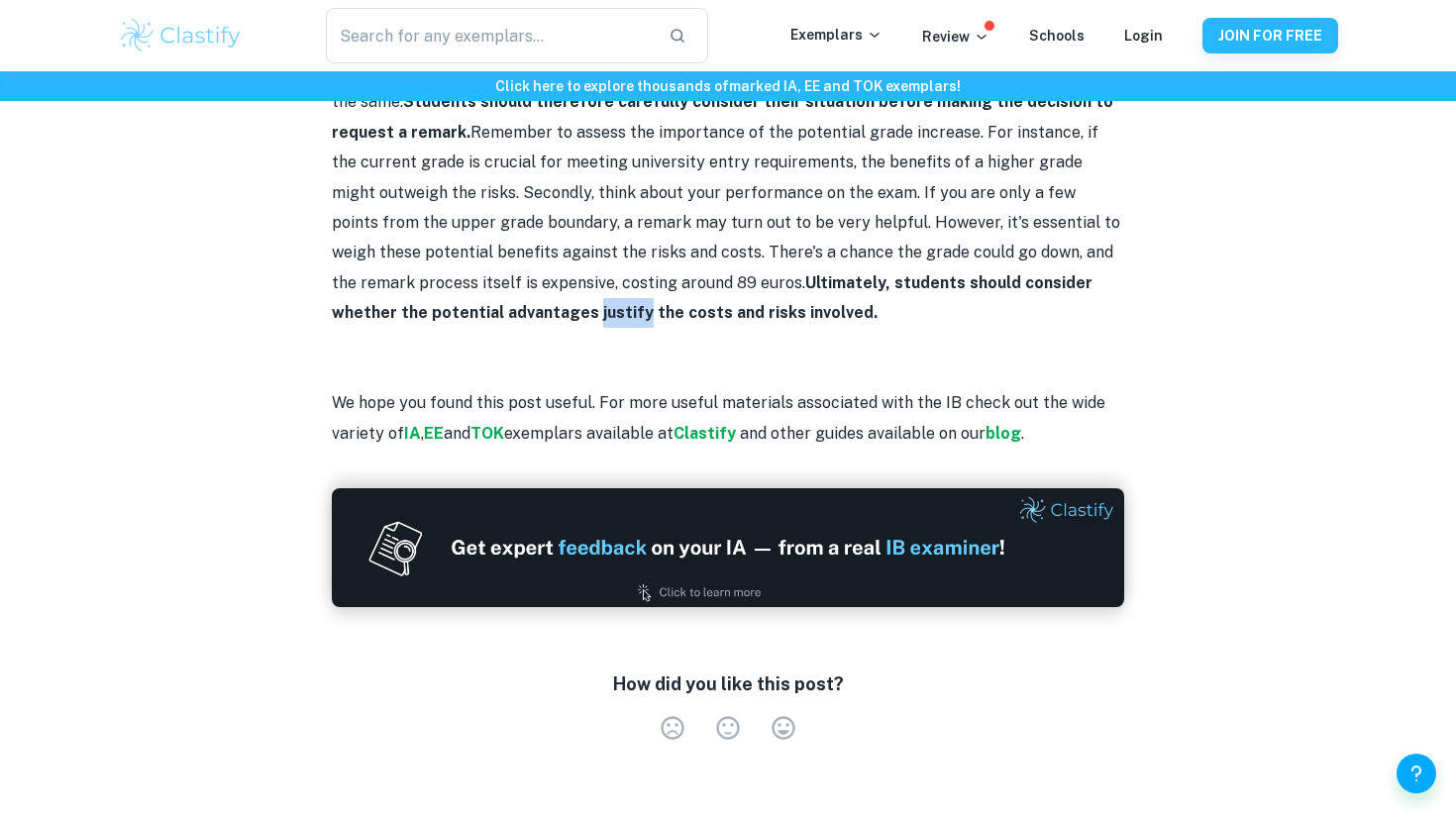 click on "Ultimately, students should consider whether the potential advantages justify the costs and risks involved." at bounding box center [712, 297] 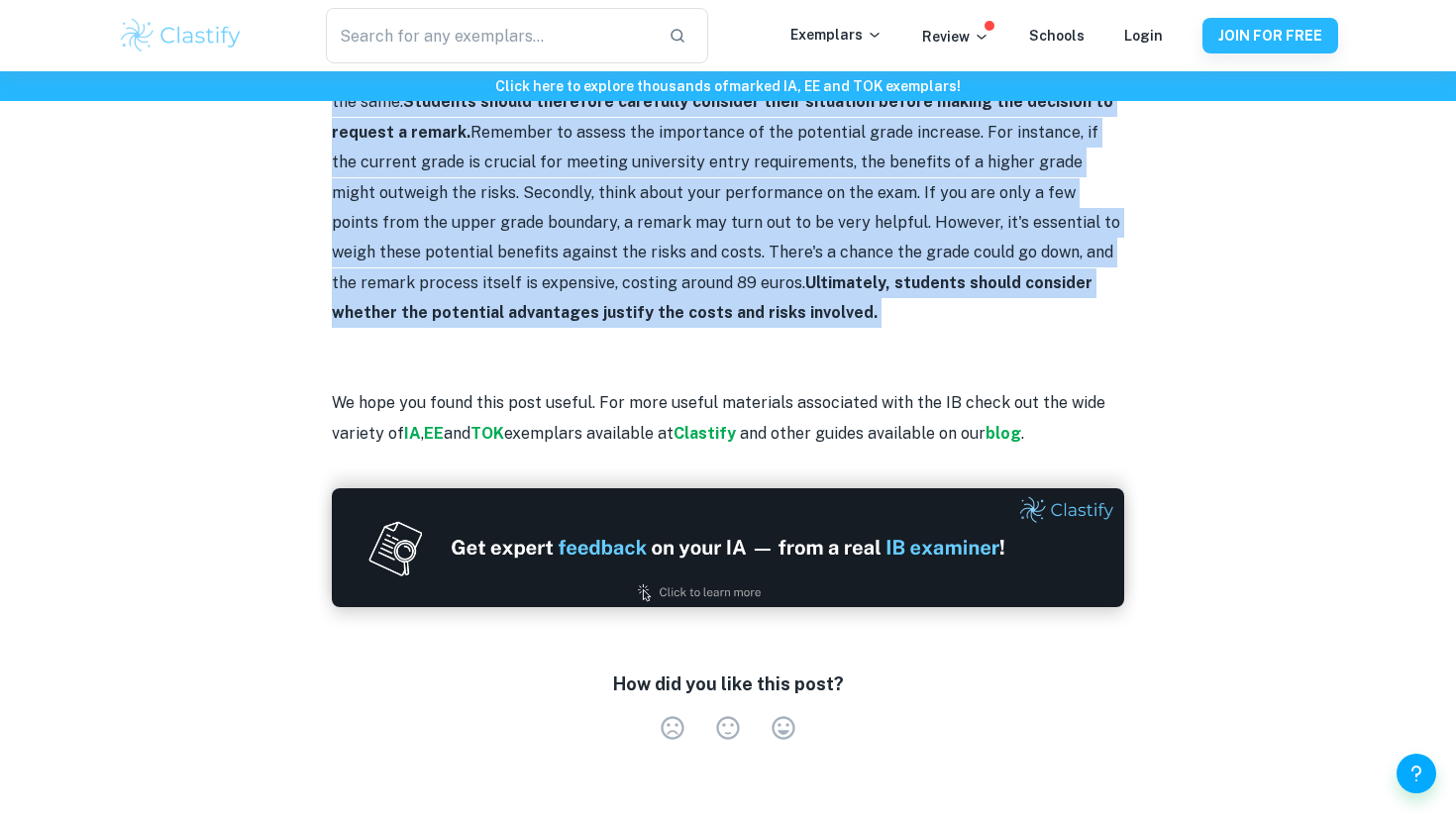 click on "Ultimately, students should consider whether the potential advantages justify the costs and risks involved." at bounding box center (712, 297) 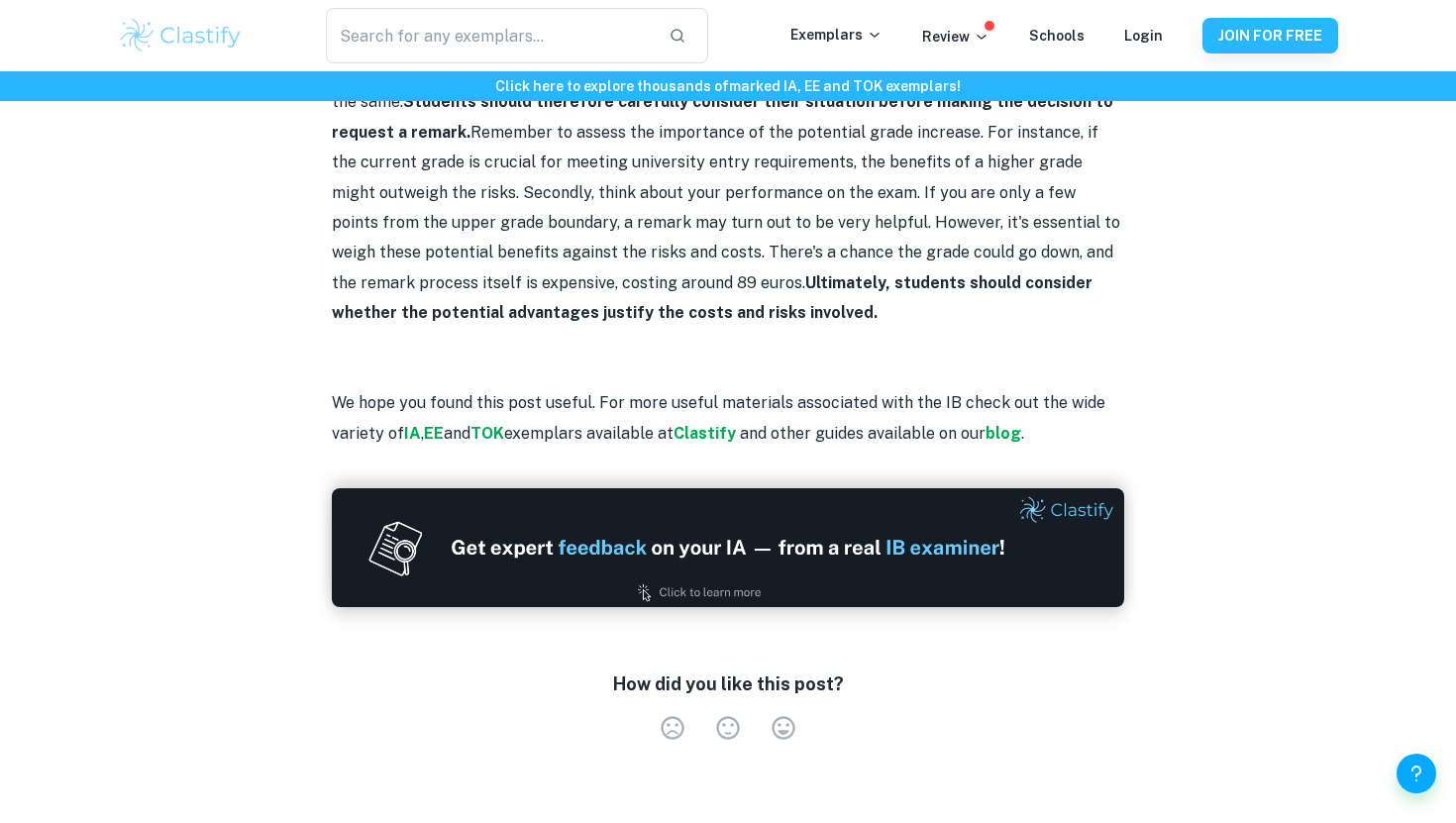 click on "Most students consider getting a Category 1 remark, which involves a re-mark of the entire external component of a given subject. The outcome of a remark can vary: grades might increase, decrease, or stay the same.  Students should therefore carefully consider their situation before making the decision to request a remark.  Remember to assess the importance of the potential grade increase. For instance, if the current grade is crucial for meeting university entry requirements, the benefits of a higher grade might outweigh the risks. Secondly, think about your performance on the exam. If you are only a few points from the upper grade boundary, a remark may turn out to be very helpful. However, it's essential to weigh these potential benefits against the risks and costs. There's a chance the grade could go down, and the remark process itself is expensive, costing around 89 euros.  Ultimately, students should consider whether the potential advantages justify the costs and risks involved." at bounding box center [728, 178] 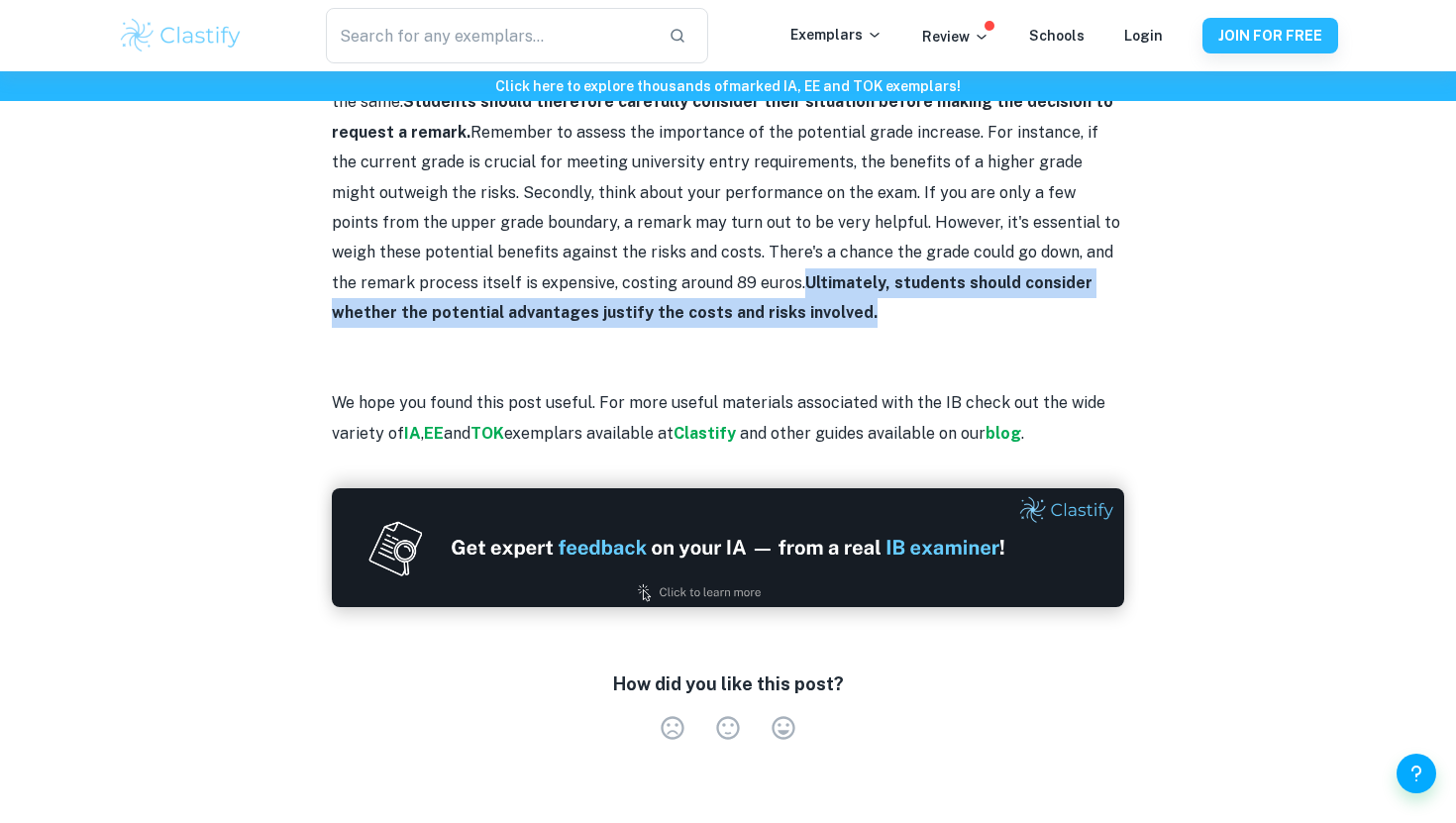 drag, startPoint x: 720, startPoint y: 222, endPoint x: 756, endPoint y: 252, distance: 46.8615 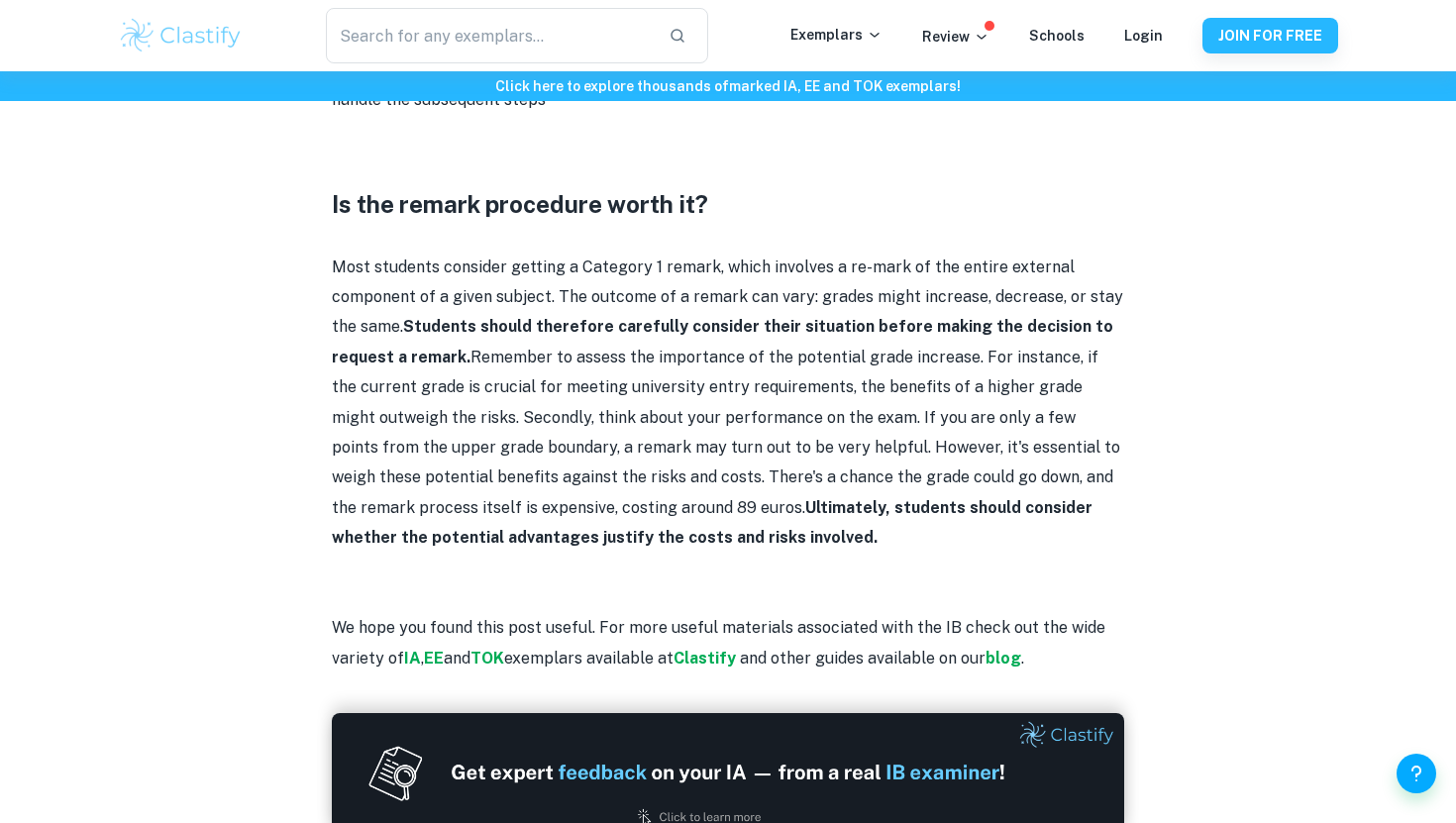 scroll, scrollTop: 2927, scrollLeft: 0, axis: vertical 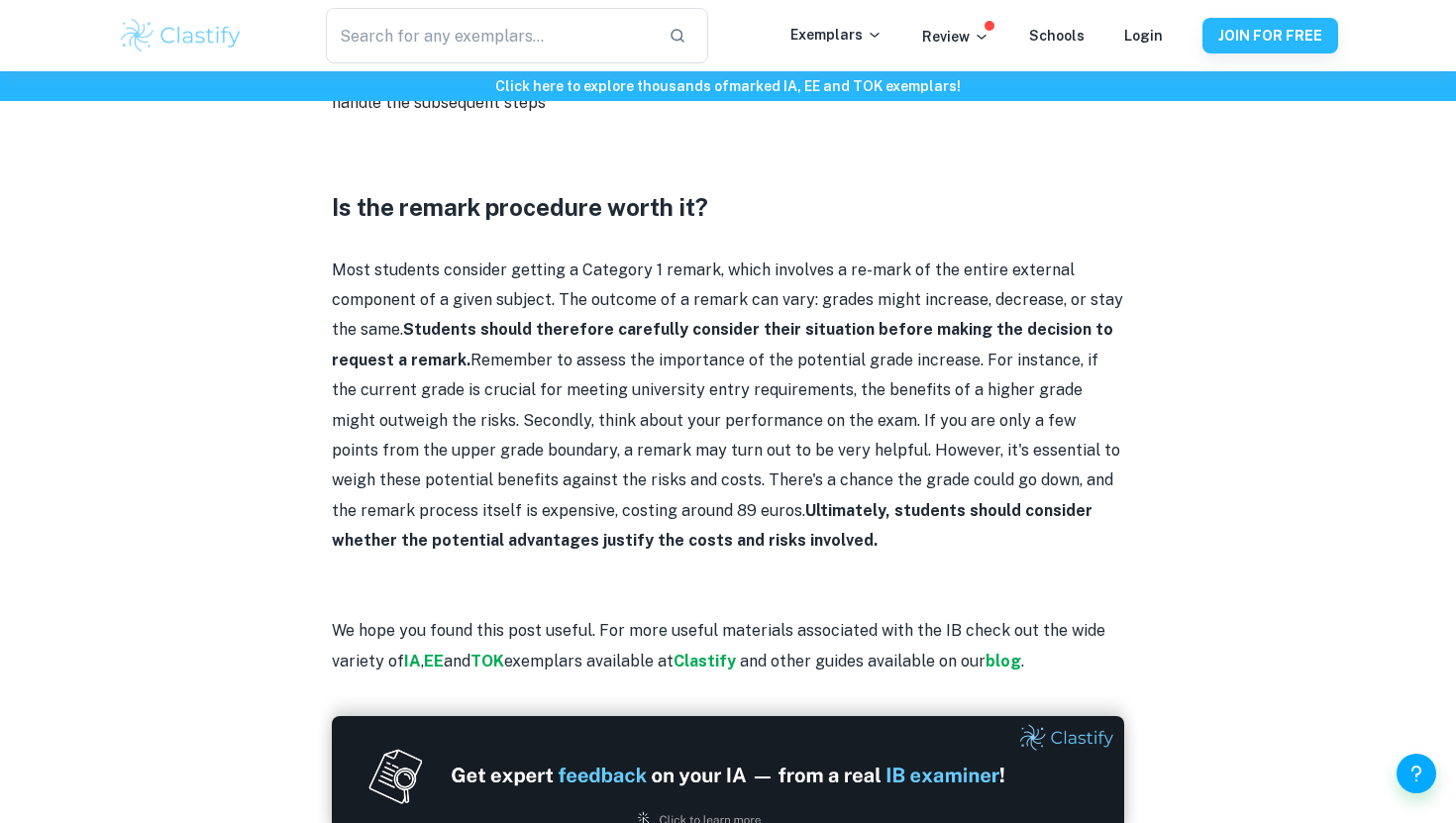 click on "Most students consider getting a Category 1 remark, which involves a re-mark of the entire external component of a given subject. The outcome of a remark can vary: grades might increase, decrease, or stay the same.  Students should therefore carefully consider their situation before making the decision to request a remark.  Remember to assess the importance of the potential grade increase. For instance, if the current grade is crucial for meeting university entry requirements, the benefits of a higher grade might outweigh the risks. Secondly, think about your performance on the exam. If you are only a few points from the upper grade boundary, a remark may turn out to be very helpful. However, it's essential to weigh these potential benefits against the risks and costs. There's a chance the grade could go down, and the remark process itself is expensive, costing around 89 euros.  Ultimately, students should consider whether the potential advantages justify the costs and risks involved." at bounding box center [728, 406] 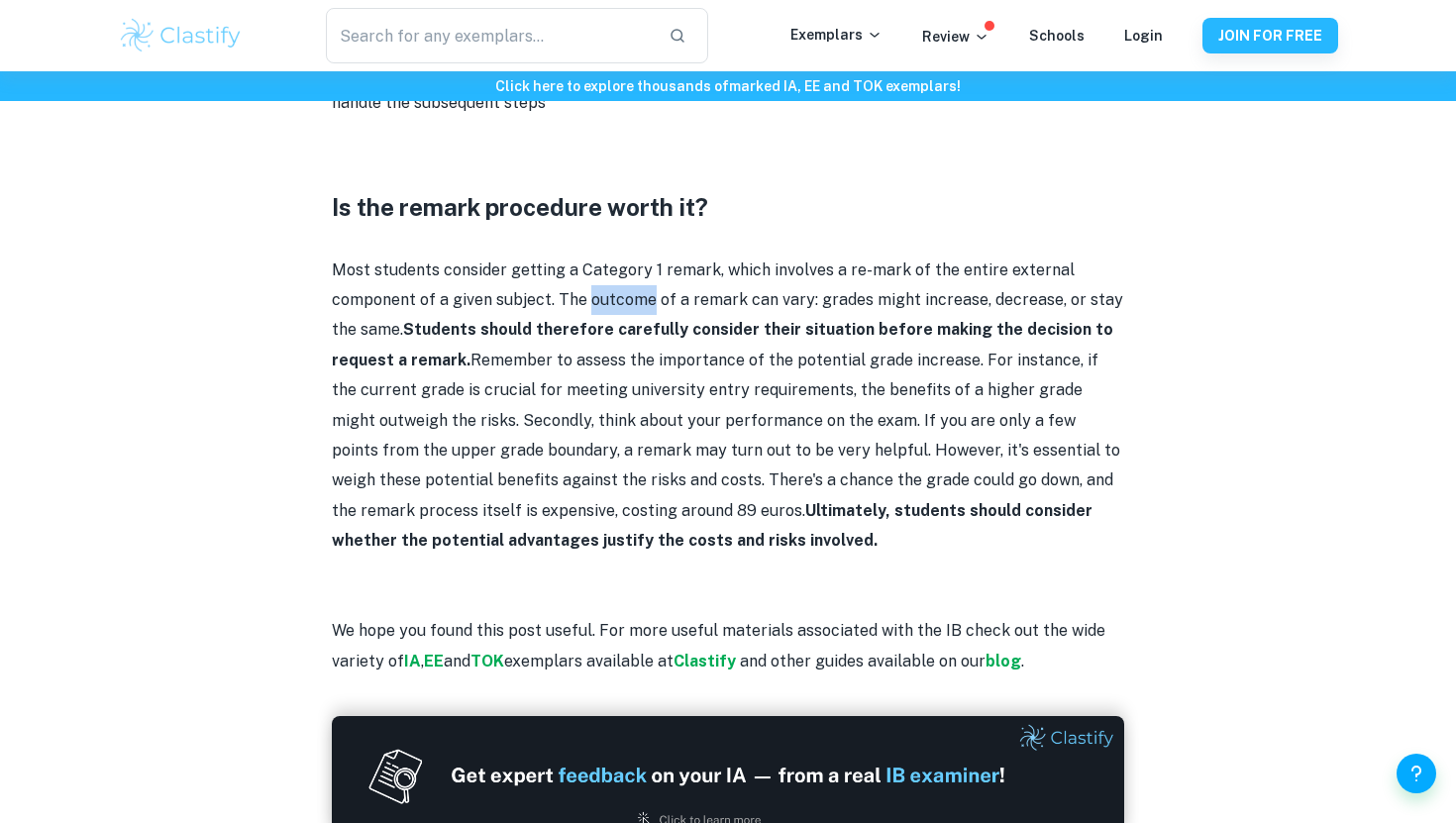 click on "Most students consider getting a Category 1 remark, which involves a re-mark of the entire external component of a given subject. The outcome of a remark can vary: grades might increase, decrease, or stay the same.  Students should therefore carefully consider their situation before making the decision to request a remark.  Remember to assess the importance of the potential grade increase. For instance, if the current grade is crucial for meeting university entry requirements, the benefits of a higher grade might outweigh the risks. Secondly, think about your performance on the exam. If you are only a few points from the upper grade boundary, a remark may turn out to be very helpful. However, it's essential to weigh these potential benefits against the risks and costs. There's a chance the grade could go down, and the remark process itself is expensive, costing around 89 euros.  Ultimately, students should consider whether the potential advantages justify the costs and risks involved." at bounding box center [728, 406] 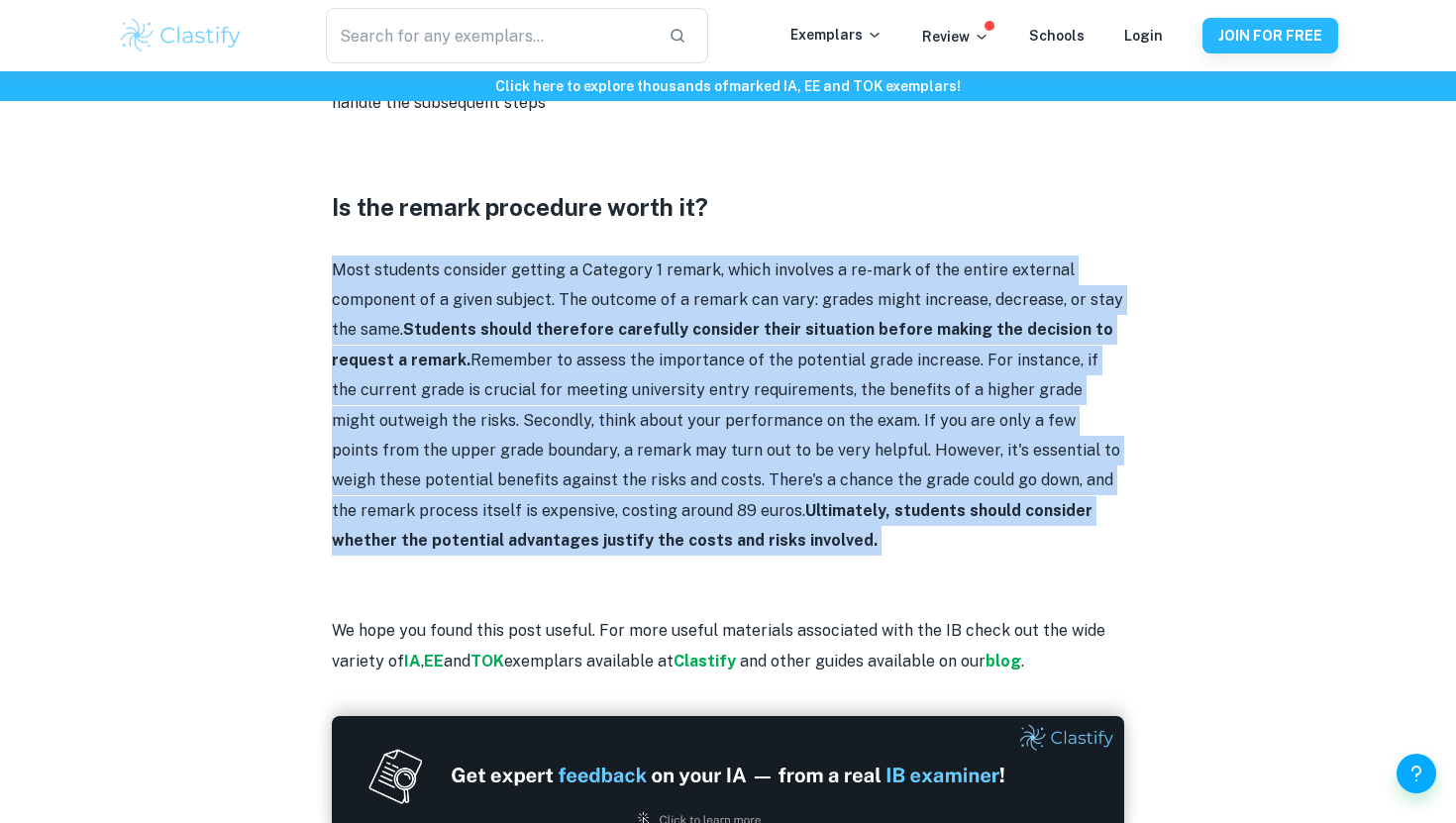 click on "Most students consider getting a Category 1 remark, which involves a re-mark of the entire external component of a given subject. The outcome of a remark can vary: grades might increase, decrease, or stay the same.  Students should therefore carefully consider their situation before making the decision to request a remark.  Remember to assess the importance of the potential grade increase. For instance, if the current grade is crucial for meeting university entry requirements, the benefits of a higher grade might outweigh the risks. Secondly, think about your performance on the exam. If you are only a few points from the upper grade boundary, a remark may turn out to be very helpful. However, it's essential to weigh these potential benefits against the risks and costs. There's a chance the grade could go down, and the remark process itself is expensive, costing around 89 euros.  Ultimately, students should consider whether the potential advantages justify the costs and risks involved." at bounding box center [728, 406] 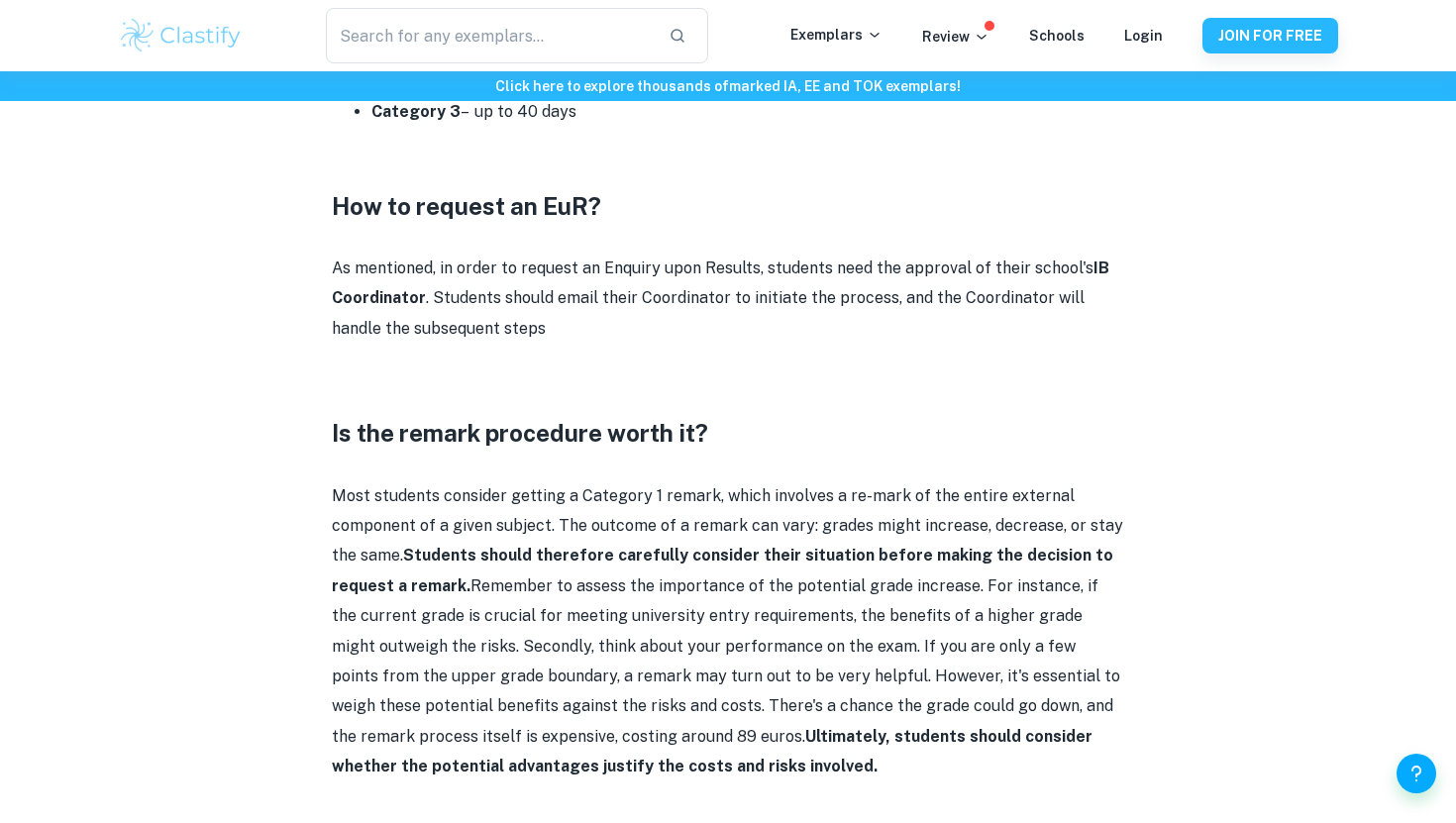 scroll, scrollTop: 2731, scrollLeft: 0, axis: vertical 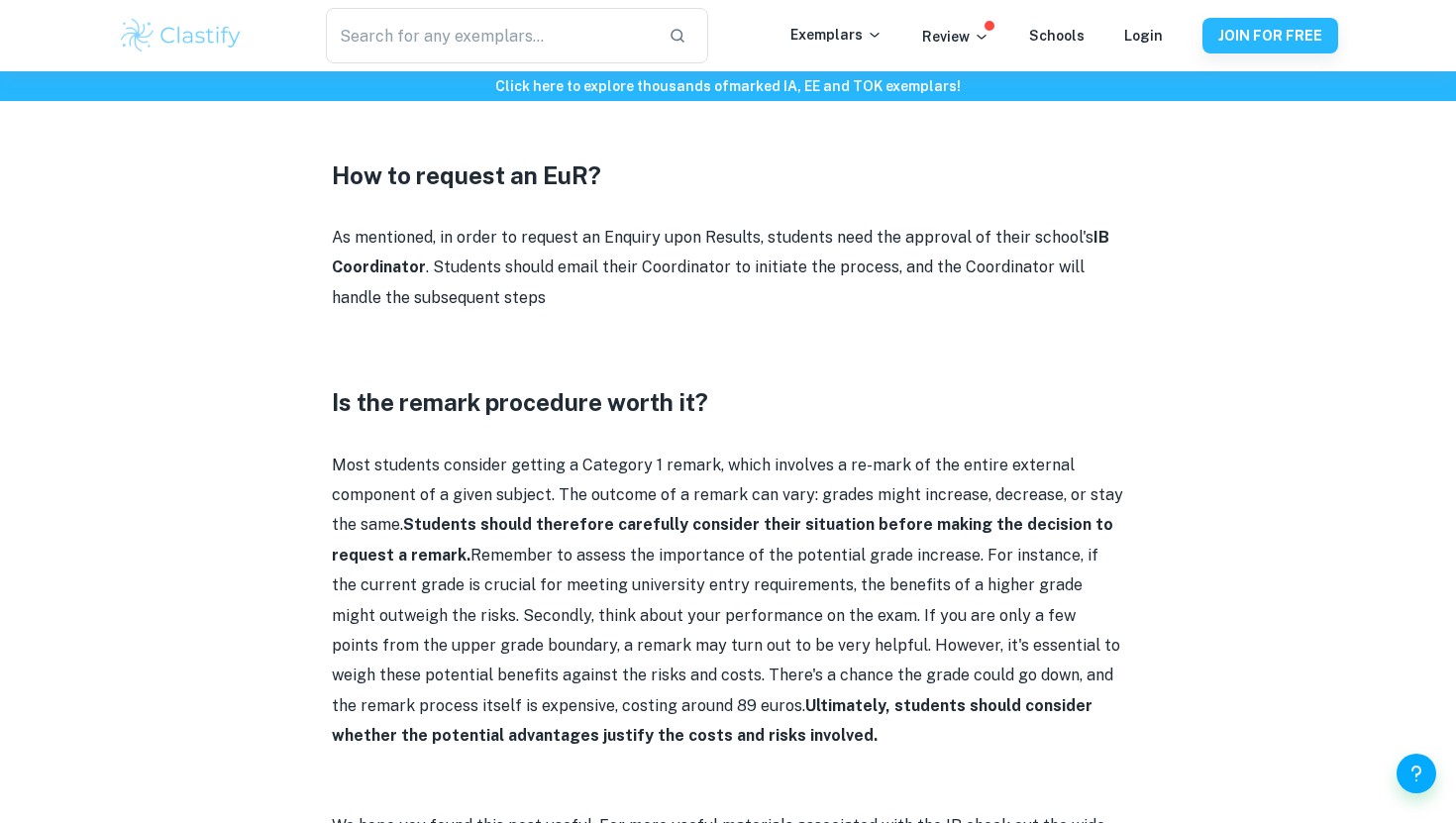 click on "Most students consider getting a Category 1 remark, which involves a re-mark of the entire external component of a given subject. The outcome of a remark can vary: grades might increase, decrease, or stay the same.  Students should therefore carefully consider their situation before making the decision to request a remark.  Remember to assess the importance of the potential grade increase. For instance, if the current grade is crucial for meeting university entry requirements, the benefits of a higher grade might outweigh the risks. Secondly, think about your performance on the exam. If you are only a few points from the upper grade boundary, a remark may turn out to be very helpful. However, it's essential to weigh these potential benefits against the risks and costs. There's a chance the grade could go down, and the remark process itself is expensive, costing around 89 euros.  Ultimately, students should consider whether the potential advantages justify the costs and risks involved." at bounding box center [728, 601] 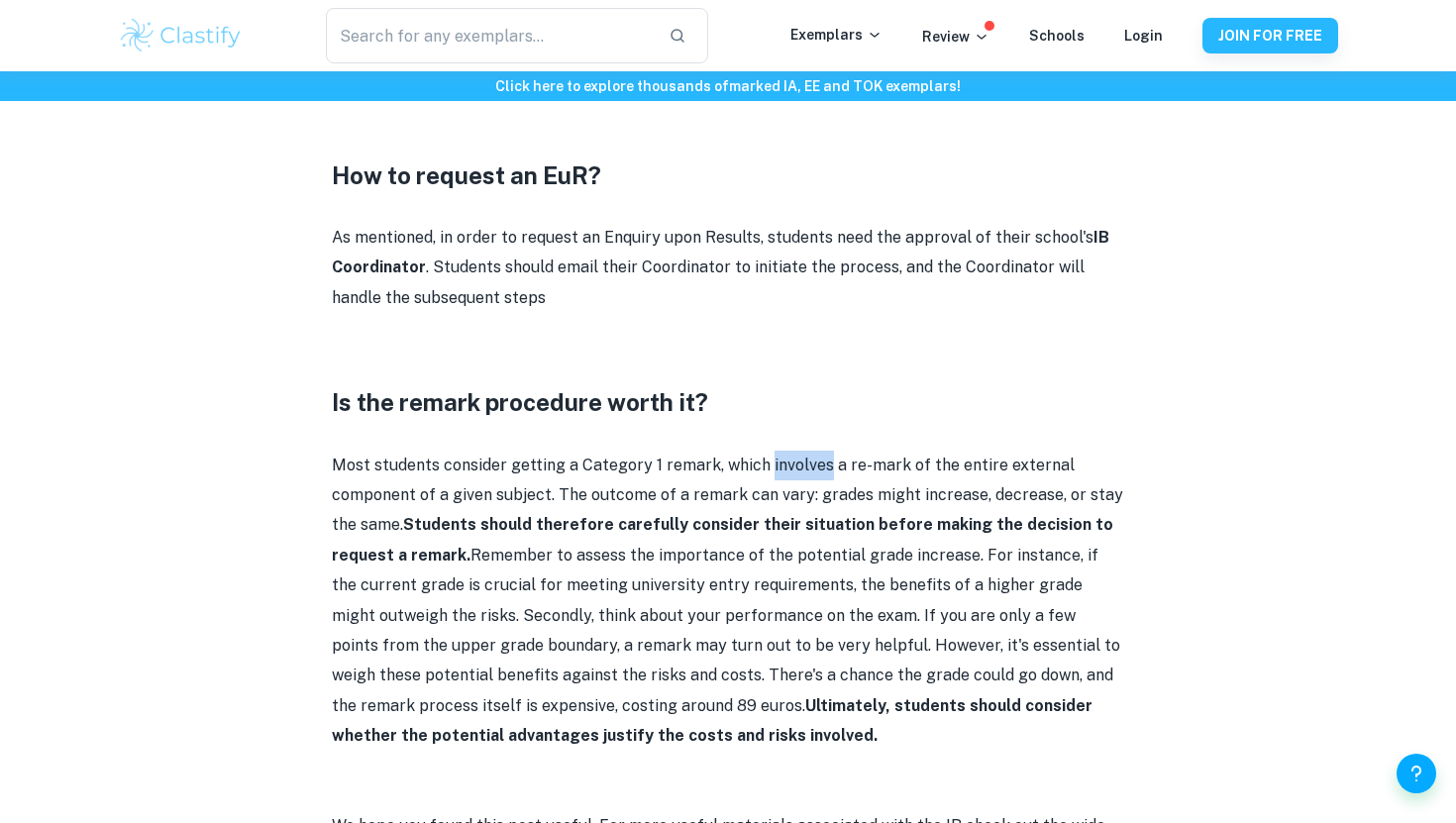 click on "Most students consider getting a Category 1 remark, which involves a re-mark of the entire external component of a given subject. The outcome of a remark can vary: grades might increase, decrease, or stay the same.  Students should therefore carefully consider their situation before making the decision to request a remark.  Remember to assess the importance of the potential grade increase. For instance, if the current grade is crucial for meeting university entry requirements, the benefits of a higher grade might outweigh the risks. Secondly, think about your performance on the exam. If you are only a few points from the upper grade boundary, a remark may turn out to be very helpful. However, it's essential to weigh these potential benefits against the risks and costs. There's a chance the grade could go down, and the remark process itself is expensive, costing around 89 euros.  Ultimately, students should consider whether the potential advantages justify the costs and risks involved." at bounding box center (728, 601) 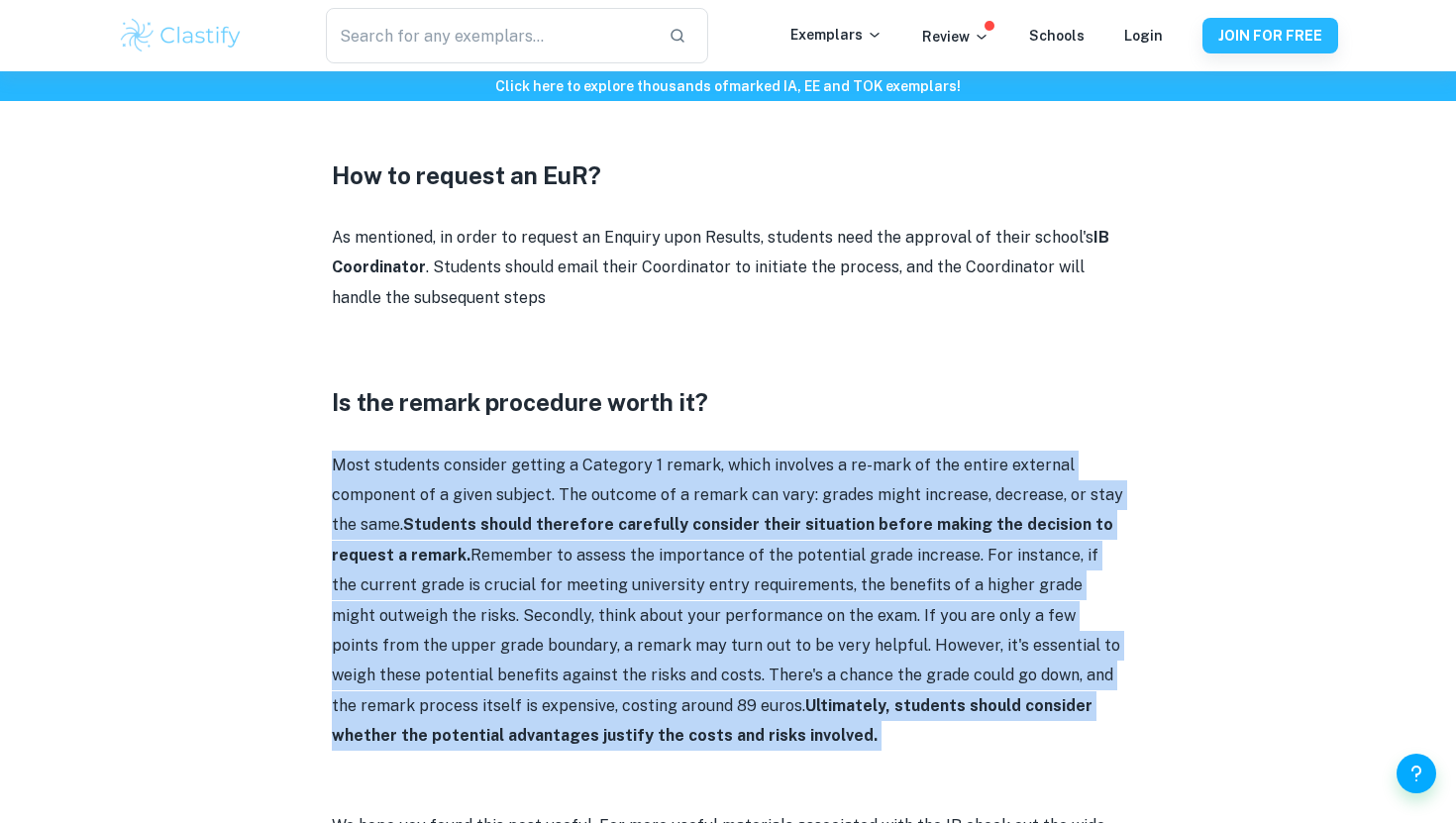 click on "Most students consider getting a Category 1 remark, which involves a re-mark of the entire external component of a given subject. The outcome of a remark can vary: grades might increase, decrease, or stay the same.  Students should therefore carefully consider their situation before making the decision to request a remark.  Remember to assess the importance of the potential grade increase. For instance, if the current grade is crucial for meeting university entry requirements, the benefits of a higher grade might outweigh the risks. Secondly, think about your performance on the exam. If you are only a few points from the upper grade boundary, a remark may turn out to be very helpful. However, it's essential to weigh these potential benefits against the risks and costs. There's a chance the grade could go down, and the remark process itself is expensive, costing around 89 euros.  Ultimately, students should consider whether the potential advantages justify the costs and risks involved." at bounding box center [728, 601] 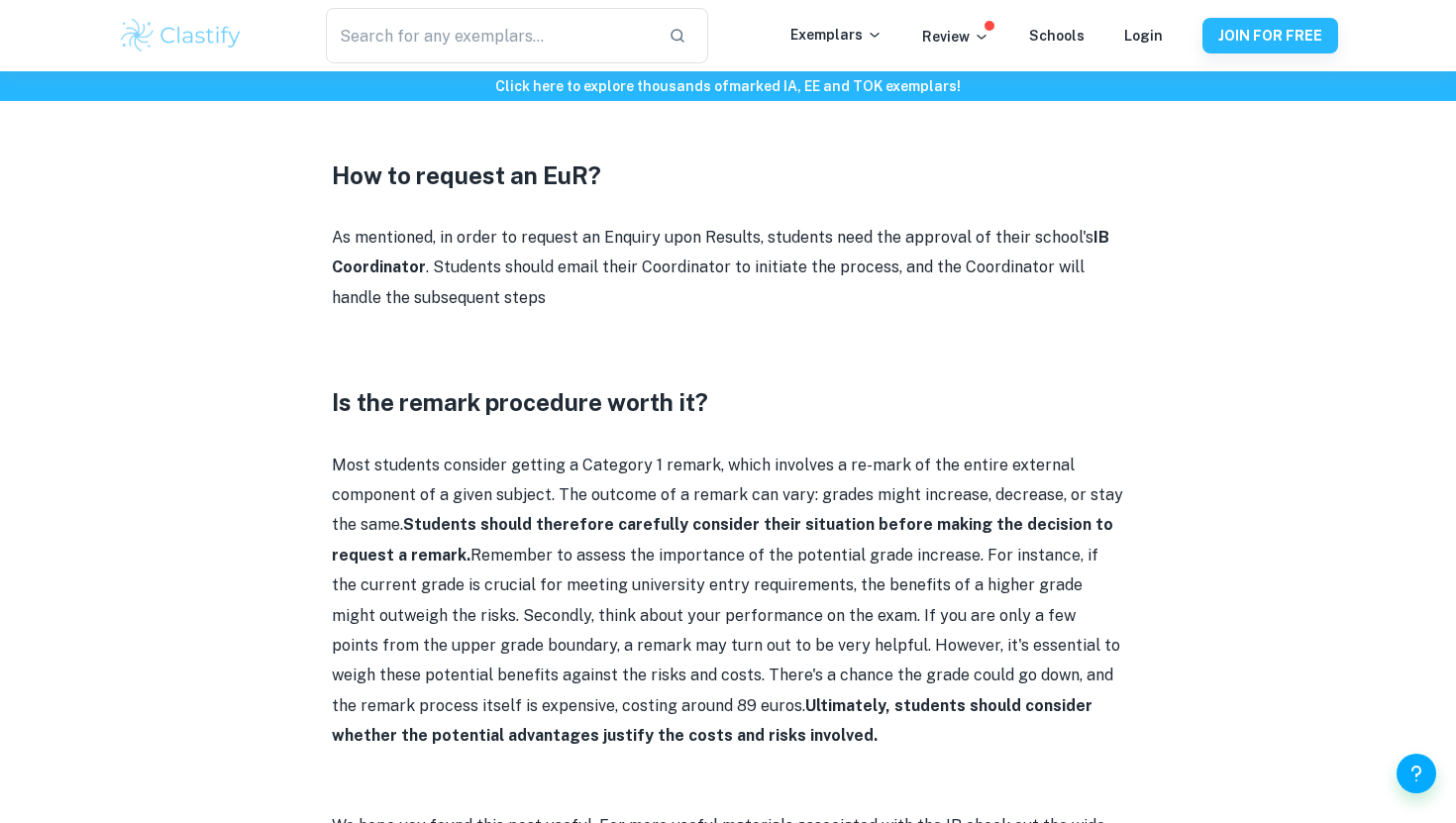 click on "Most students consider getting a Category 1 remark, which involves a re-mark of the entire external component of a given subject. The outcome of a remark can vary: grades might increase, decrease, or stay the same.  Students should therefore carefully consider their situation before making the decision to request a remark.  Remember to assess the importance of the potential grade increase. For instance, if the current grade is crucial for meeting university entry requirements, the benefits of a higher grade might outweigh the risks. Secondly, think about your performance on the exam. If you are only a few points from the upper grade boundary, a remark may turn out to be very helpful. However, it's essential to weigh these potential benefits against the risks and costs. There's a chance the grade could go down, and the remark process itself is expensive, costing around 89 euros.  Ultimately, students should consider whether the potential advantages justify the costs and risks involved." at bounding box center [728, 601] 